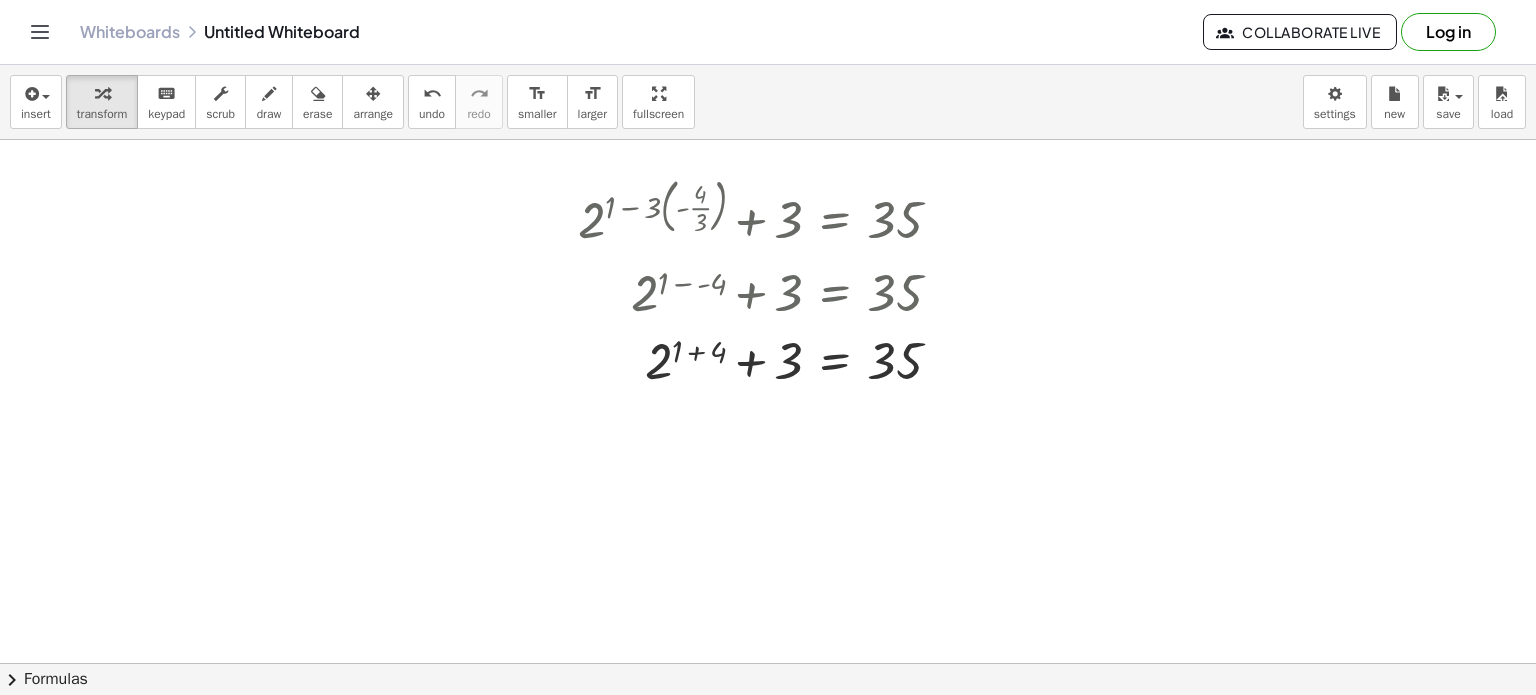 scroll, scrollTop: 0, scrollLeft: 0, axis: both 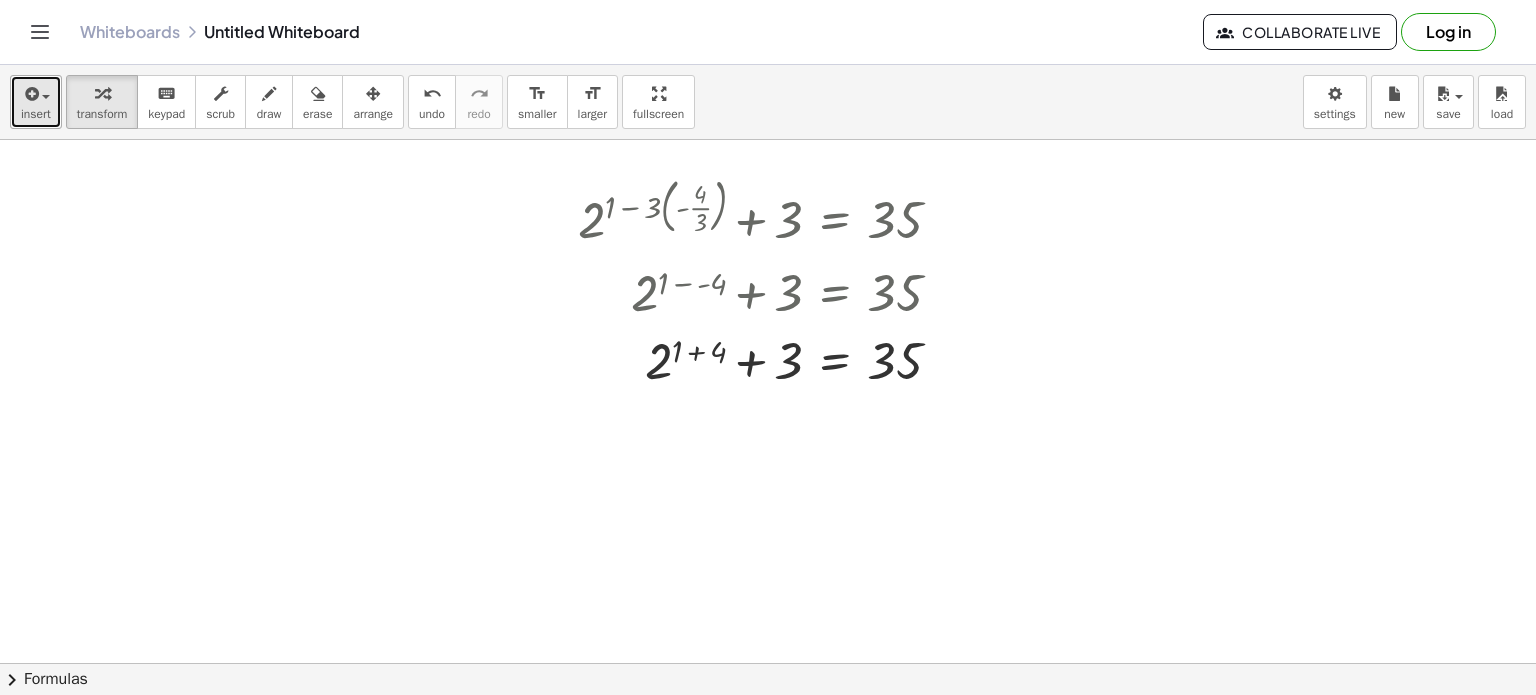 click at bounding box center (30, 94) 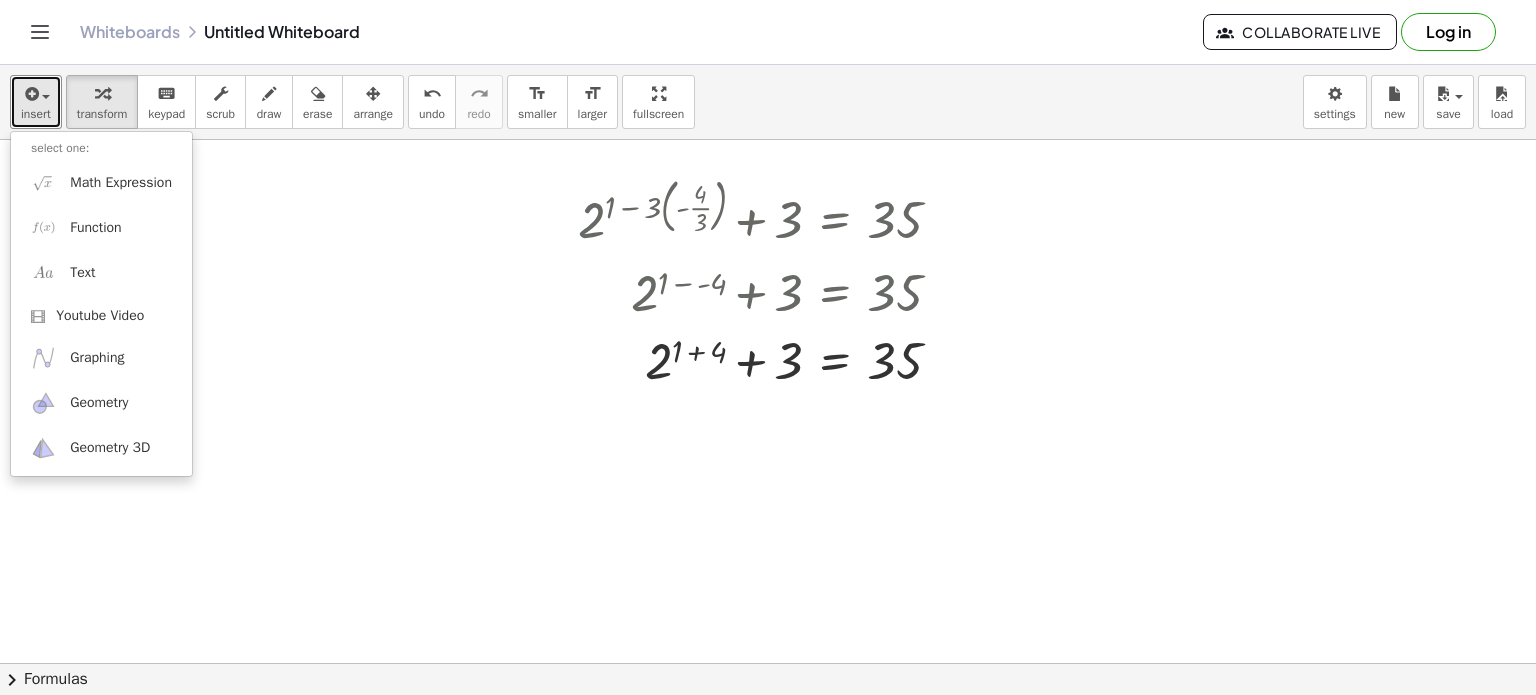 click at bounding box center [768, 729] 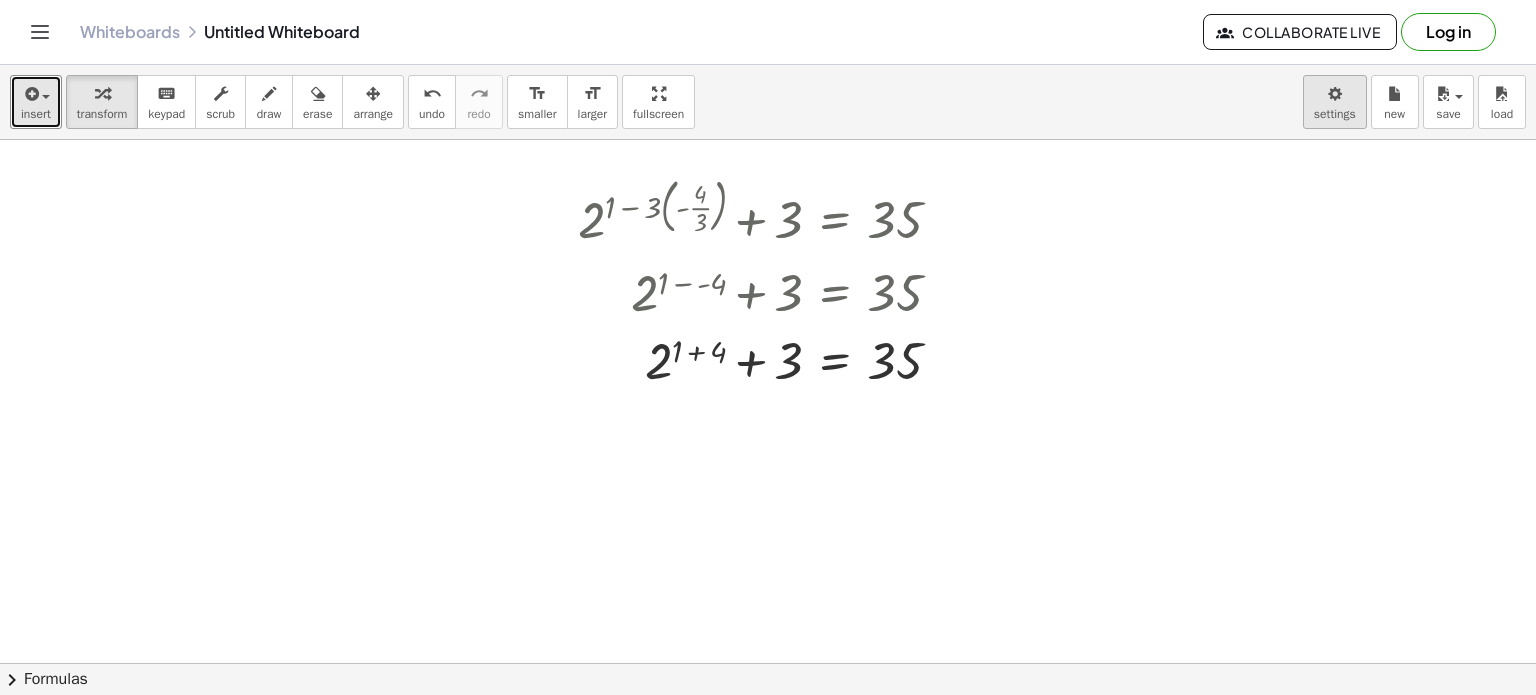 click on "Graspable Math Activities Get Started Activity Bank Assigned Work Classes Whiteboards Reference v1.28.2 | Privacy policy © 2025 | Graspable, Inc. Whiteboards Untitled Whiteboard Collaborate Live  Log in    insert select one: Math Expression Function Text Youtube Video Graphing Geometry Geometry 3D transform keyboard keypad scrub draw erase arrange undo undo redo redo format_size smaller format_size larger fullscreen load   save new settings + 2 ( + 1 − · 3 · ( - · 4 · 3 ) ) + 3 = 35 + 2 ( + 1 − · 3 · - · 4 · 3 ) + 3 = 35 + 2 ( + 1 − - · 3 · 4 · 3 ) + 3 = 35 + 2 ( + 1 − - · 12 · 3 ) + 3 = 35 + 2 ( + 1 − - 4 ) + 3 = 35 + 2 ( + 1 ) + 3 = 35 4 + × chevron_right  Formulas
Drag one side of a formula onto a highlighted expression on the canvas to apply it.
Quadratic Formula
+ · a · x 2 + · b · x + c = 0
⇔
x = · ( − b ± 2 √ ( + b" at bounding box center (768, 347) 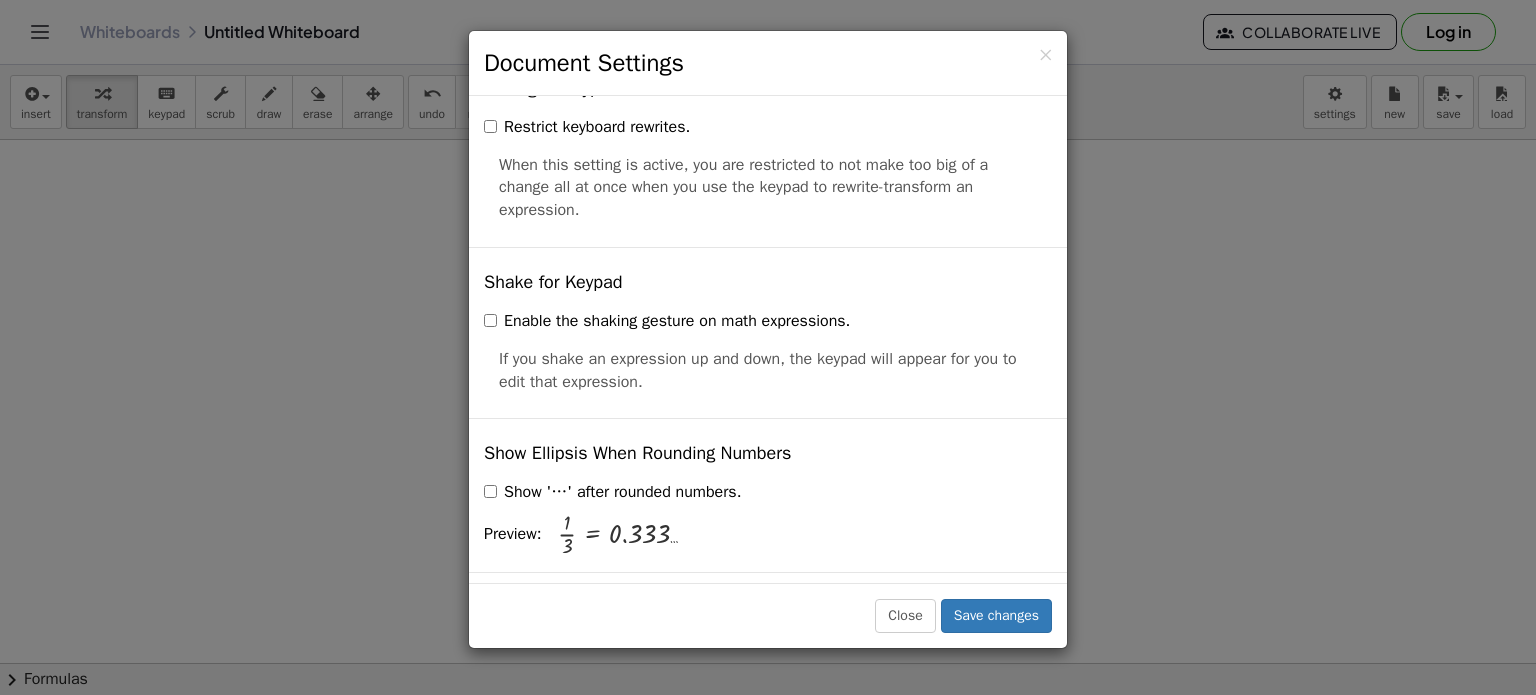 scroll, scrollTop: 4844, scrollLeft: 0, axis: vertical 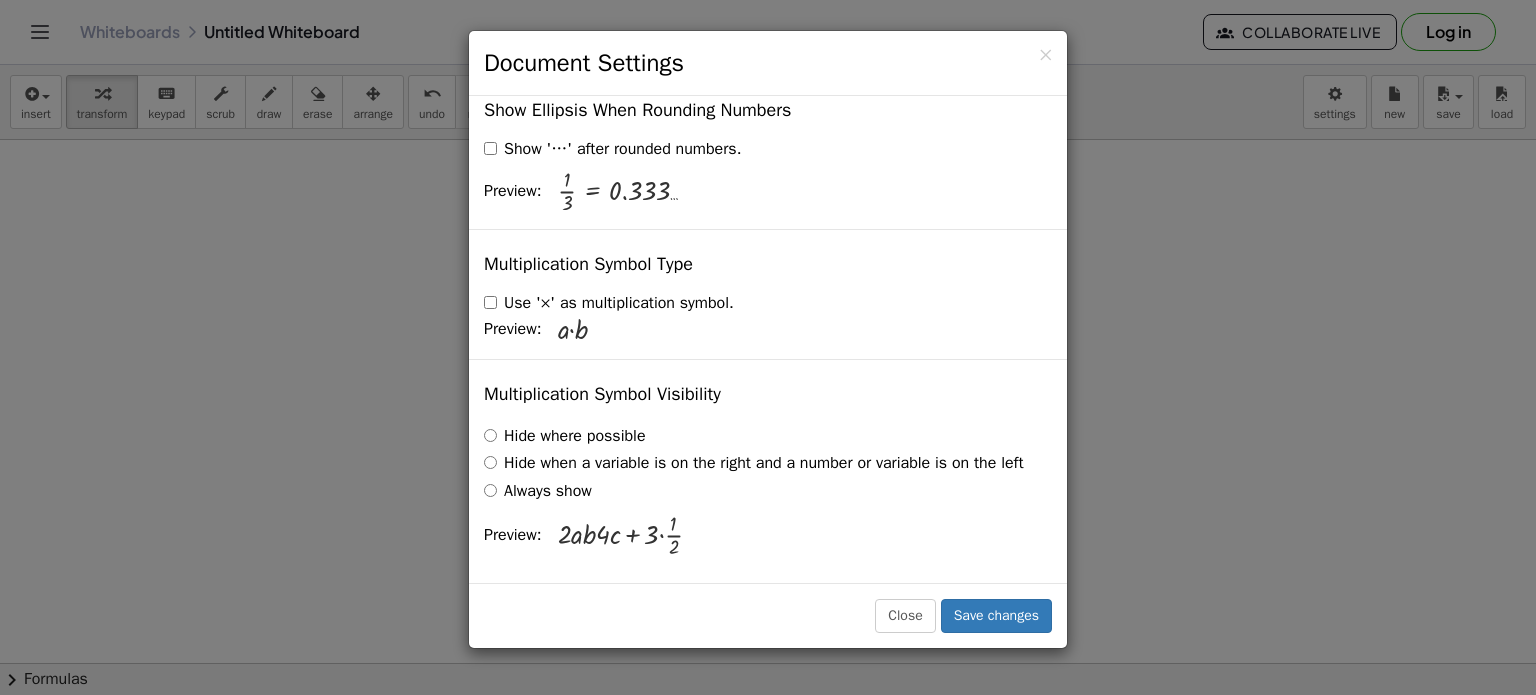 click on "× Document Settings" at bounding box center [768, 63] 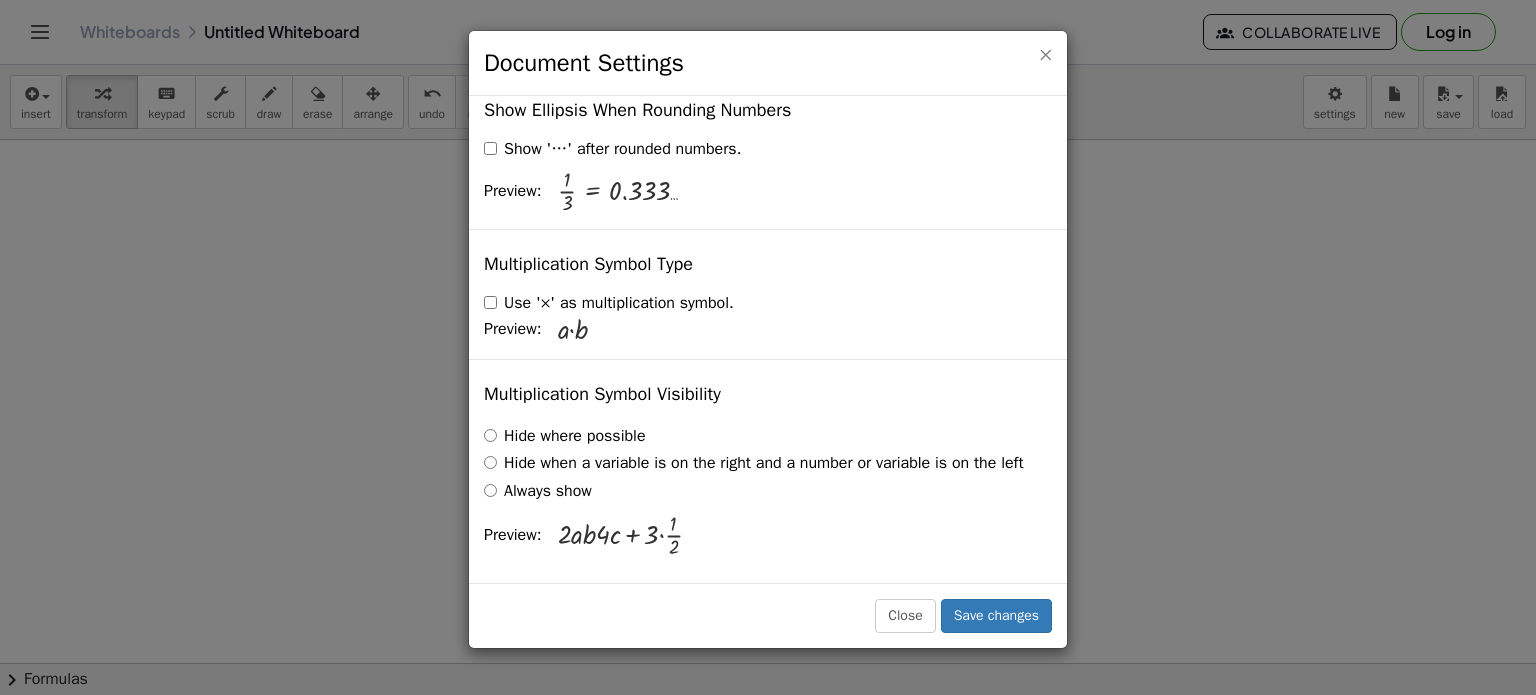 click on "×" at bounding box center (1045, 54) 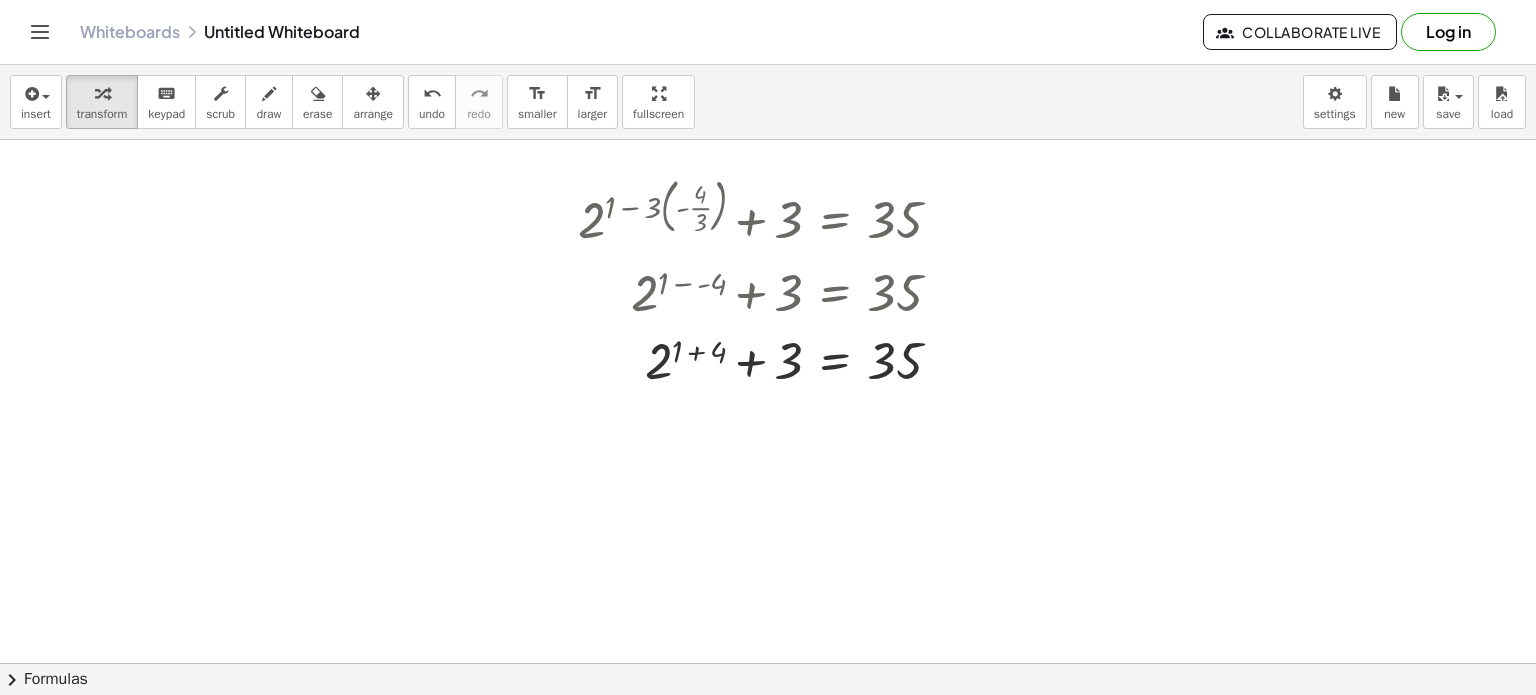 click 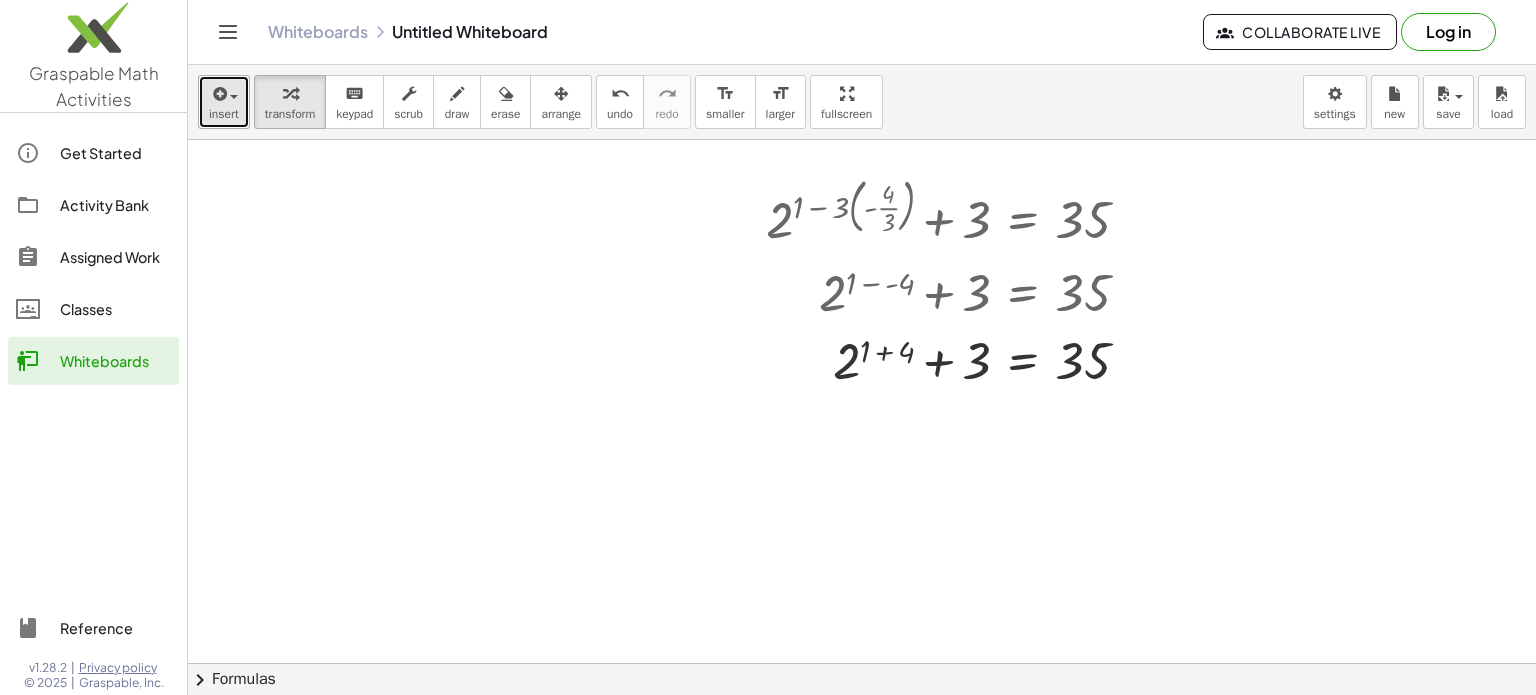click on "insert" at bounding box center [224, 114] 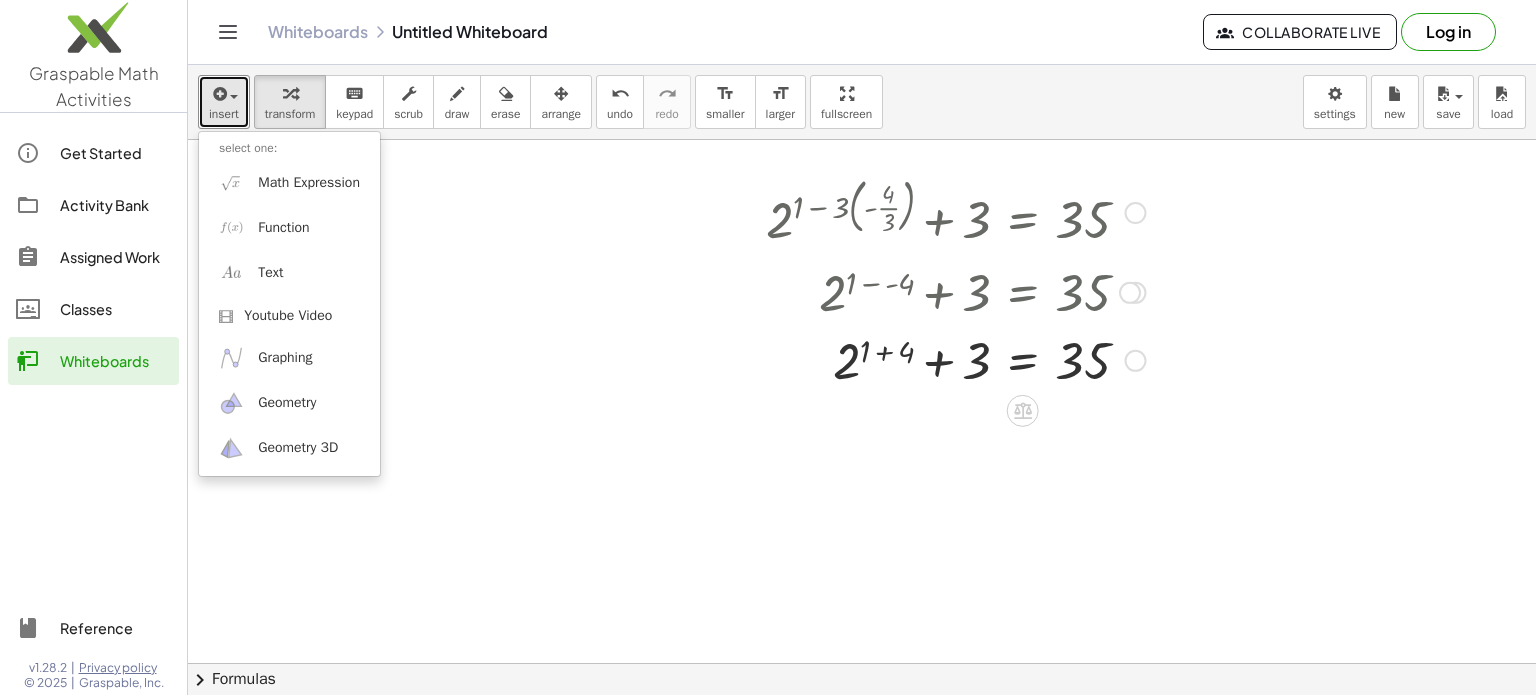 click at bounding box center (1135, 213) 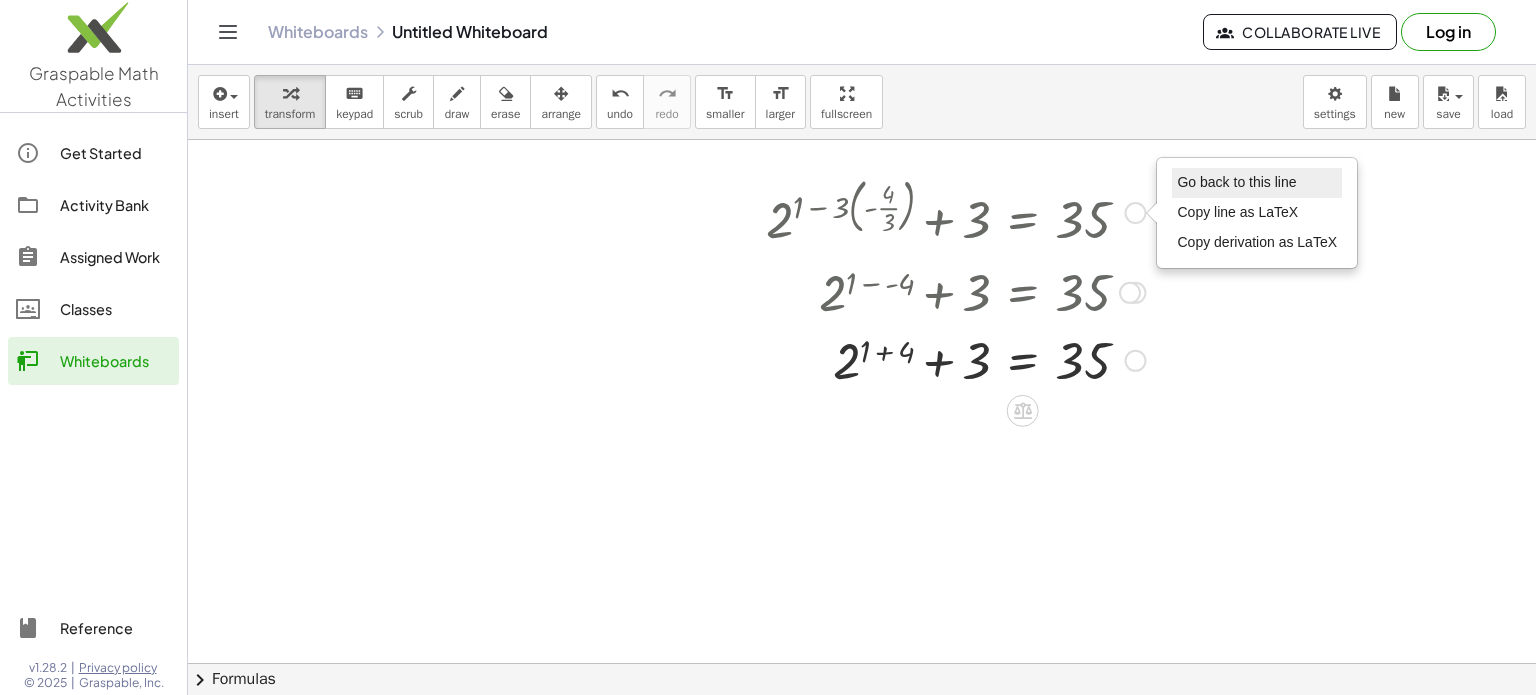 click on "Go back to this line" at bounding box center (1236, 182) 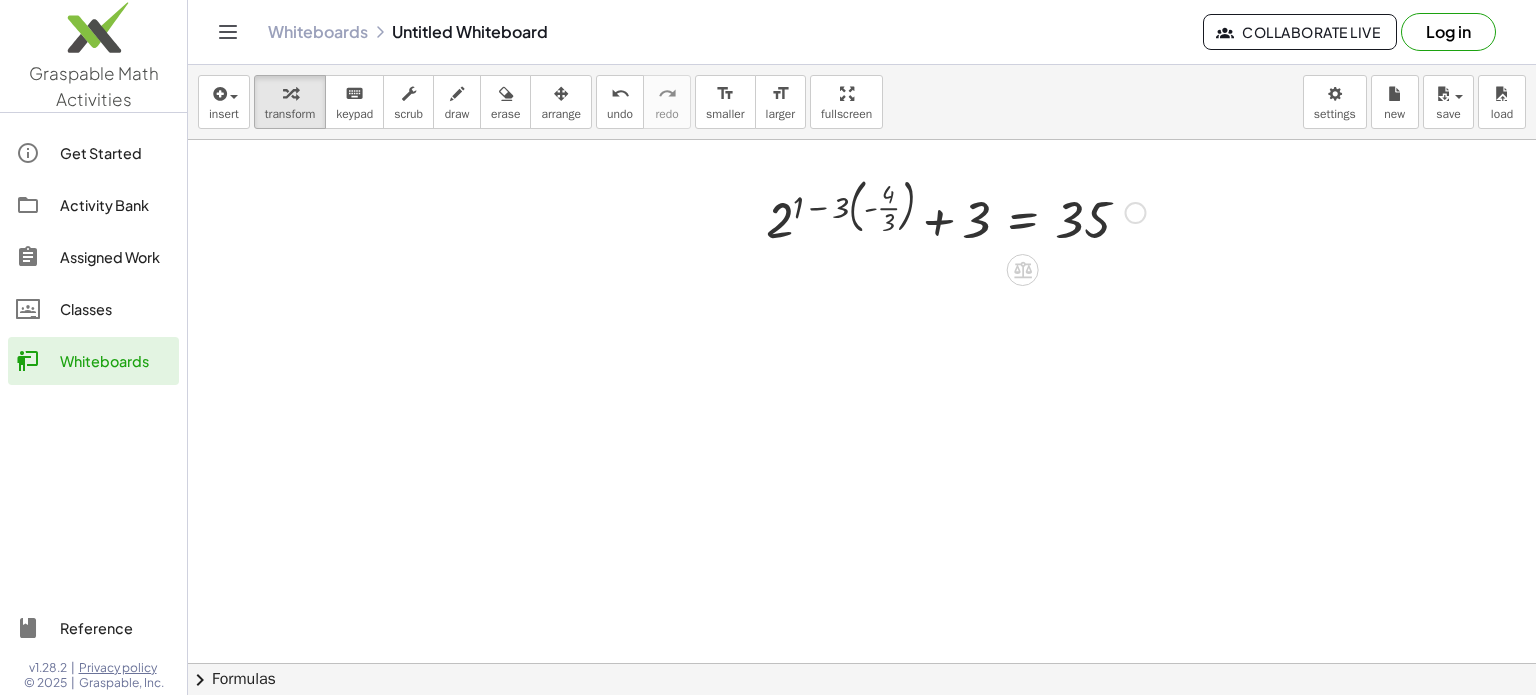 click on "Go back to this line Copy line as LaTeX Copy derivation as LaTeX" at bounding box center [1135, 213] 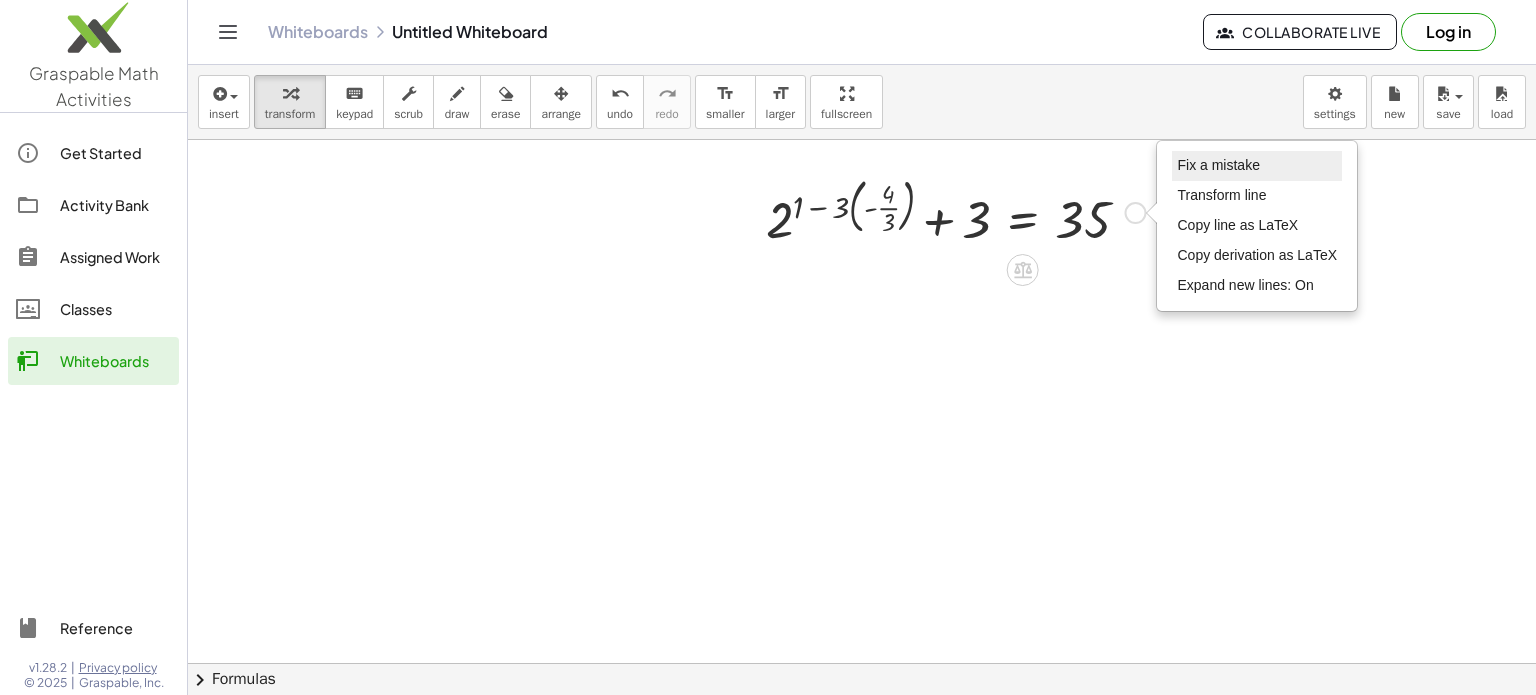 click on "Fix a mistake" at bounding box center (1218, 165) 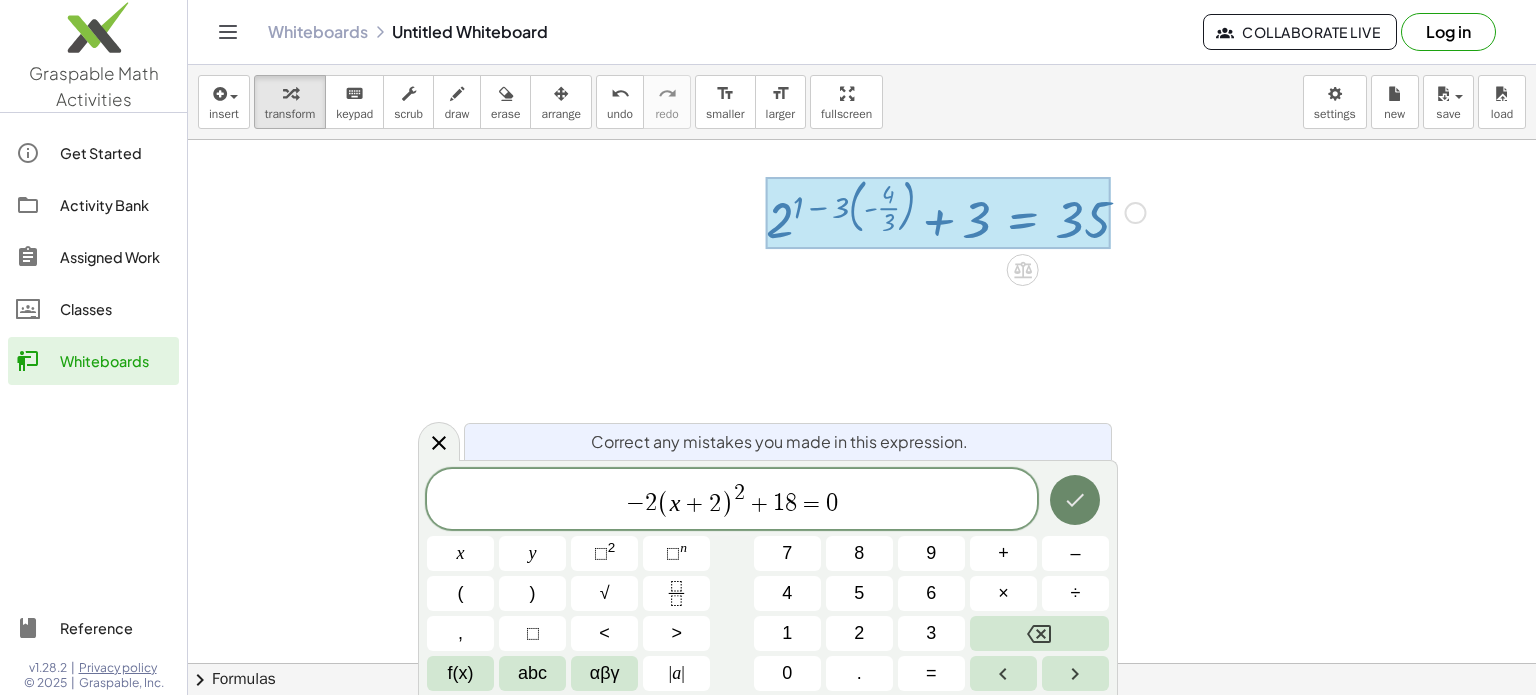 click at bounding box center (1075, 500) 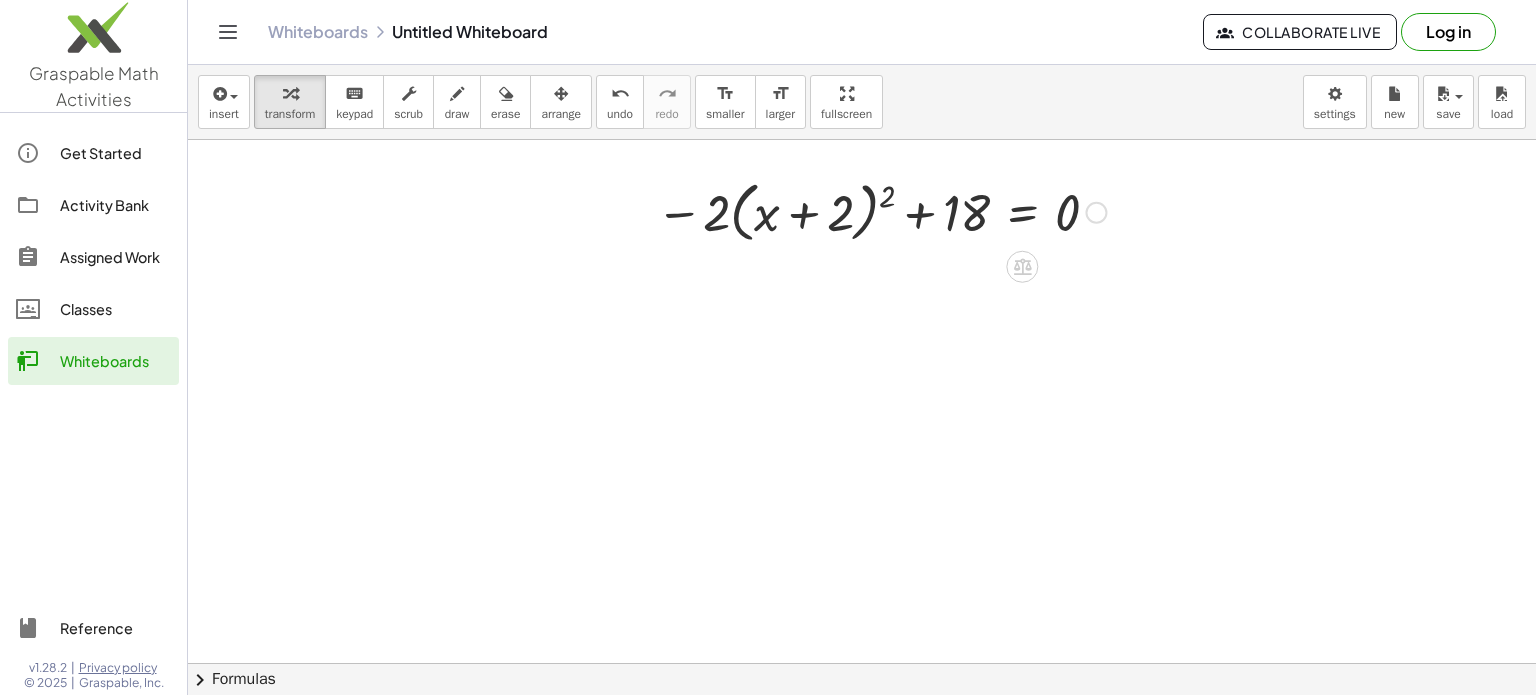 click 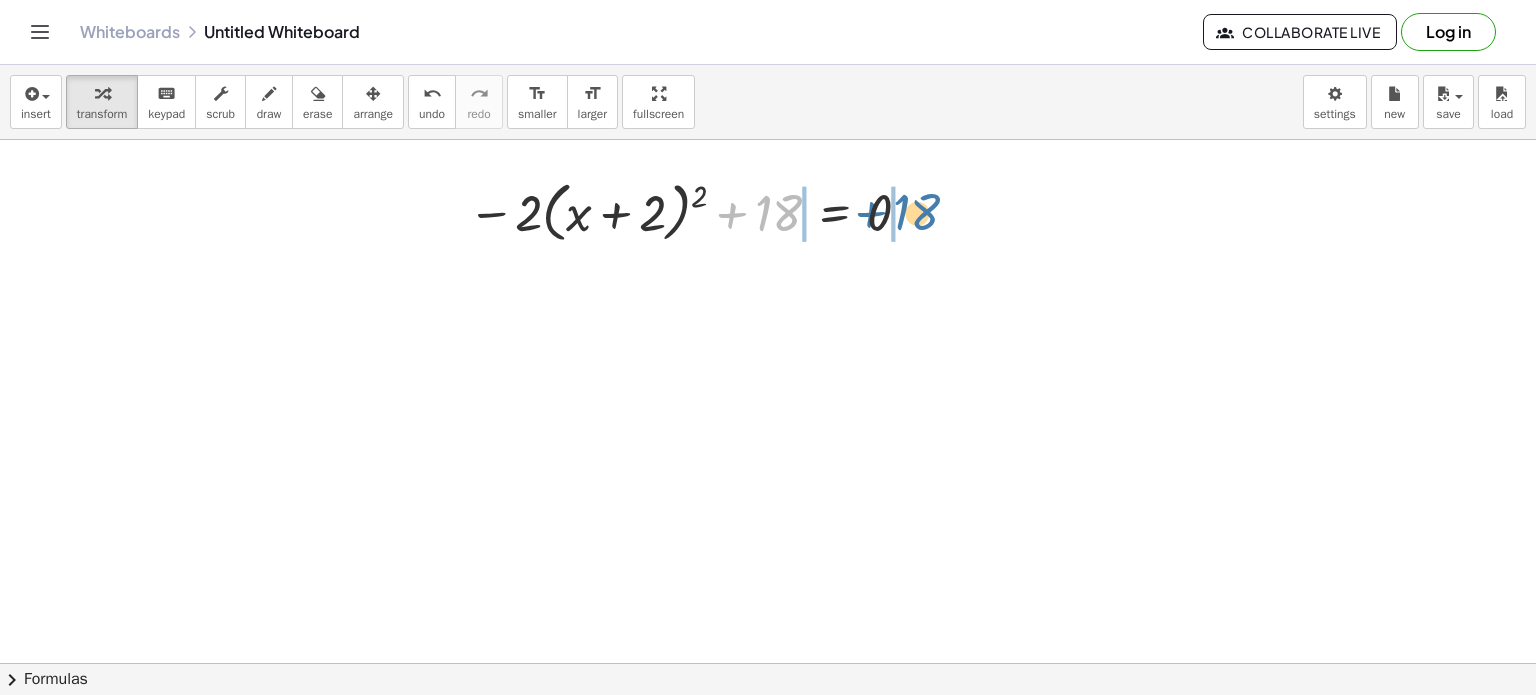 drag, startPoint x: 776, startPoint y: 205, endPoint x: 916, endPoint y: 205, distance: 140 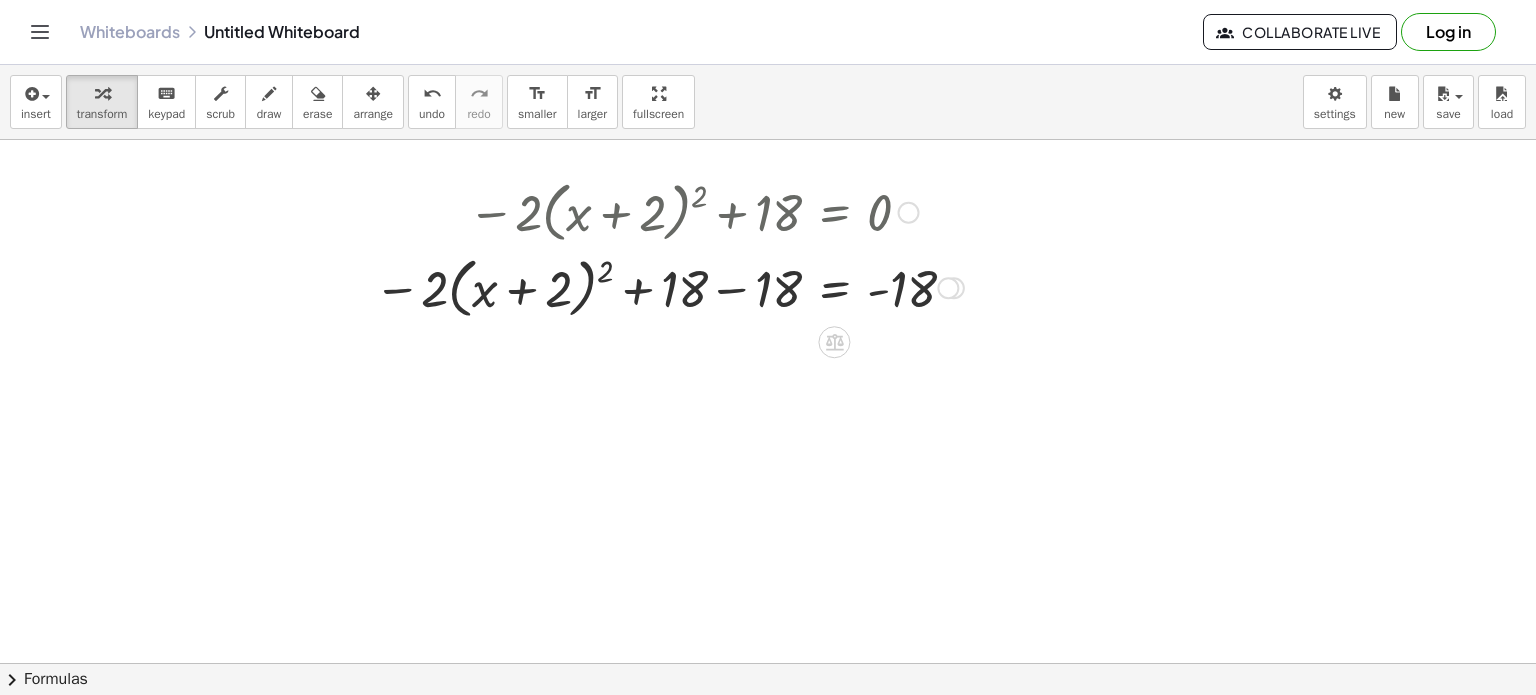 click at bounding box center [669, 286] 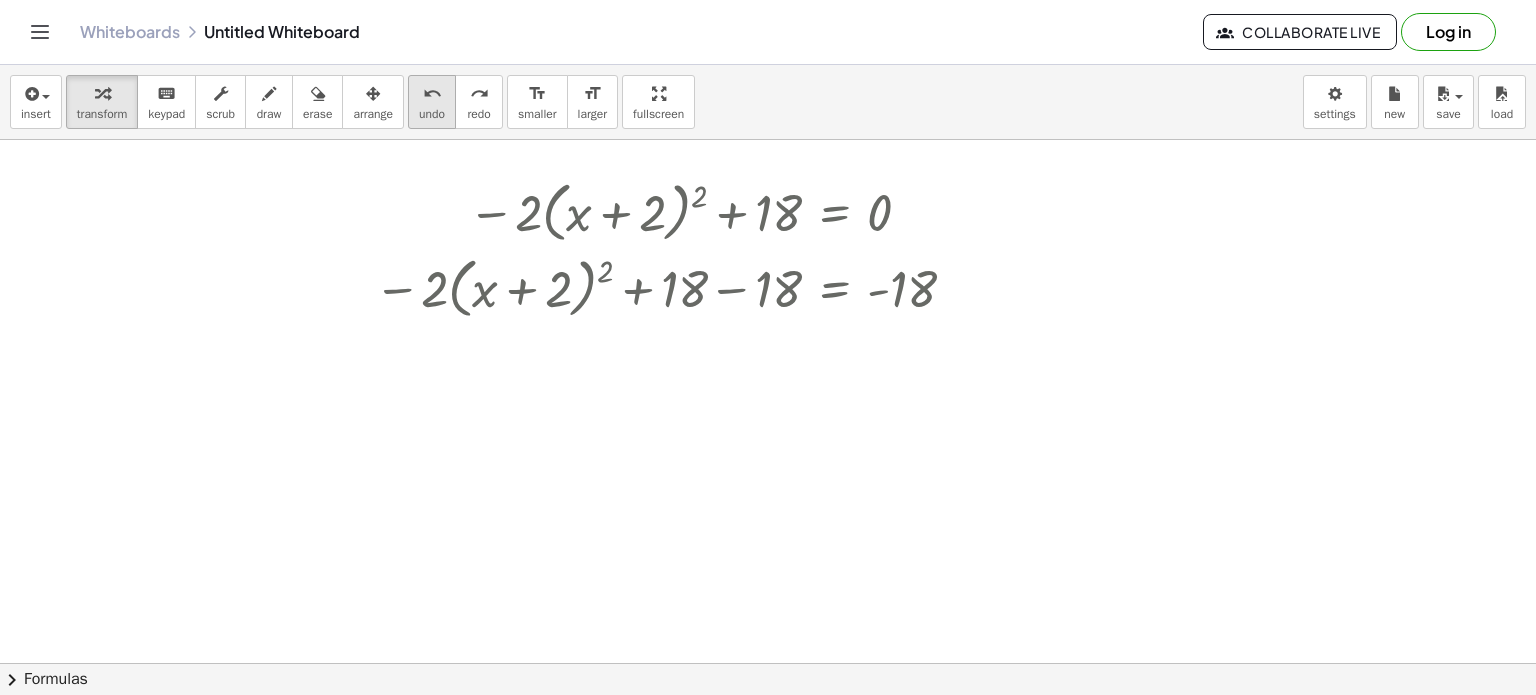 click on "undo" at bounding box center (432, 94) 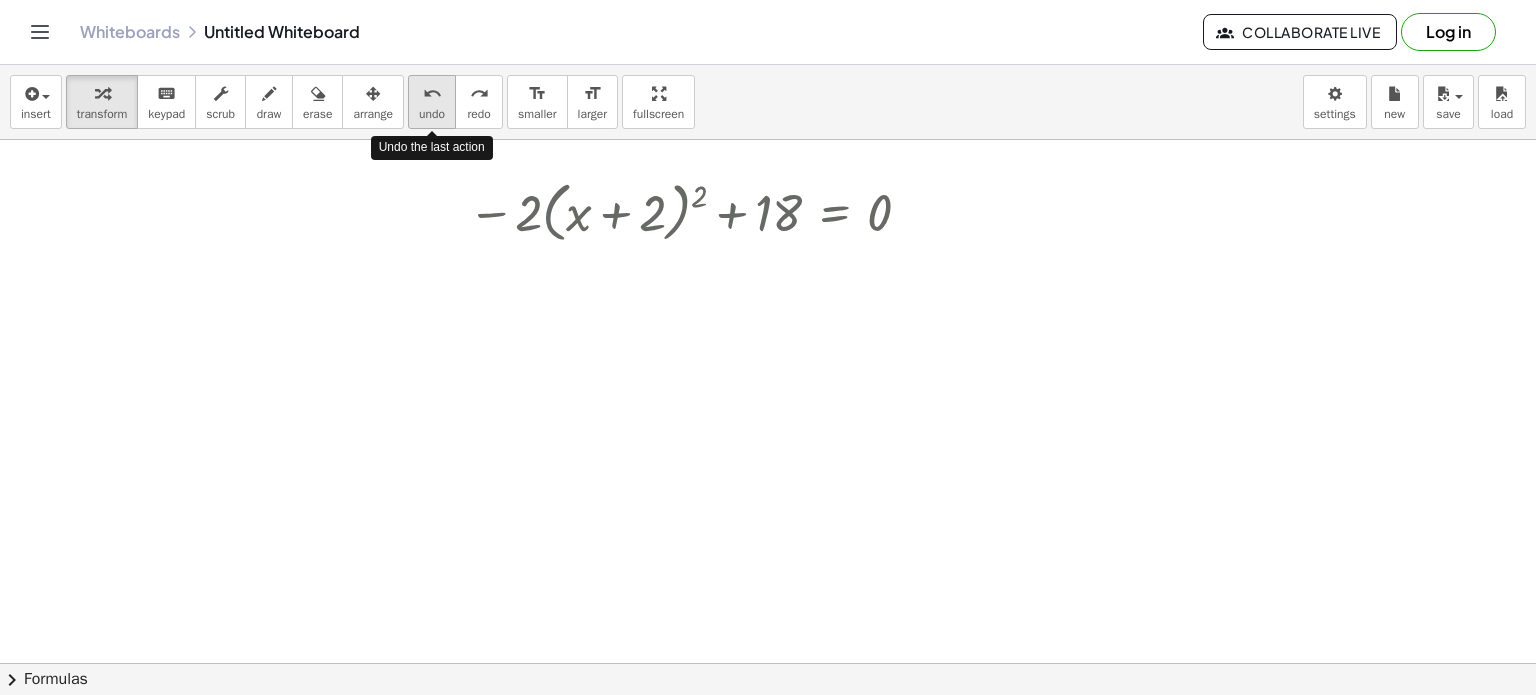 click on "undo undo" at bounding box center [432, 102] 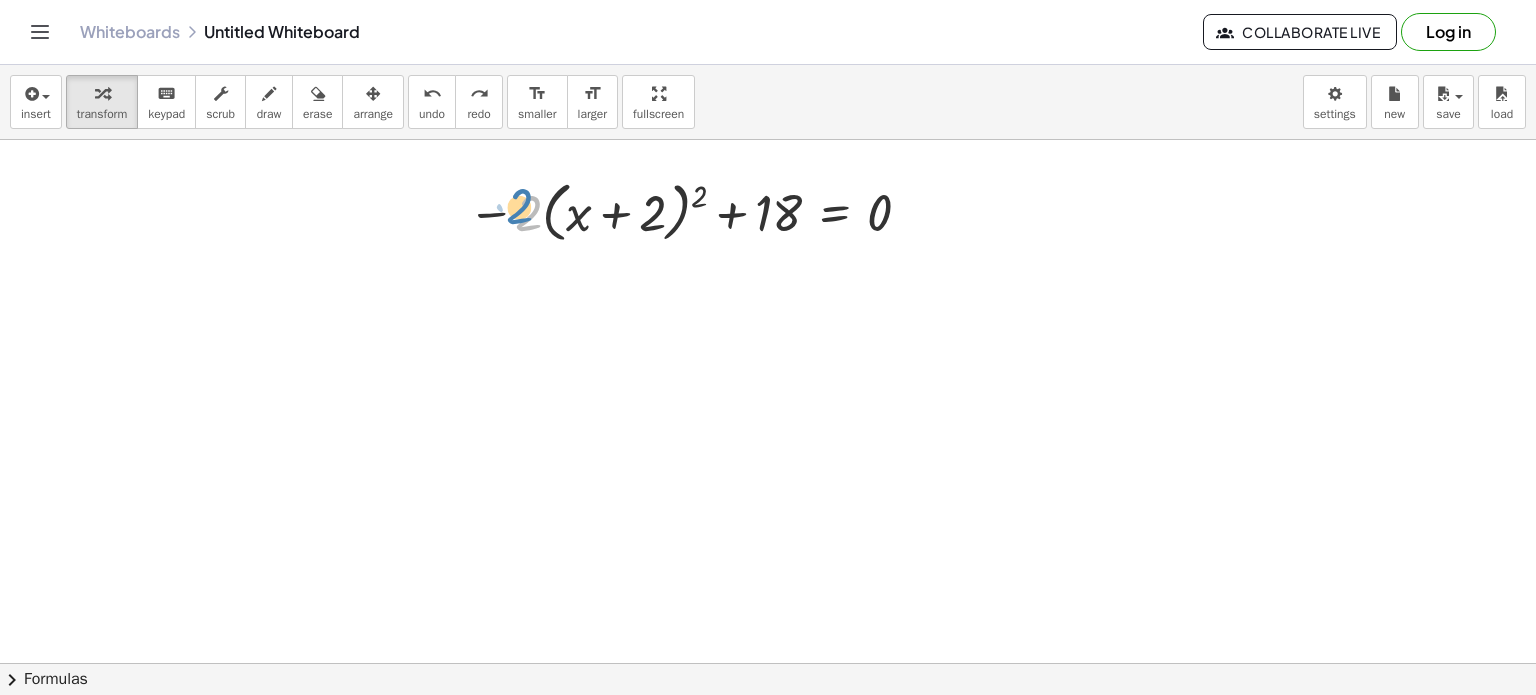 drag, startPoint x: 528, startPoint y: 218, endPoint x: 513, endPoint y: 211, distance: 16.552946 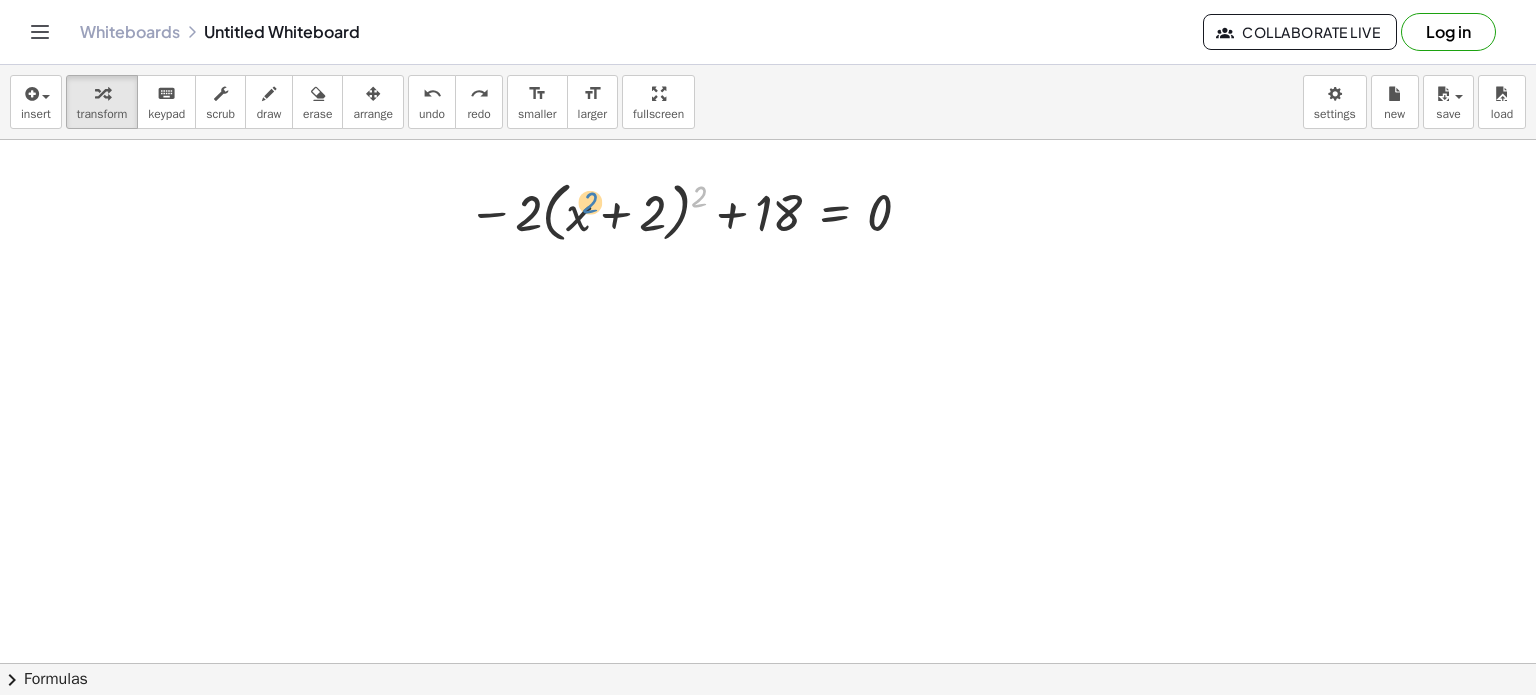 drag, startPoint x: 696, startPoint y: 193, endPoint x: 583, endPoint y: 198, distance: 113.110565 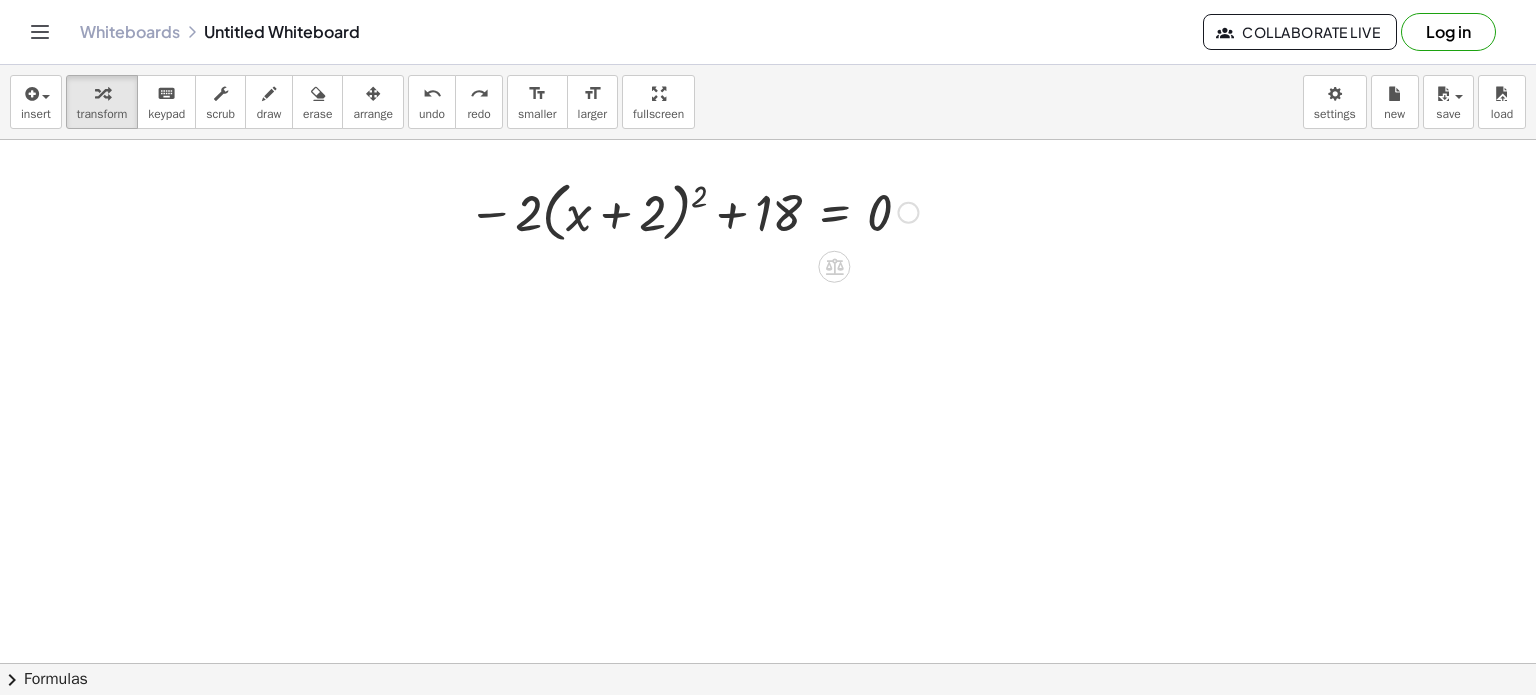 click at bounding box center [693, 211] 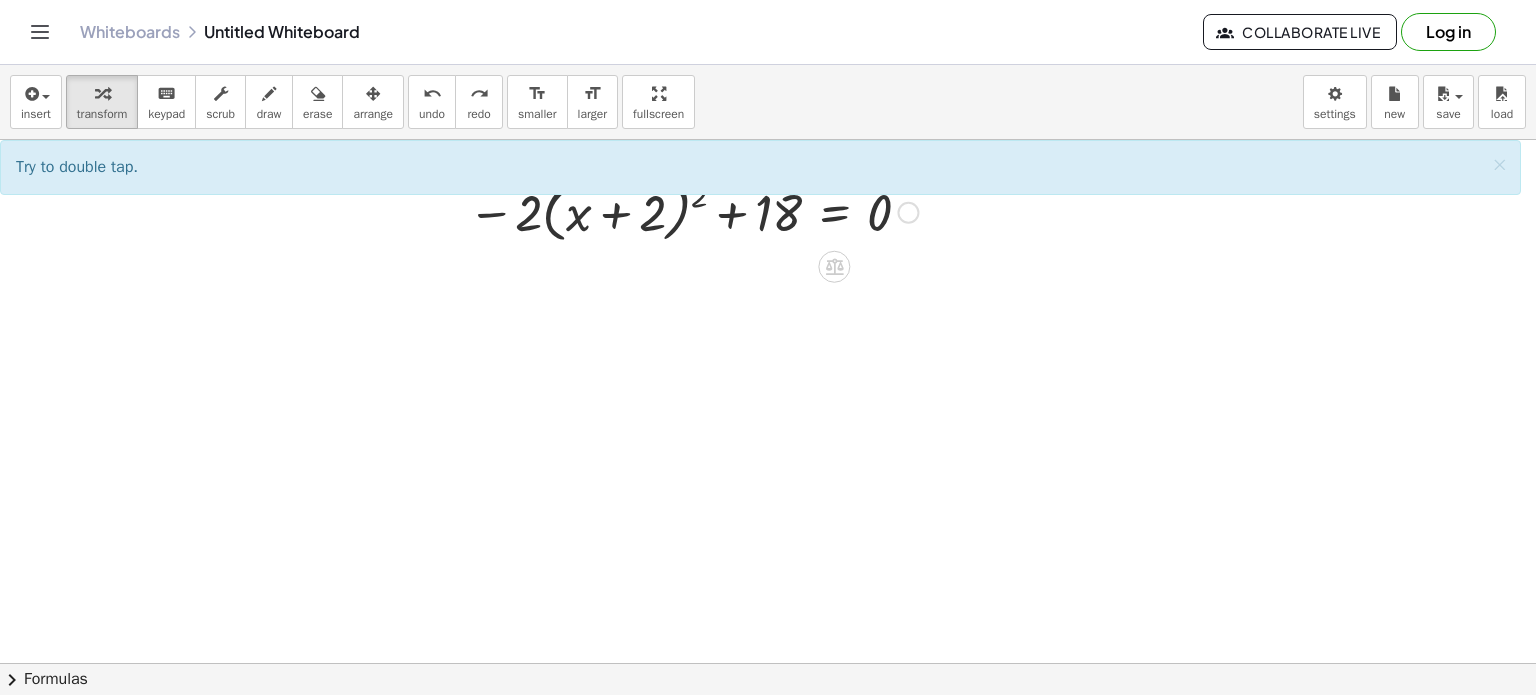 click at bounding box center [693, 211] 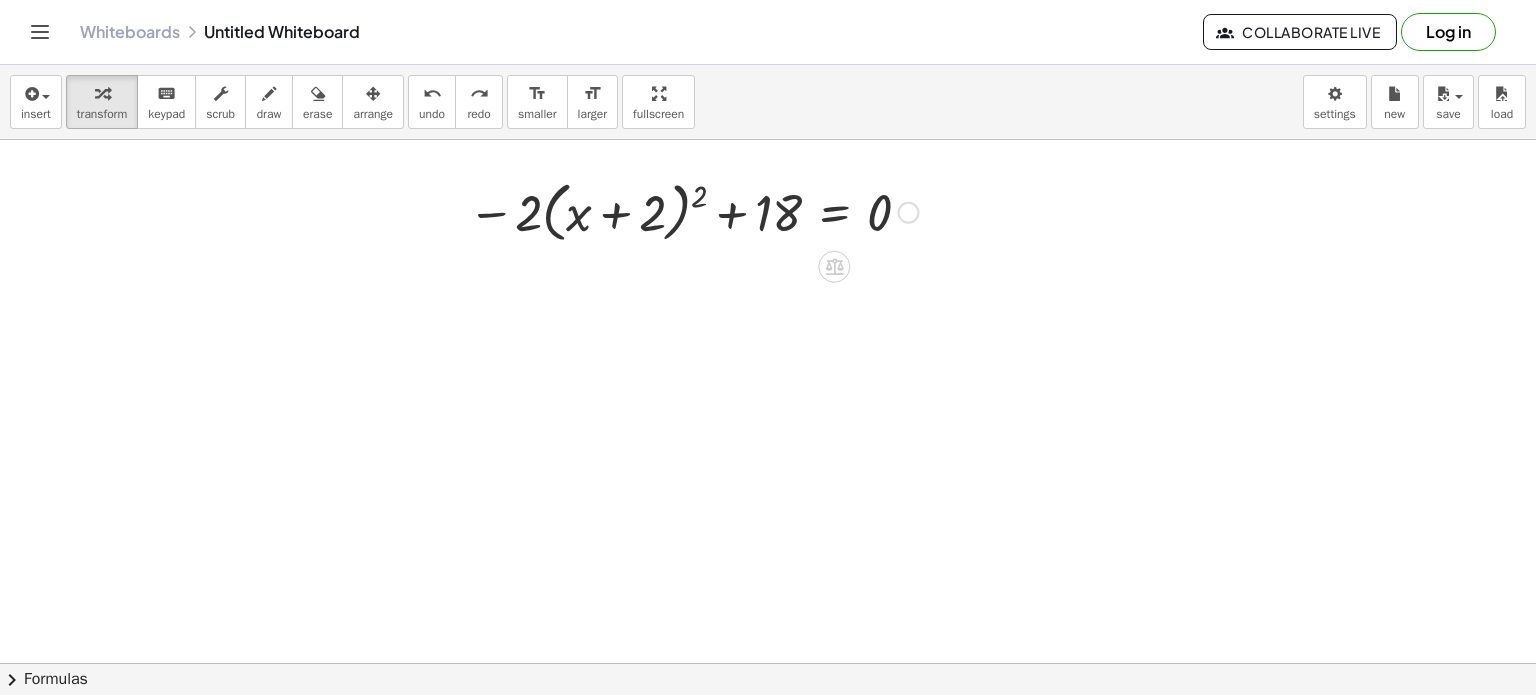 click at bounding box center [693, 211] 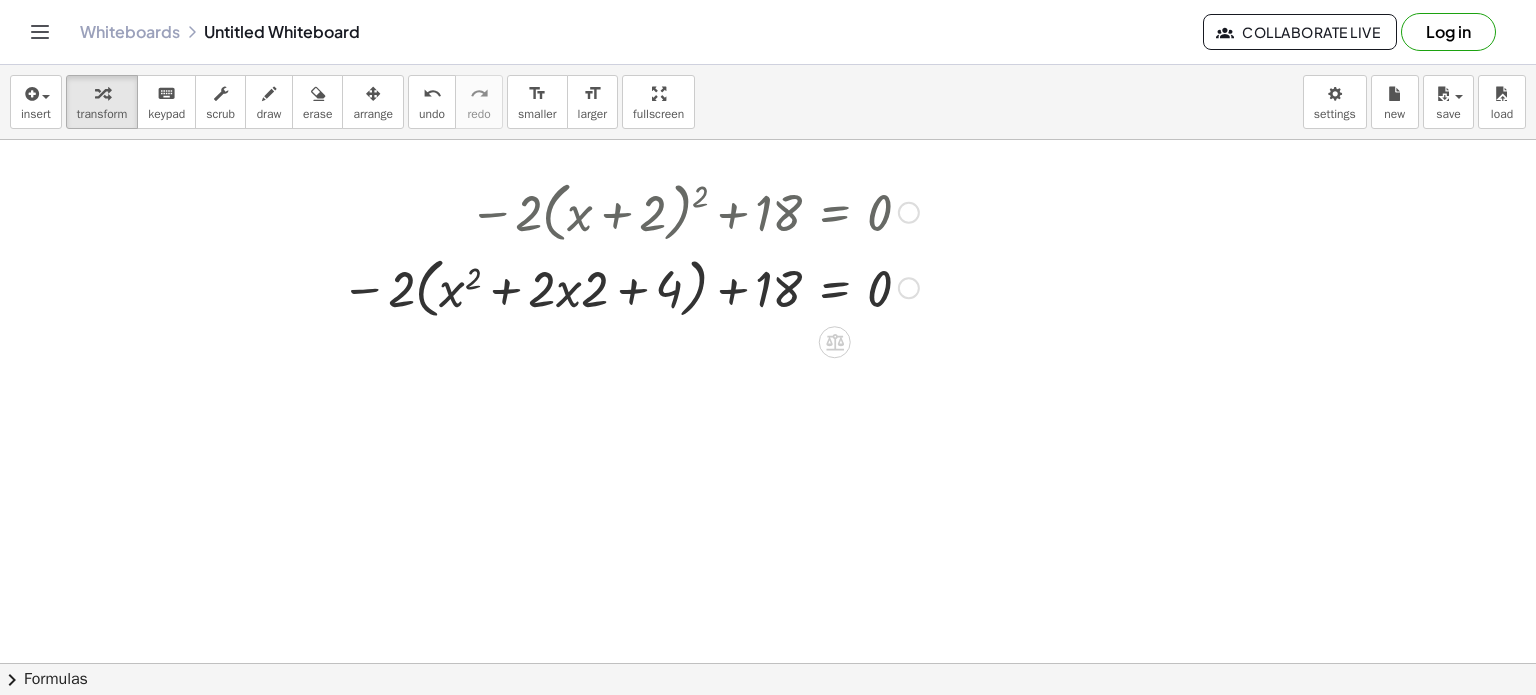click at bounding box center (630, 286) 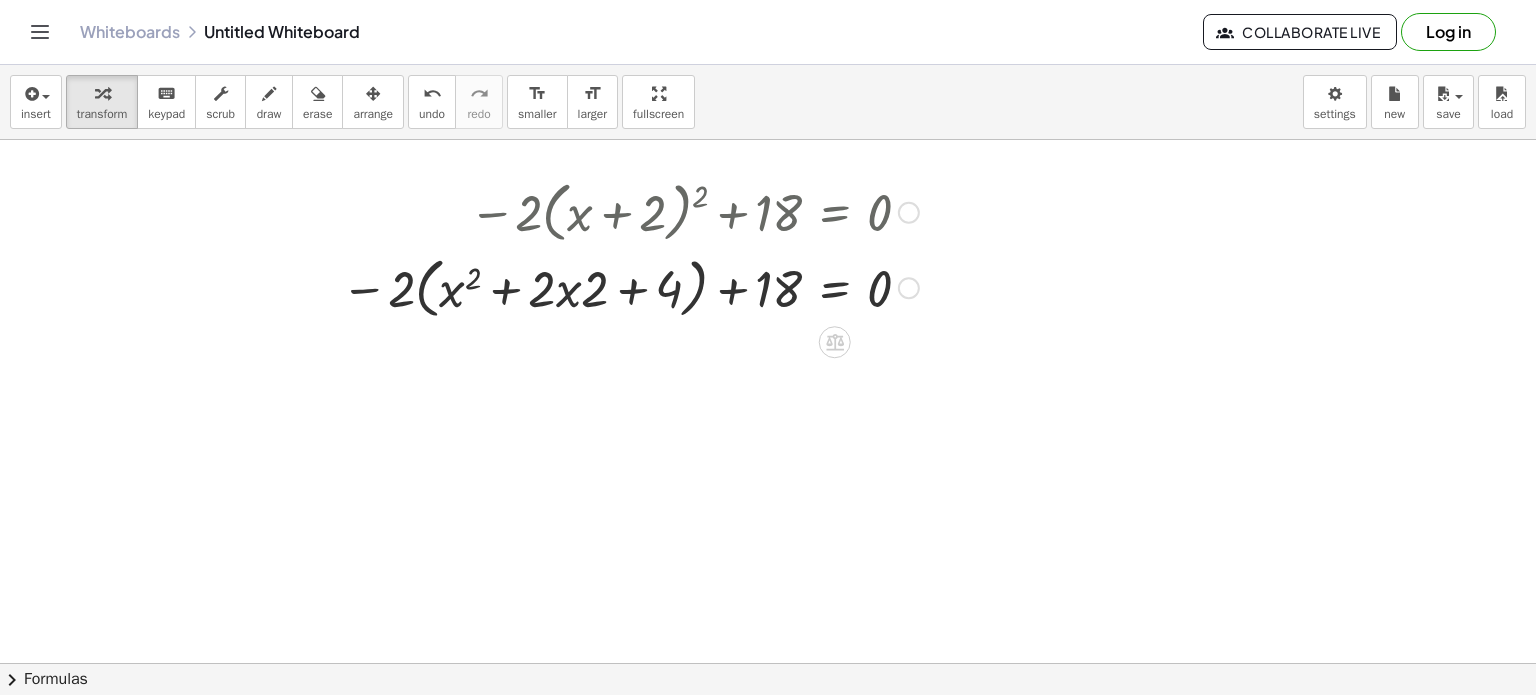 click at bounding box center (630, 286) 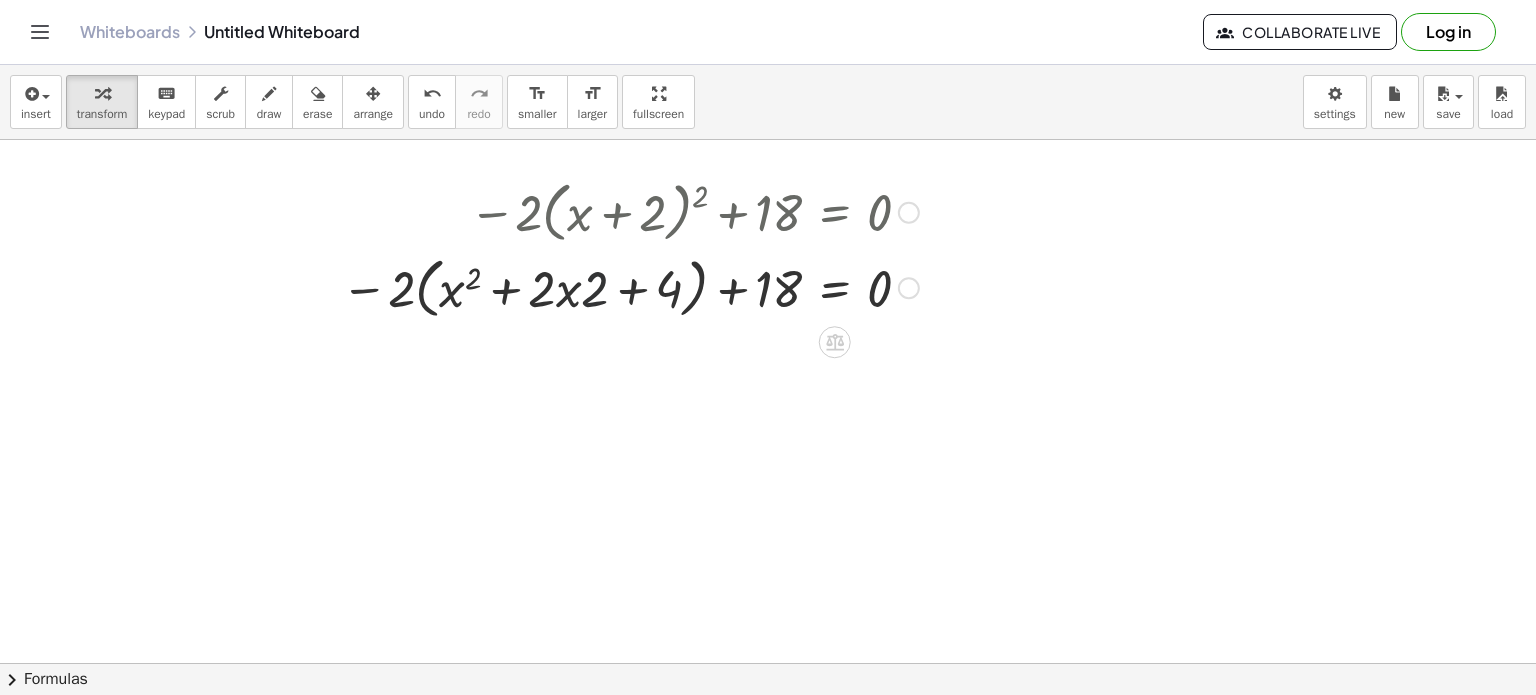 click at bounding box center (630, 286) 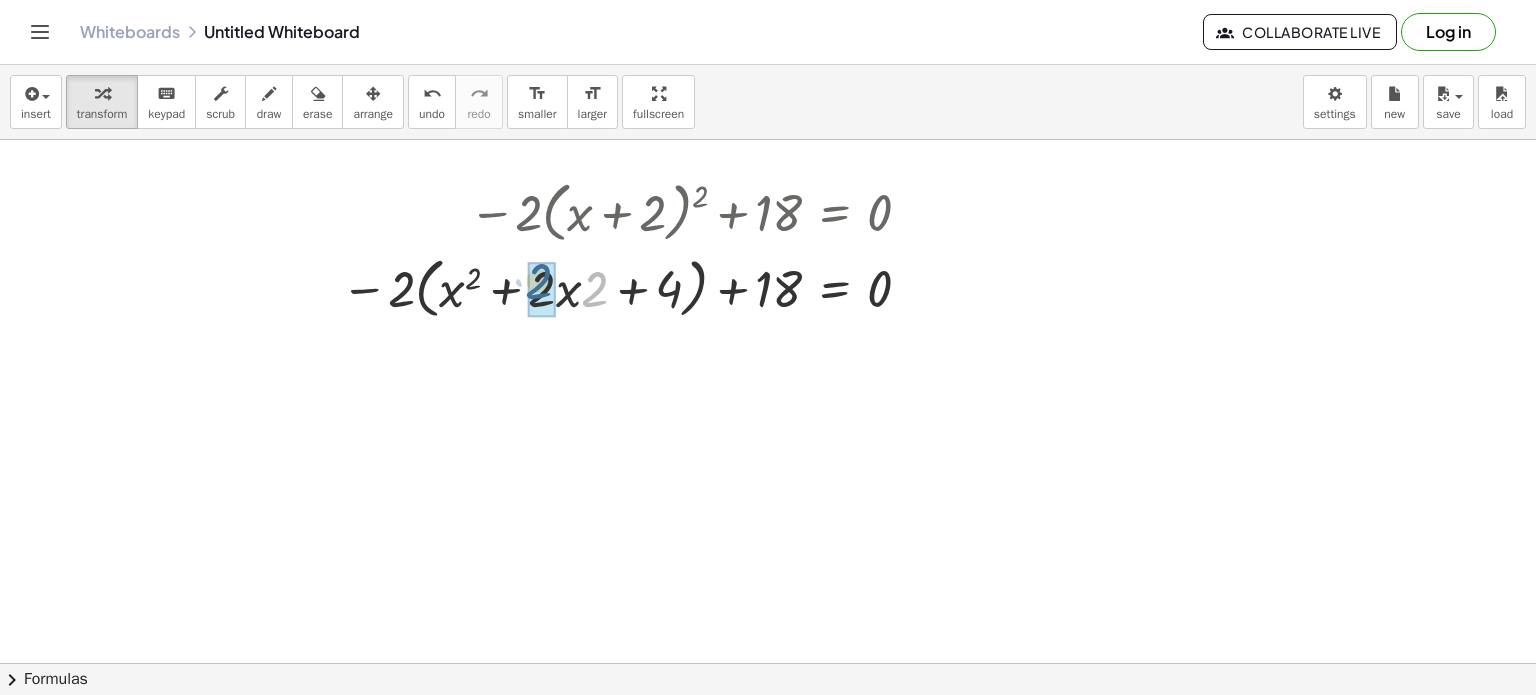 drag, startPoint x: 596, startPoint y: 291, endPoint x: 540, endPoint y: 284, distance: 56.435802 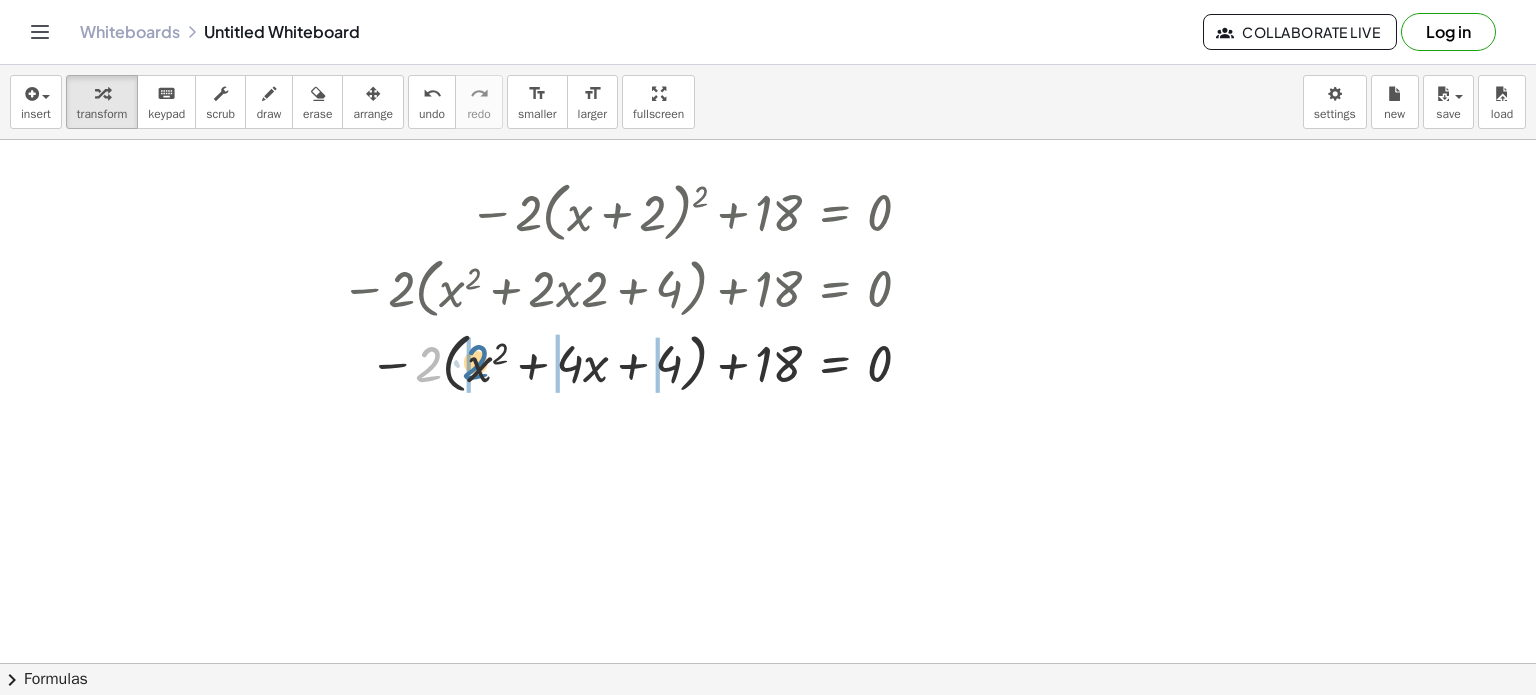drag, startPoint x: 426, startPoint y: 360, endPoint x: 474, endPoint y: 358, distance: 48.04165 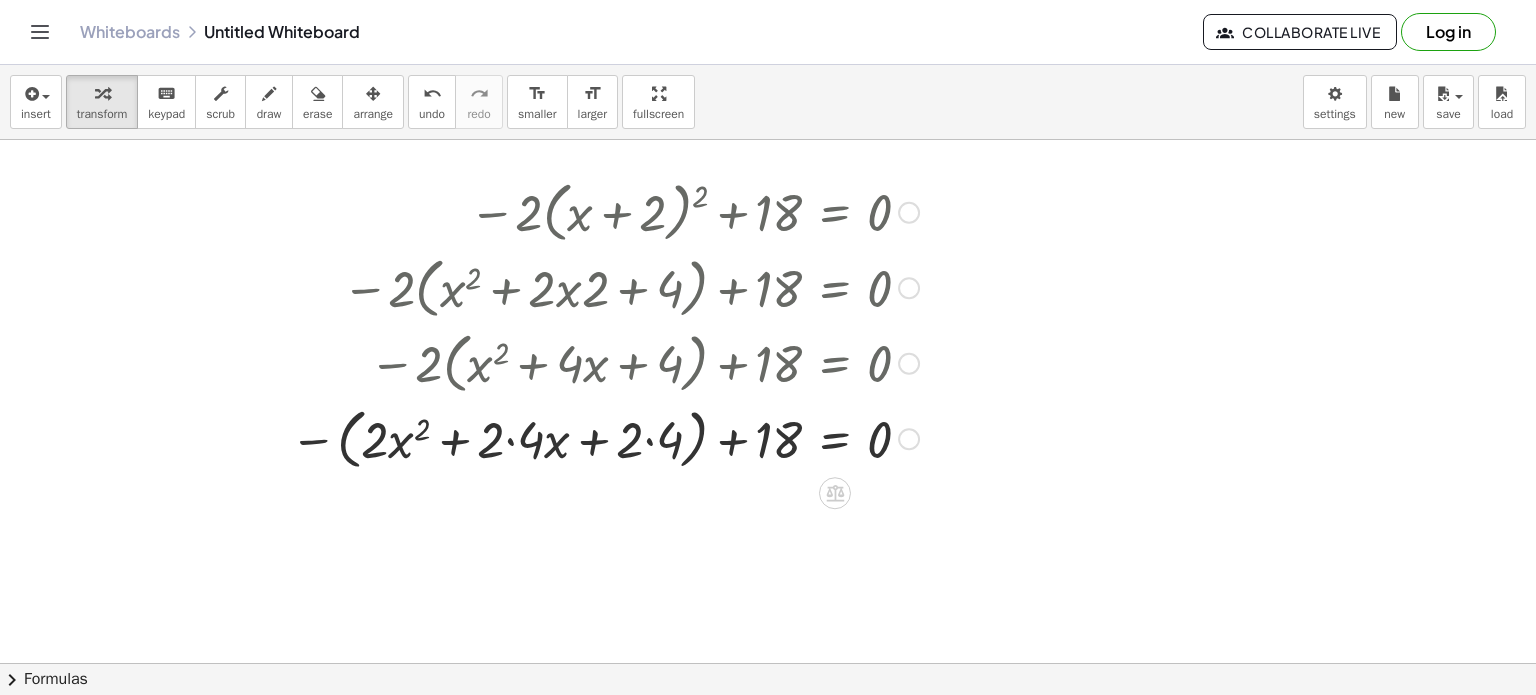 click at bounding box center [604, 437] 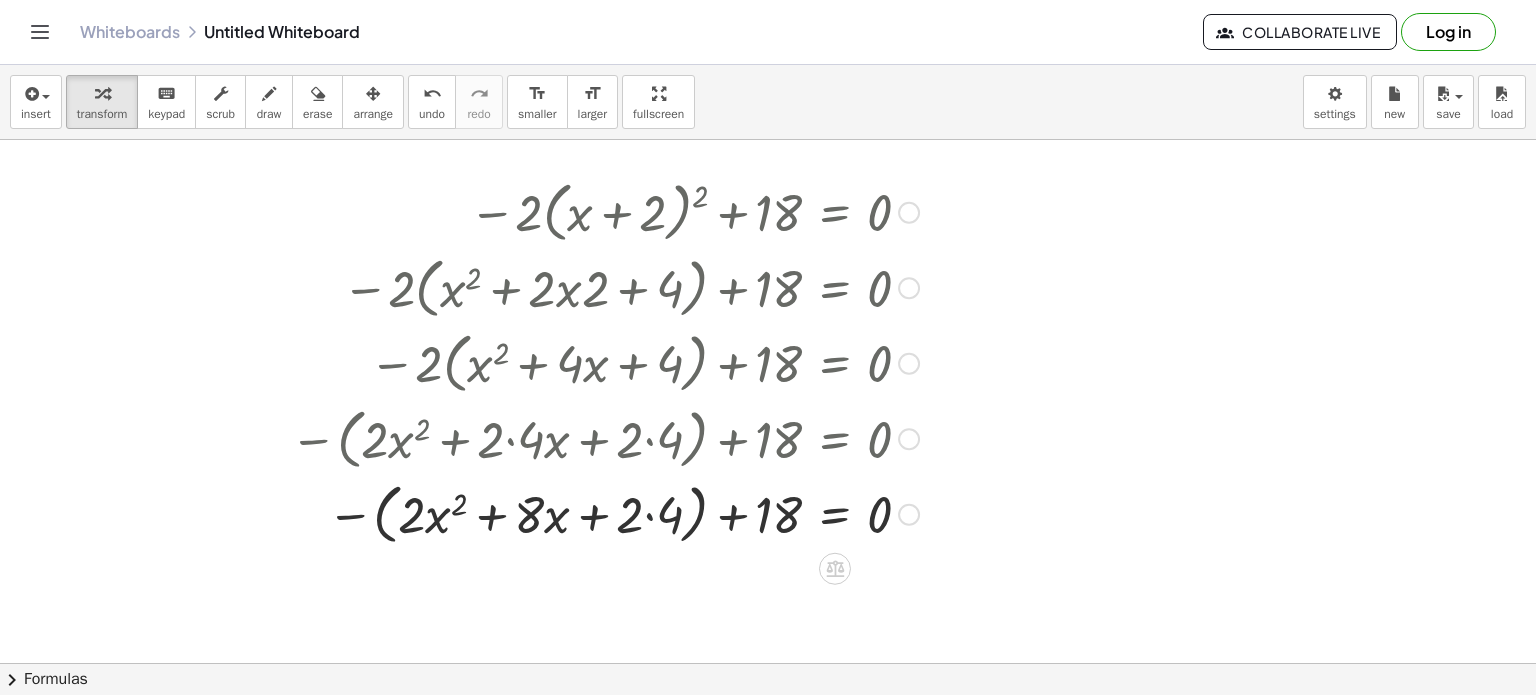 click at bounding box center [604, 513] 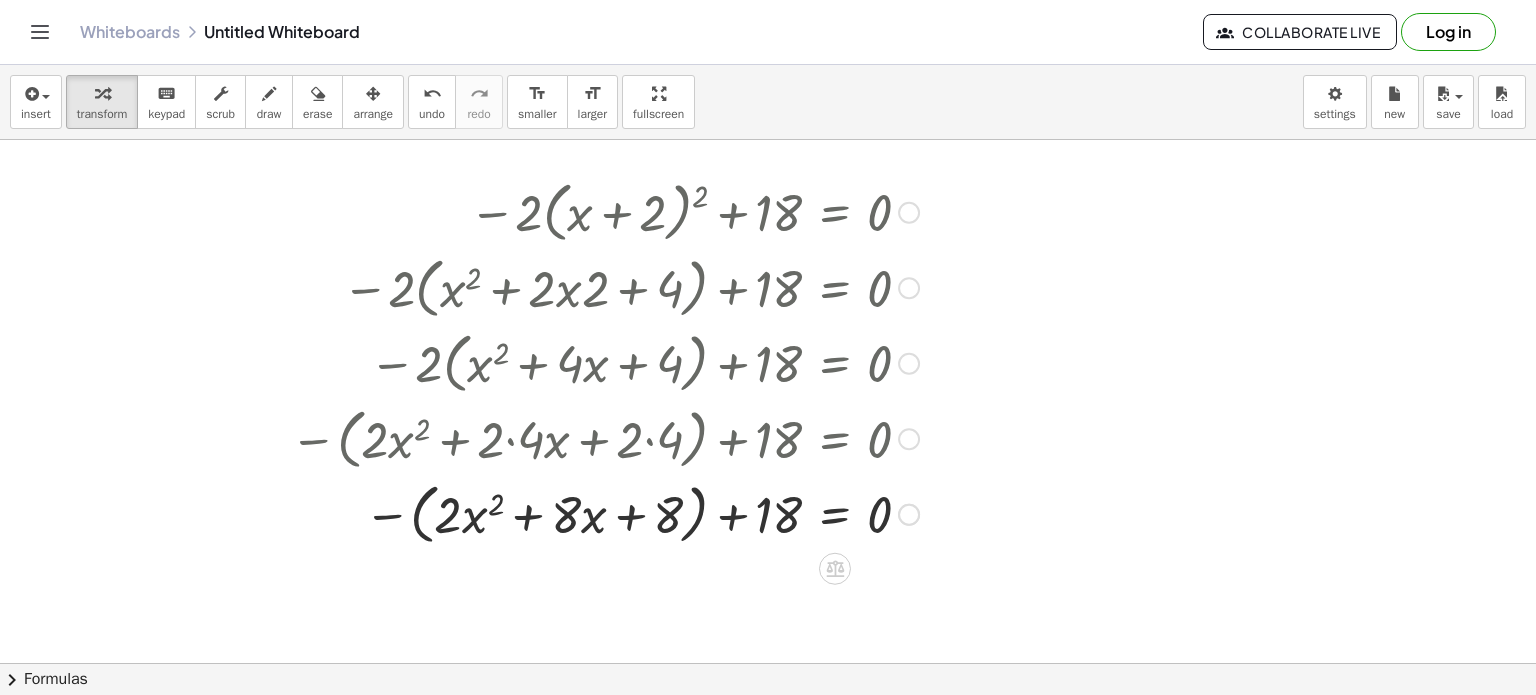 drag, startPoint x: 766, startPoint y: 513, endPoint x: 660, endPoint y: 496, distance: 107.35455 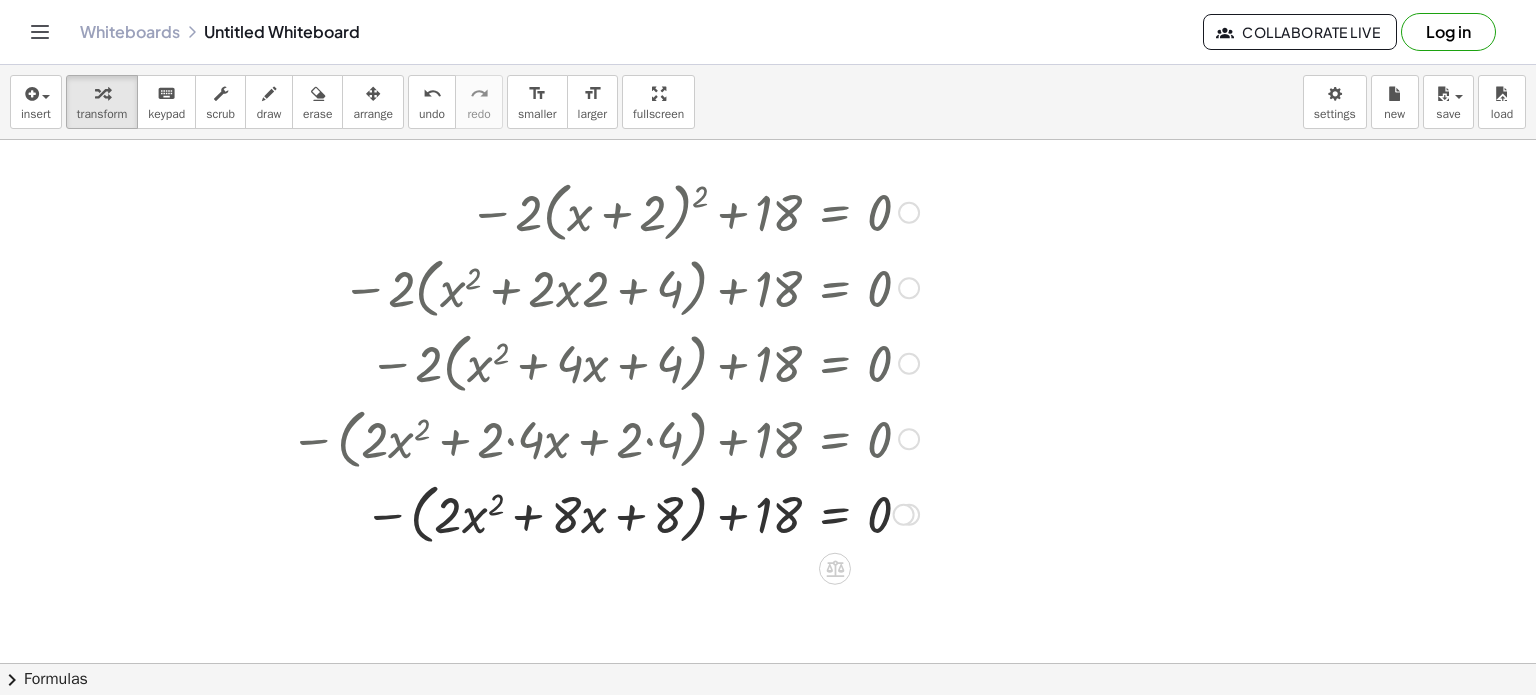 drag, startPoint x: 660, startPoint y: 496, endPoint x: 729, endPoint y: 516, distance: 71.8401 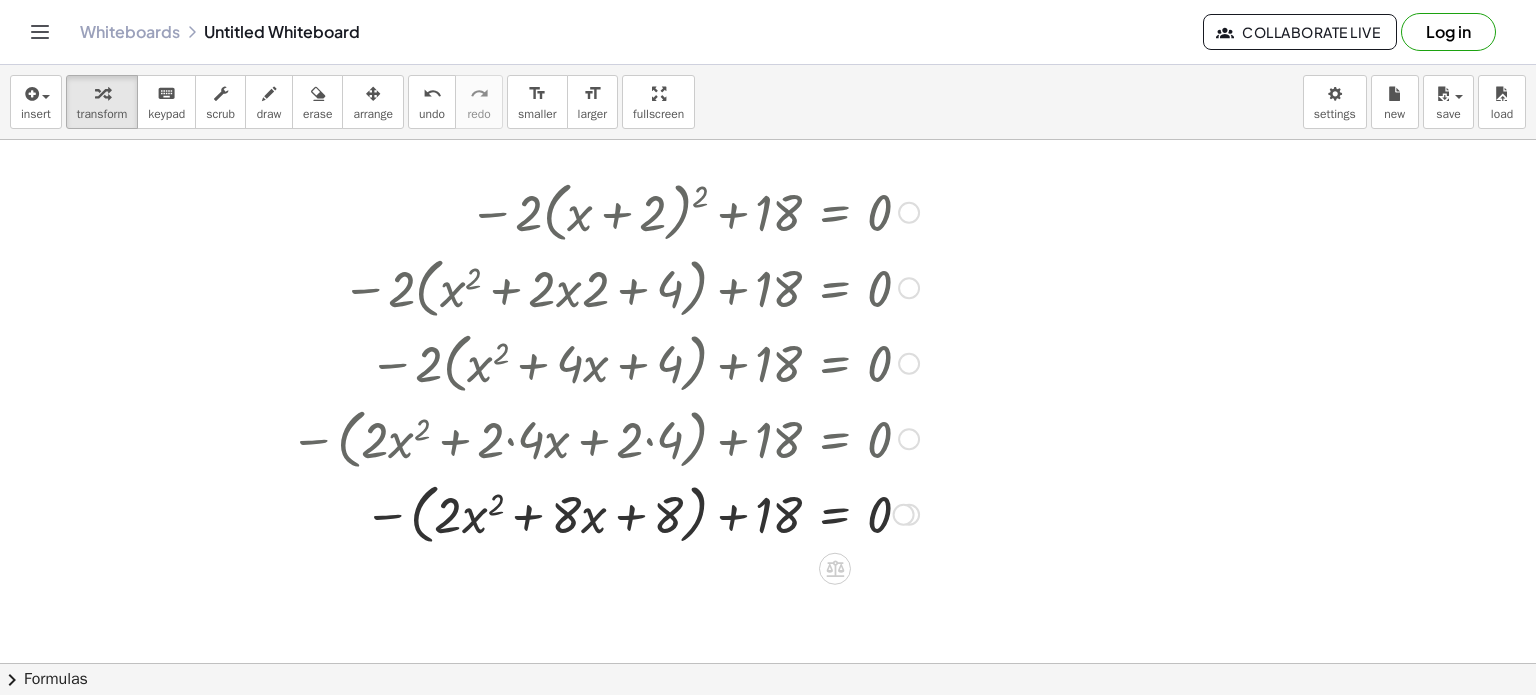 drag, startPoint x: 775, startPoint y: 519, endPoint x: 612, endPoint y: 522, distance: 163.0276 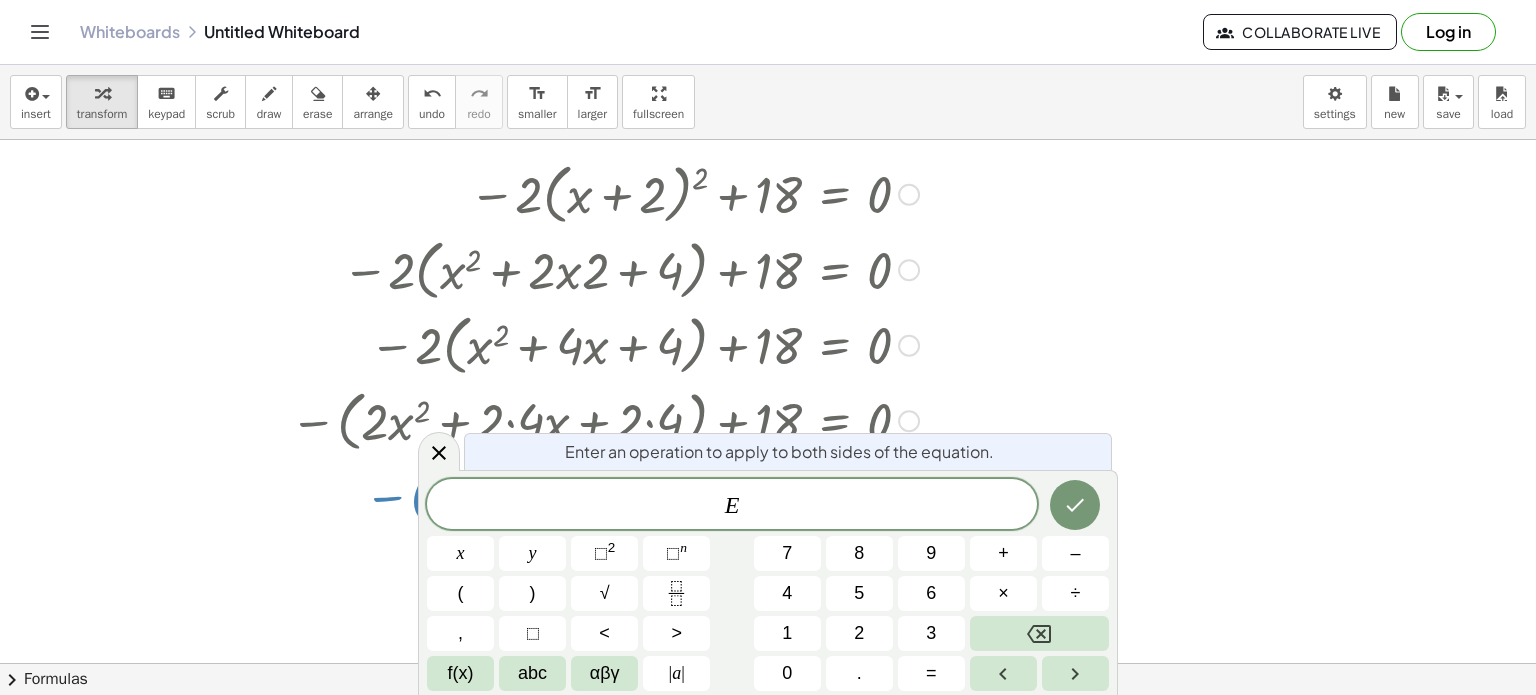 click at bounding box center [768, 711] 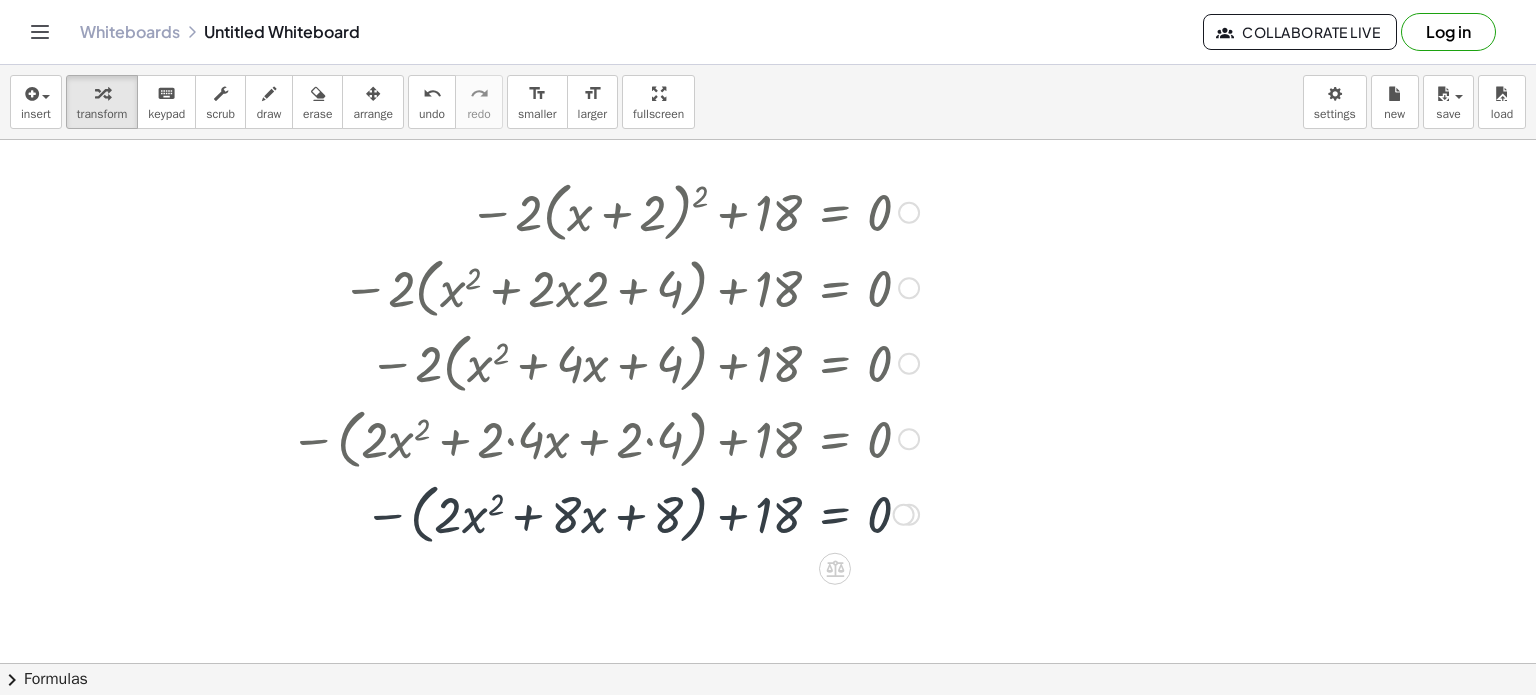 scroll, scrollTop: 0, scrollLeft: 0, axis: both 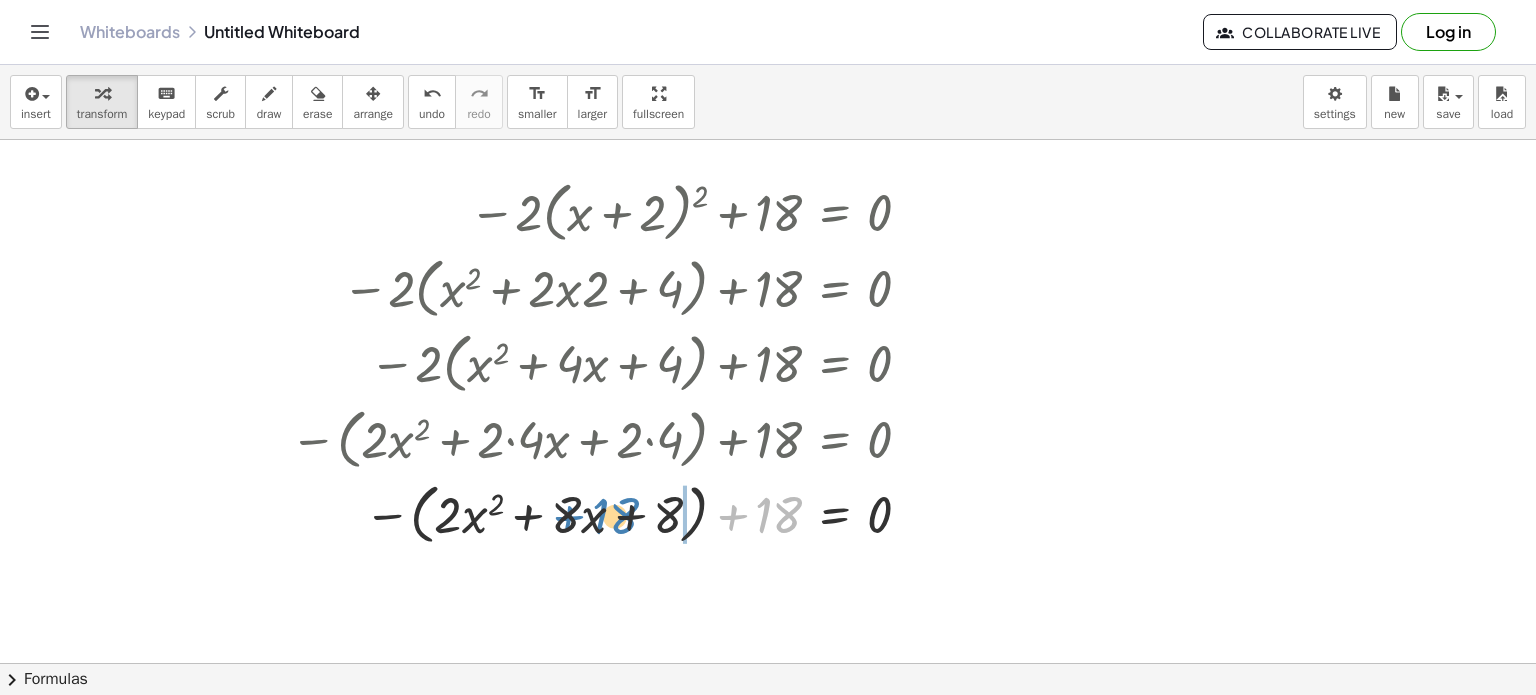 drag, startPoint x: 785, startPoint y: 520, endPoint x: 637, endPoint y: 520, distance: 148 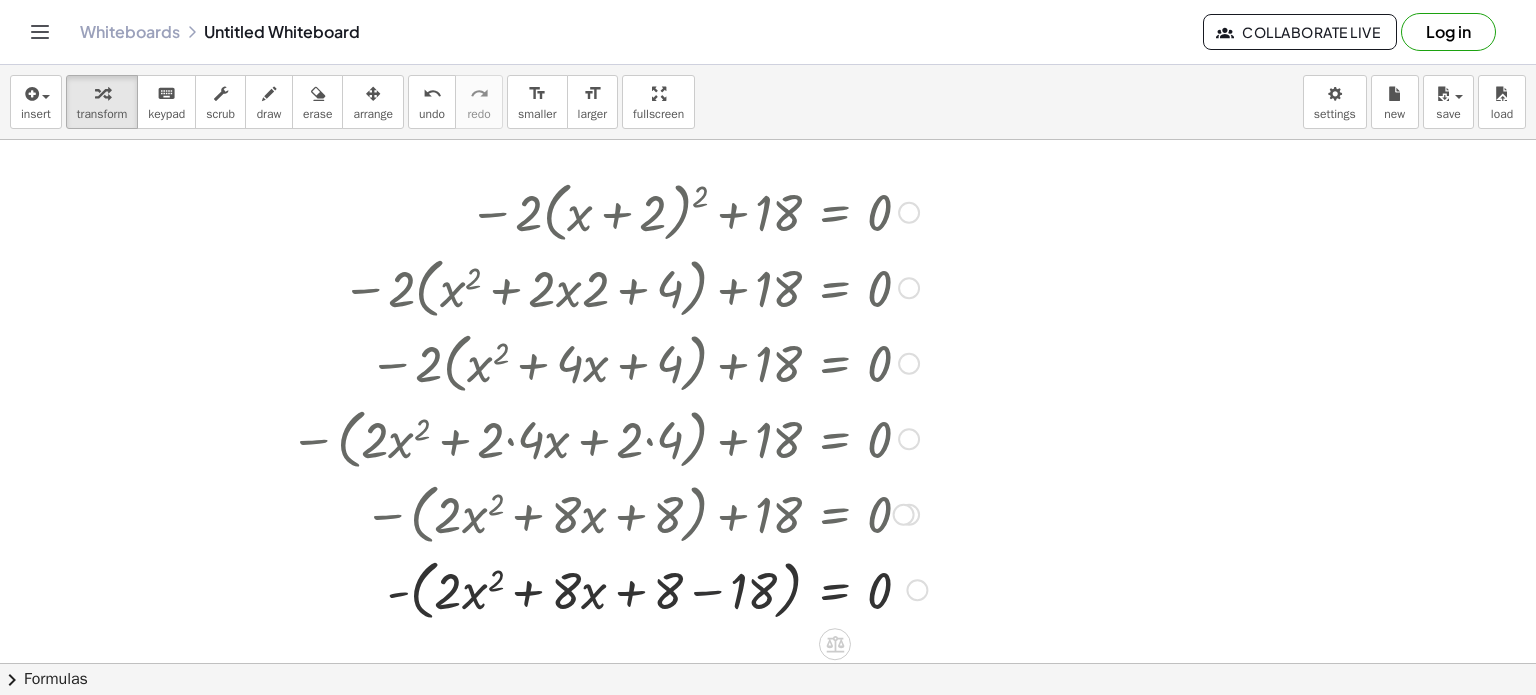 click at bounding box center [608, 588] 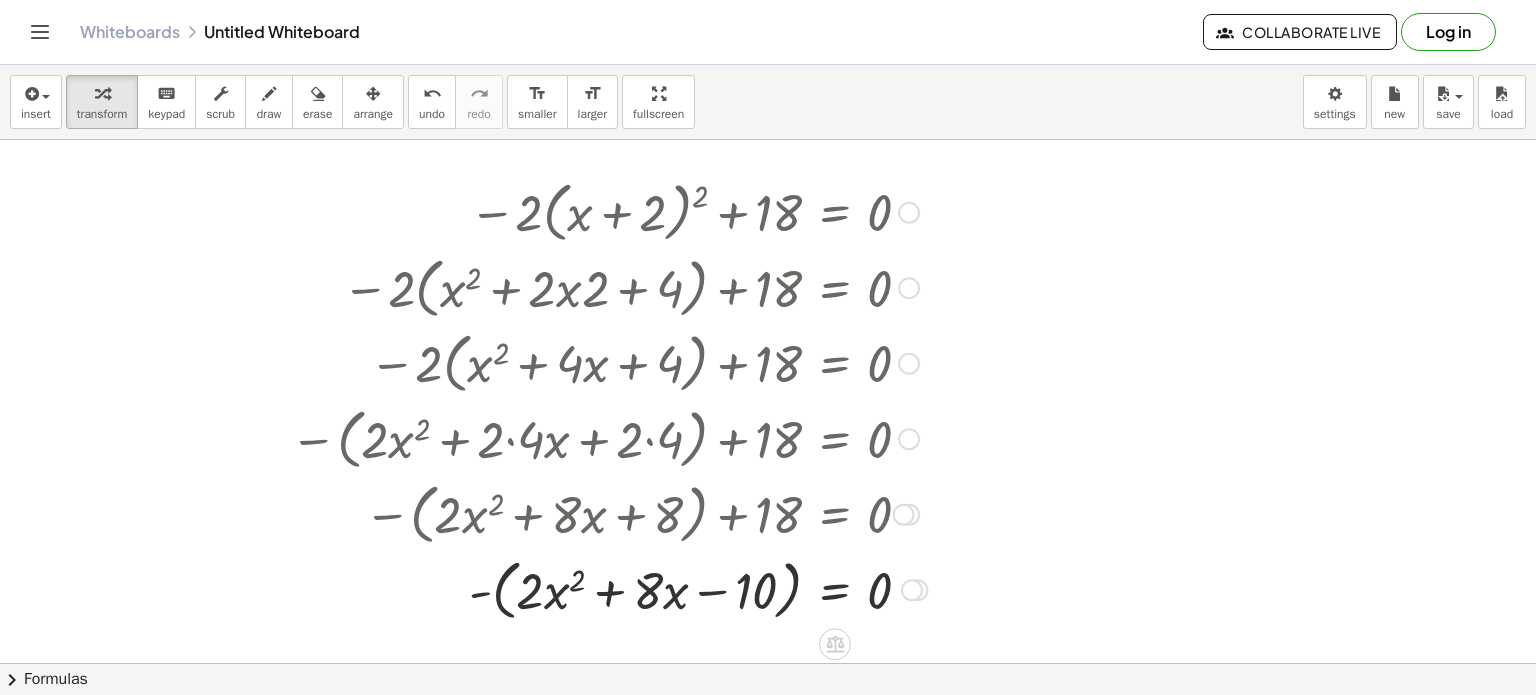 click at bounding box center [608, 588] 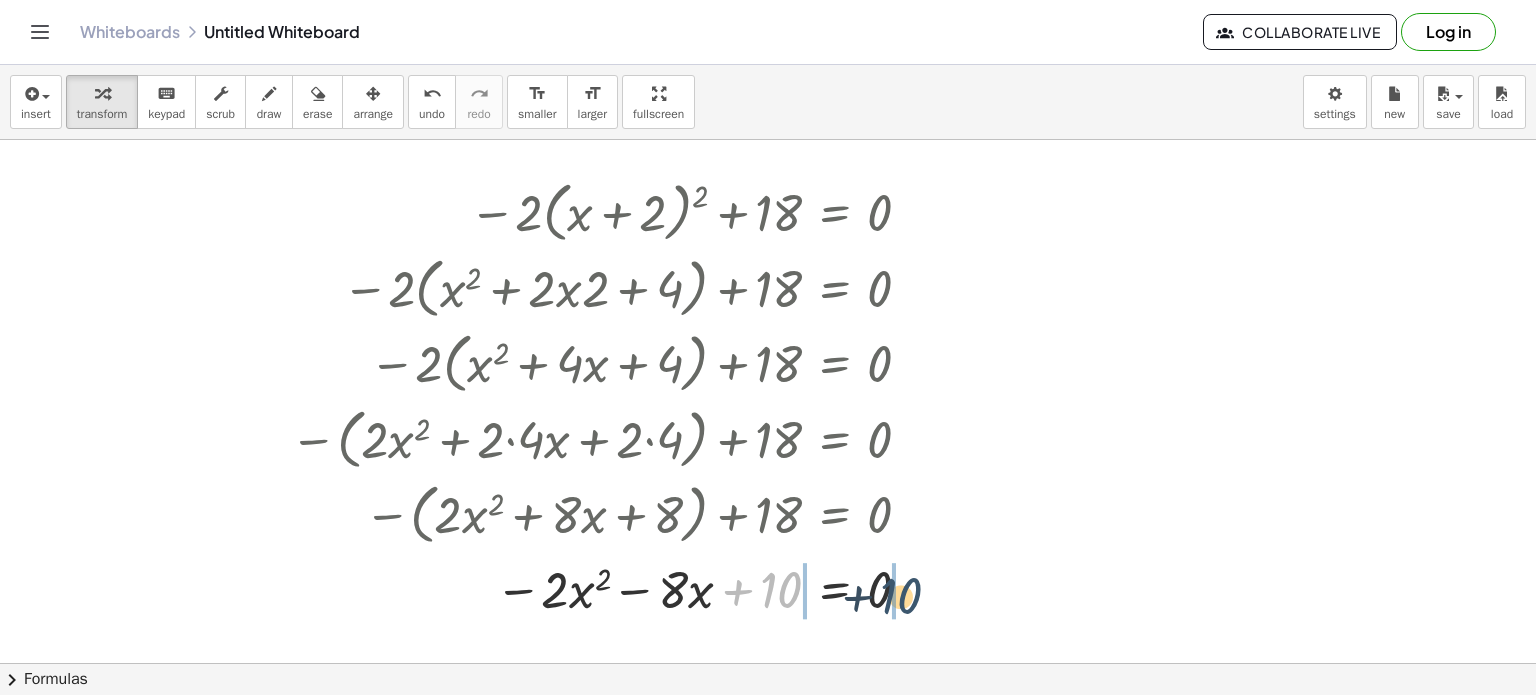 drag, startPoint x: 779, startPoint y: 596, endPoint x: 907, endPoint y: 599, distance: 128.03516 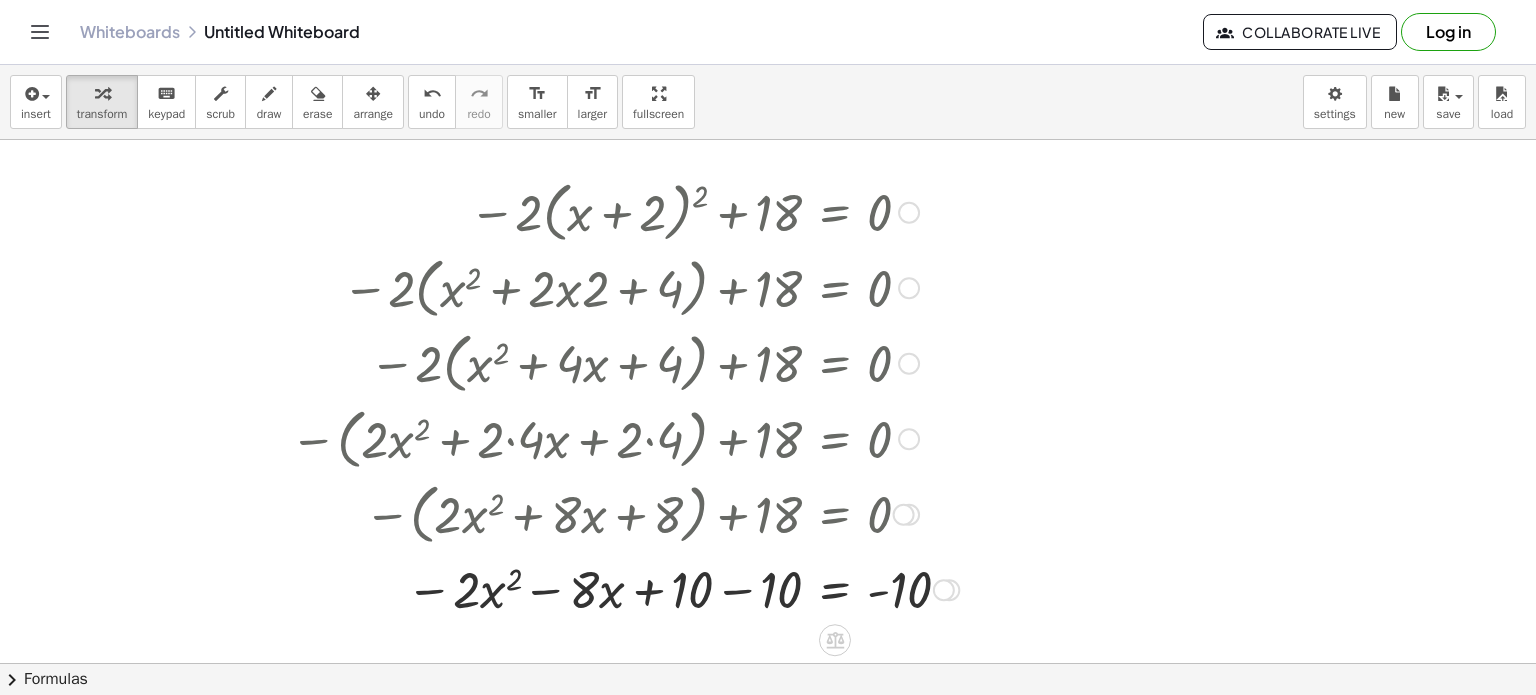click at bounding box center (624, 588) 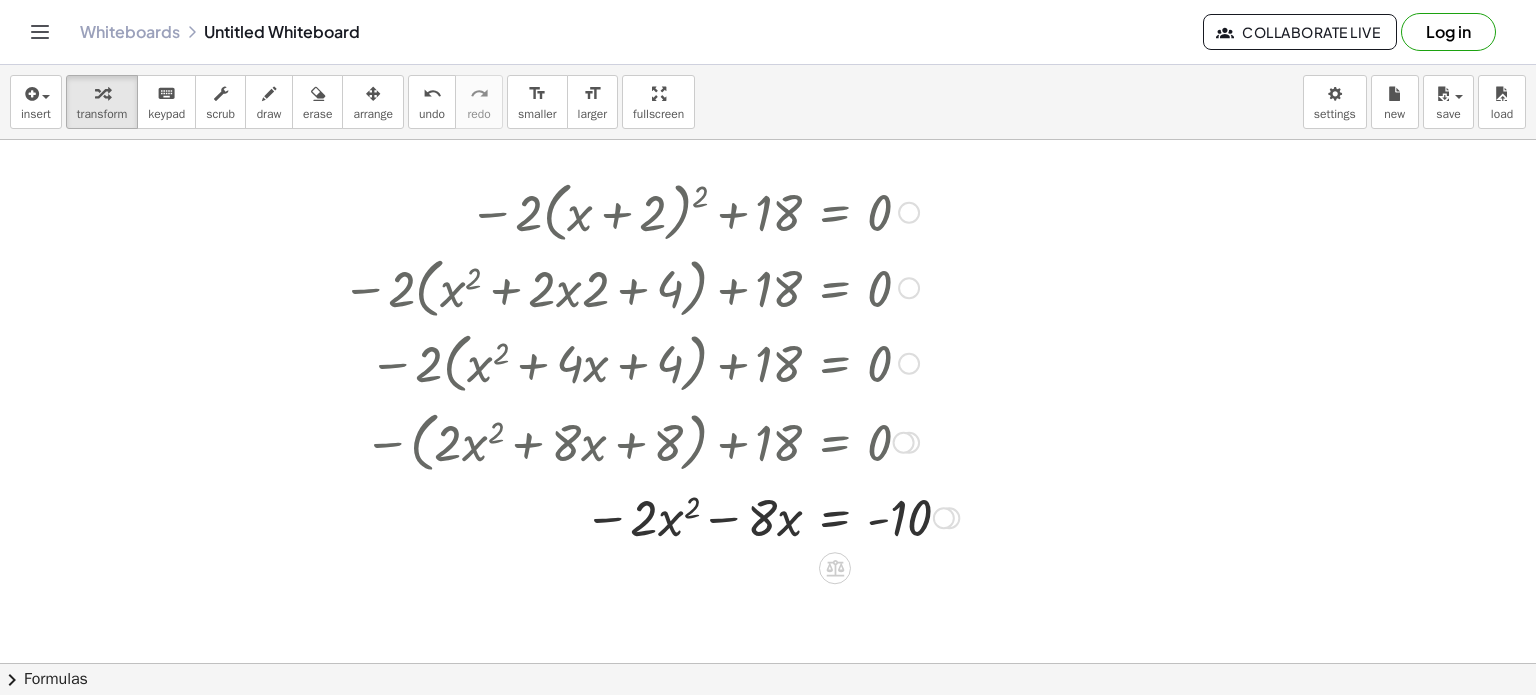 drag, startPoint x: 901, startPoint y: 512, endPoint x: 917, endPoint y: 437, distance: 76.687675 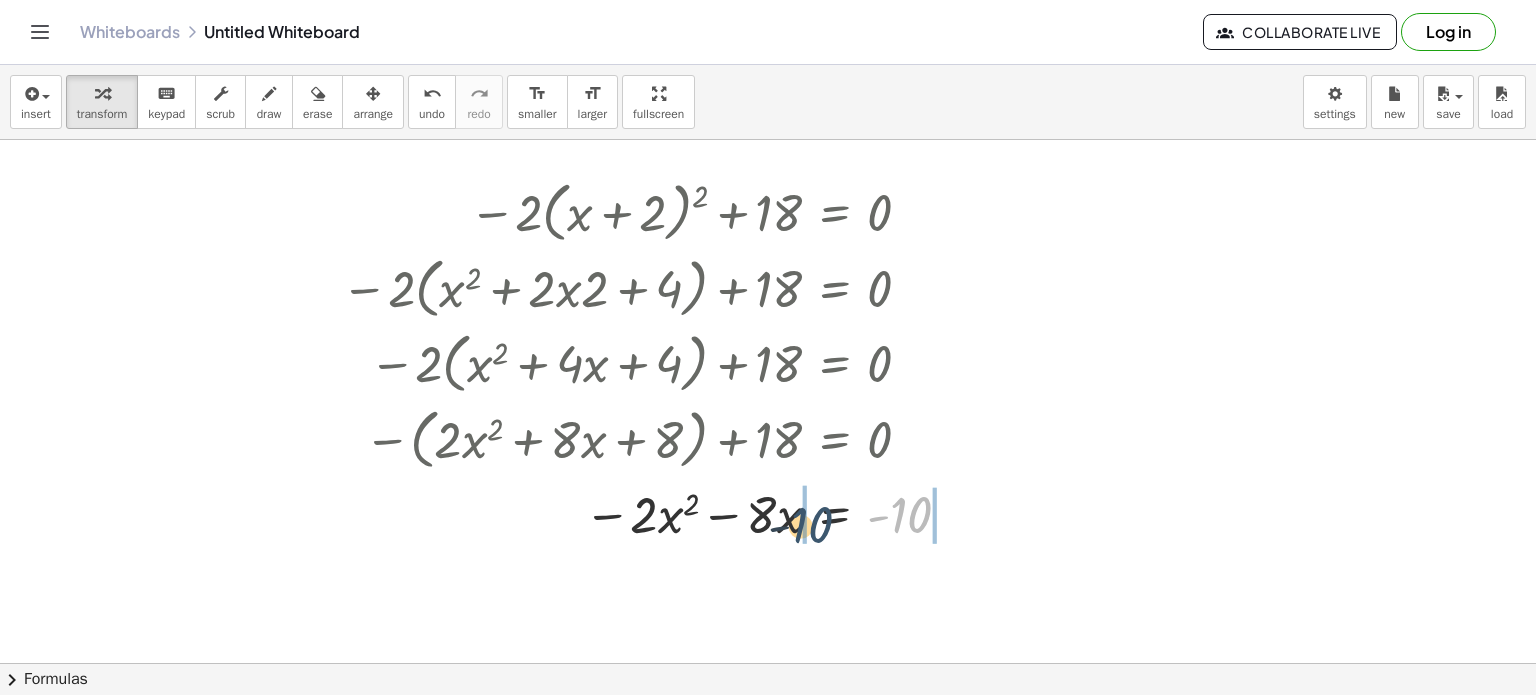 drag, startPoint x: 920, startPoint y: 520, endPoint x: 817, endPoint y: 529, distance: 103.392456 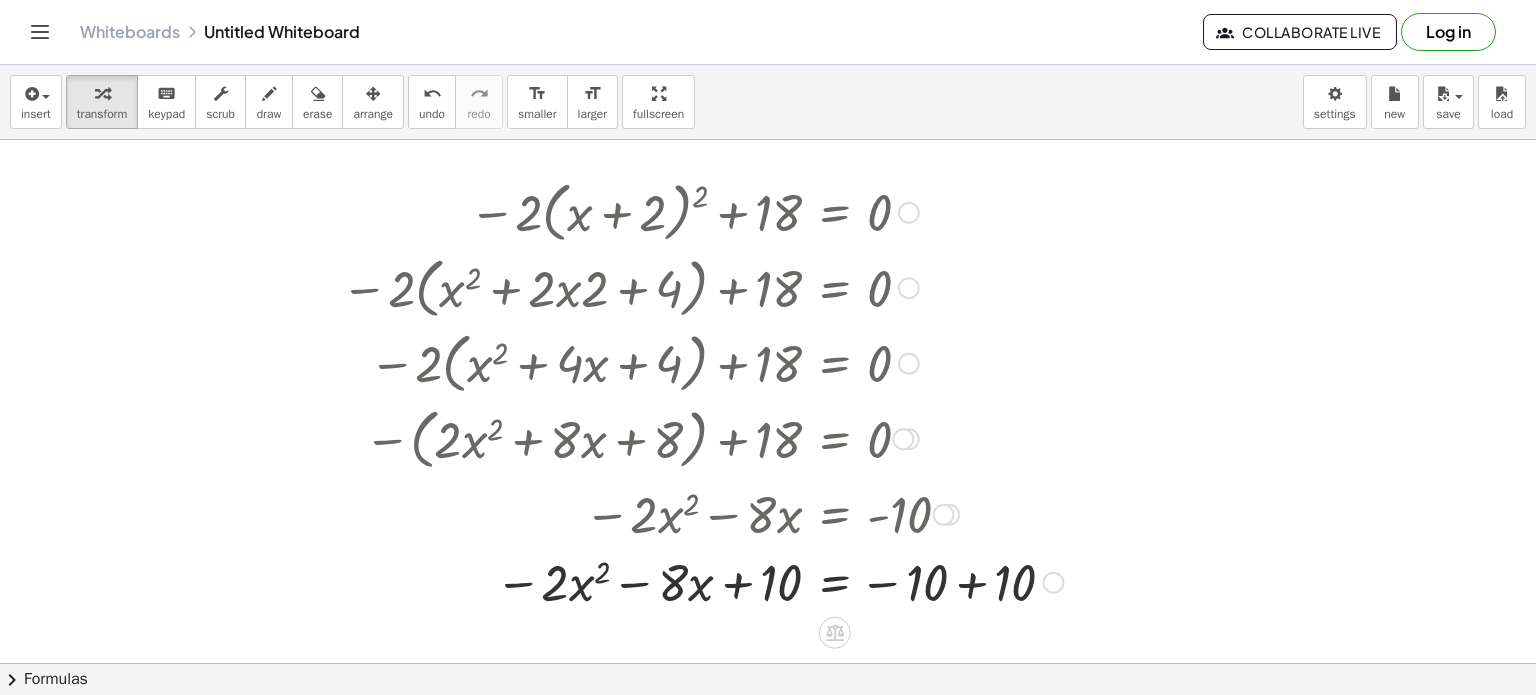 click at bounding box center [702, 581] 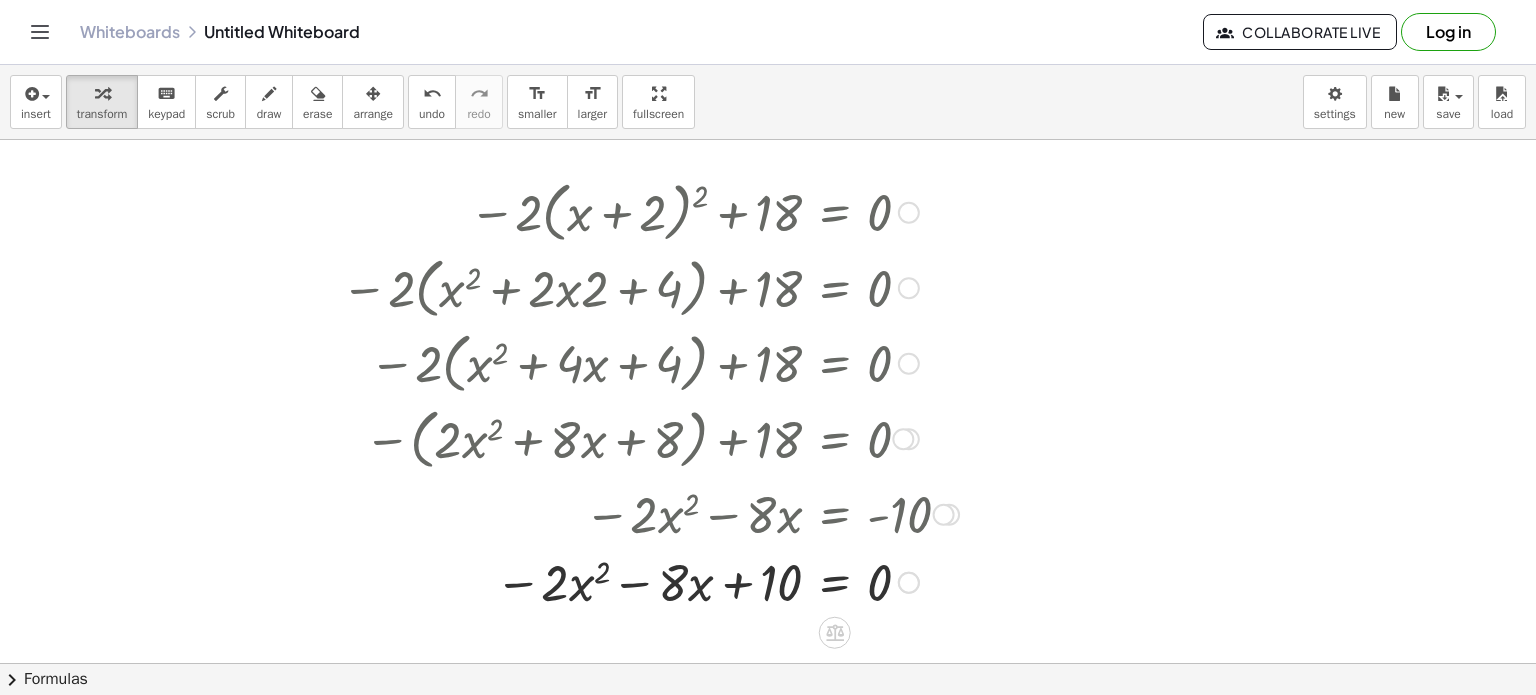 drag, startPoint x: 901, startPoint y: 215, endPoint x: 912, endPoint y: 199, distance: 19.416489 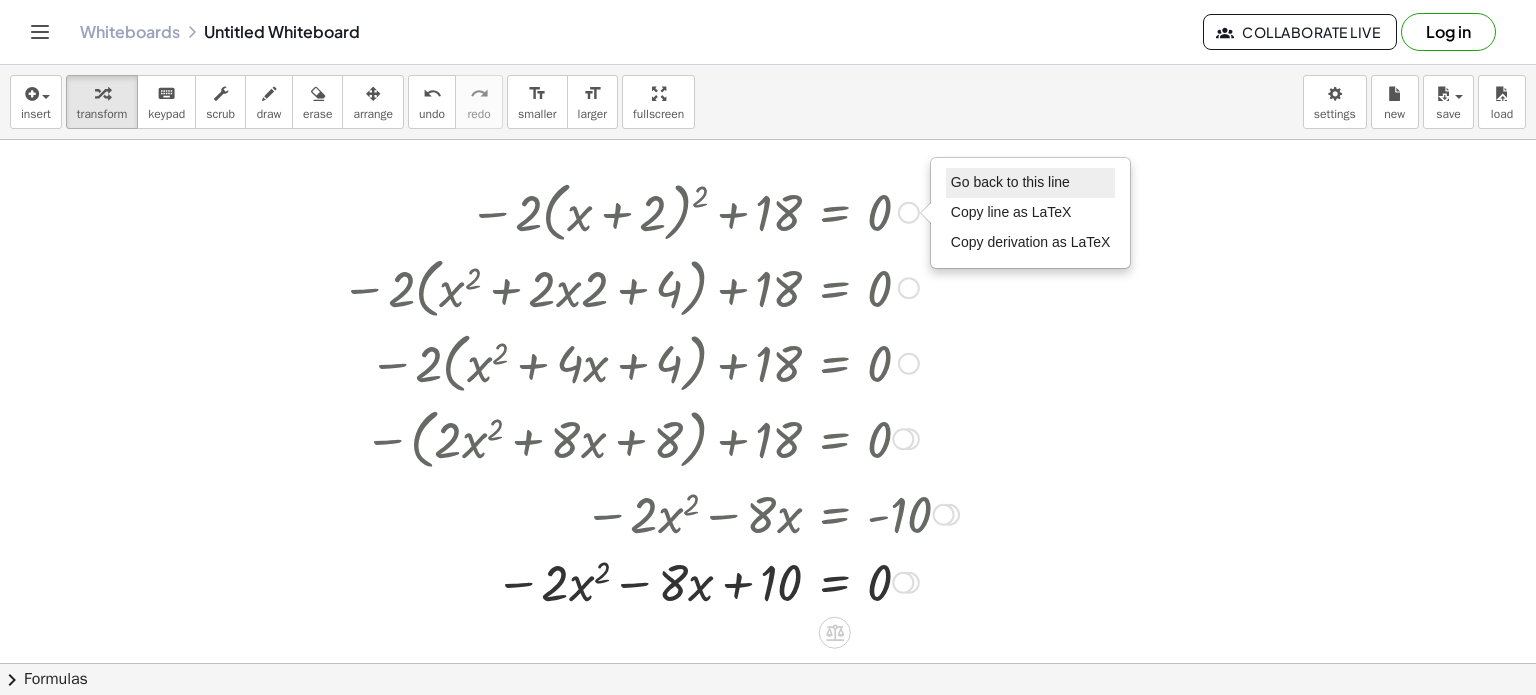 click on "Go back to this line" at bounding box center [1010, 182] 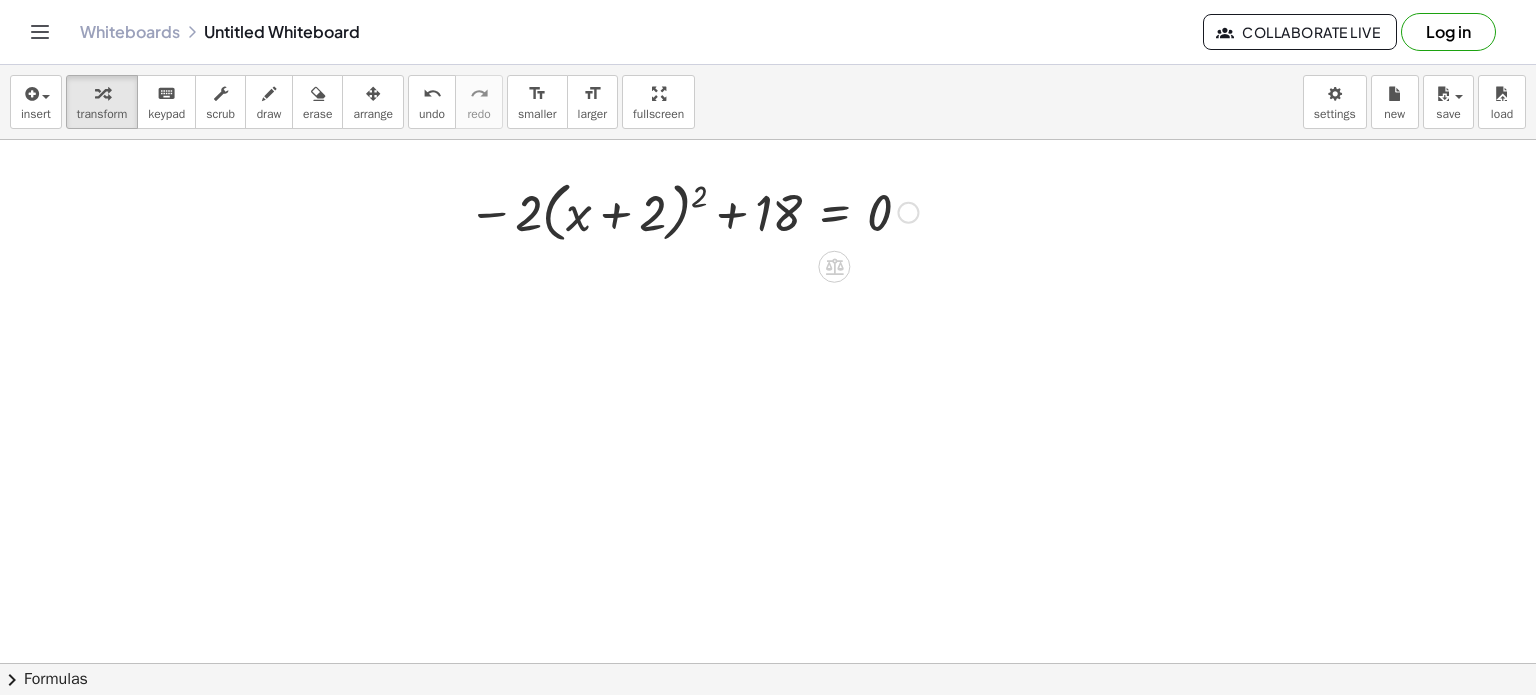click at bounding box center (693, 211) 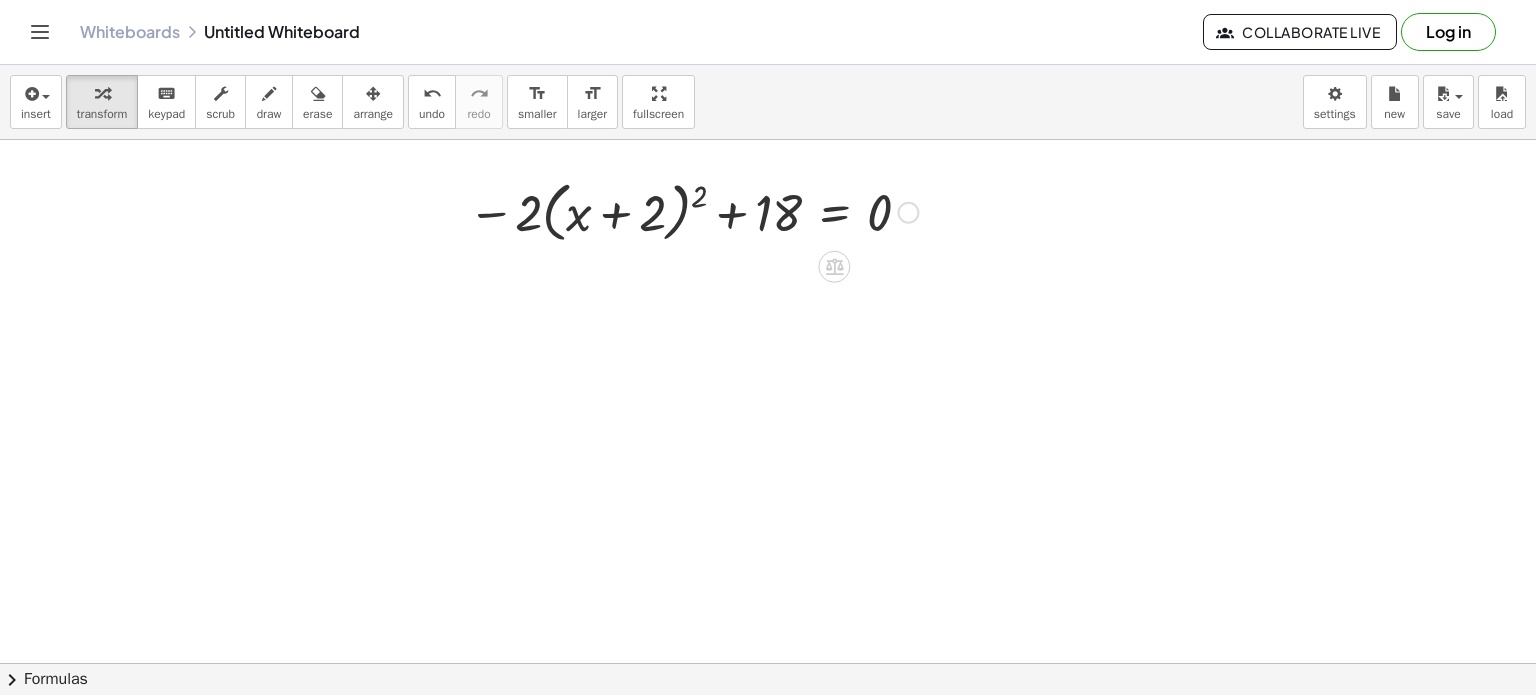 click at bounding box center [693, 211] 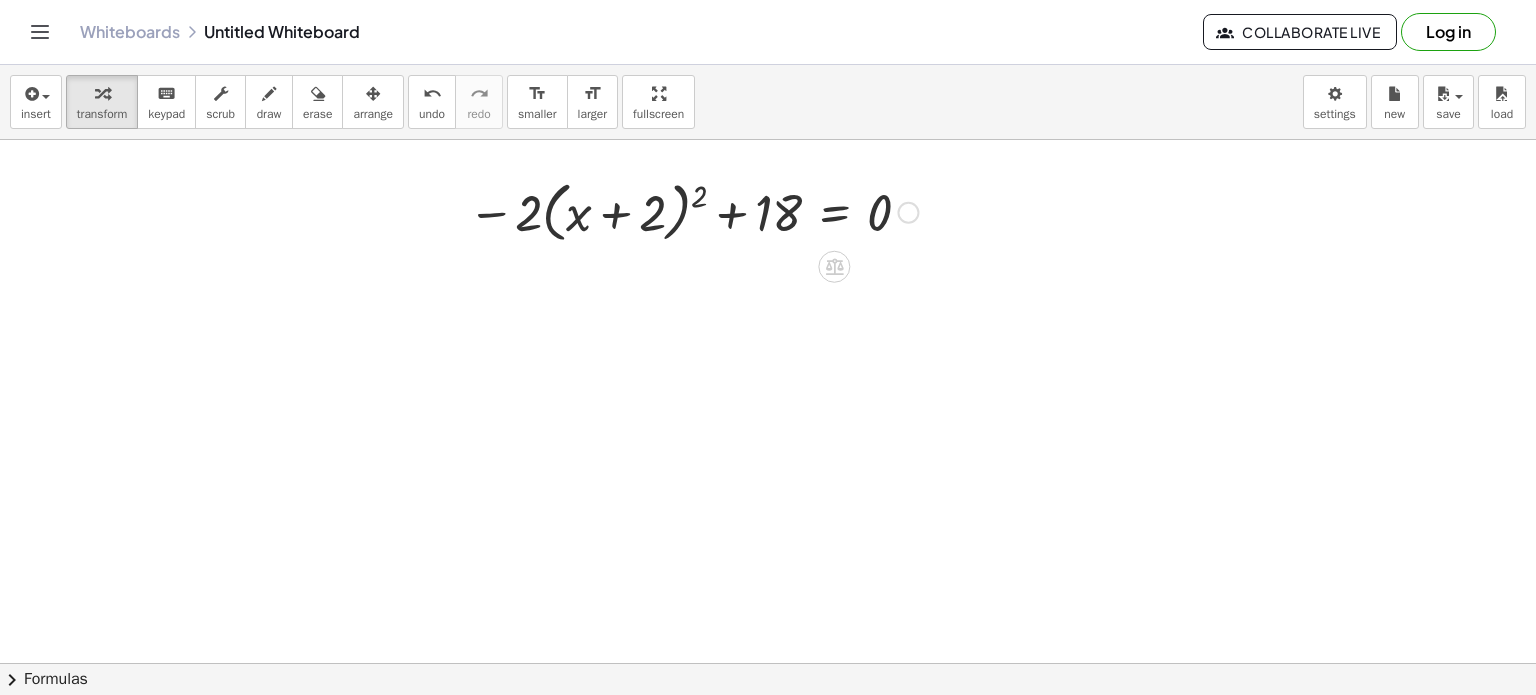 click on "Go back to this line Copy line as LaTeX Copy derivation as LaTeX" at bounding box center [908, 213] 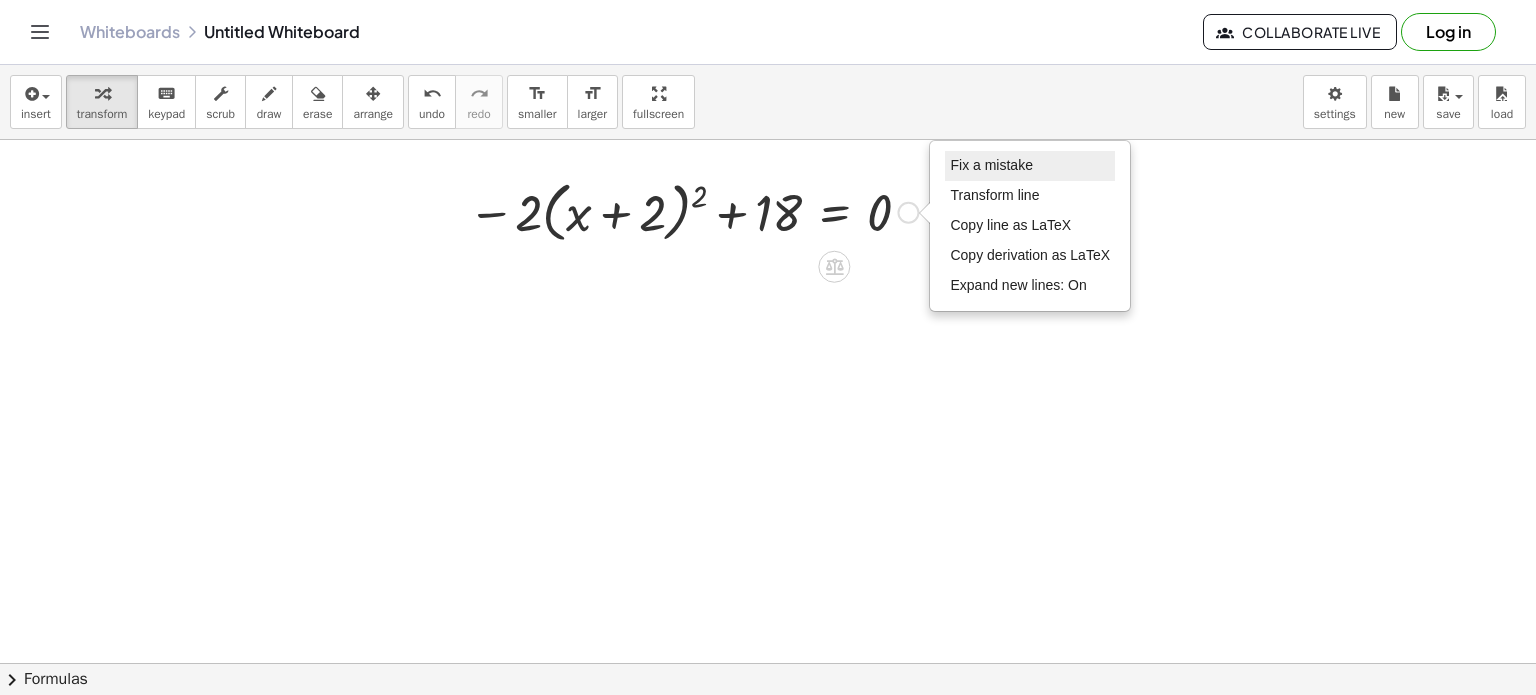 click on "Fix a mistake" at bounding box center [991, 165] 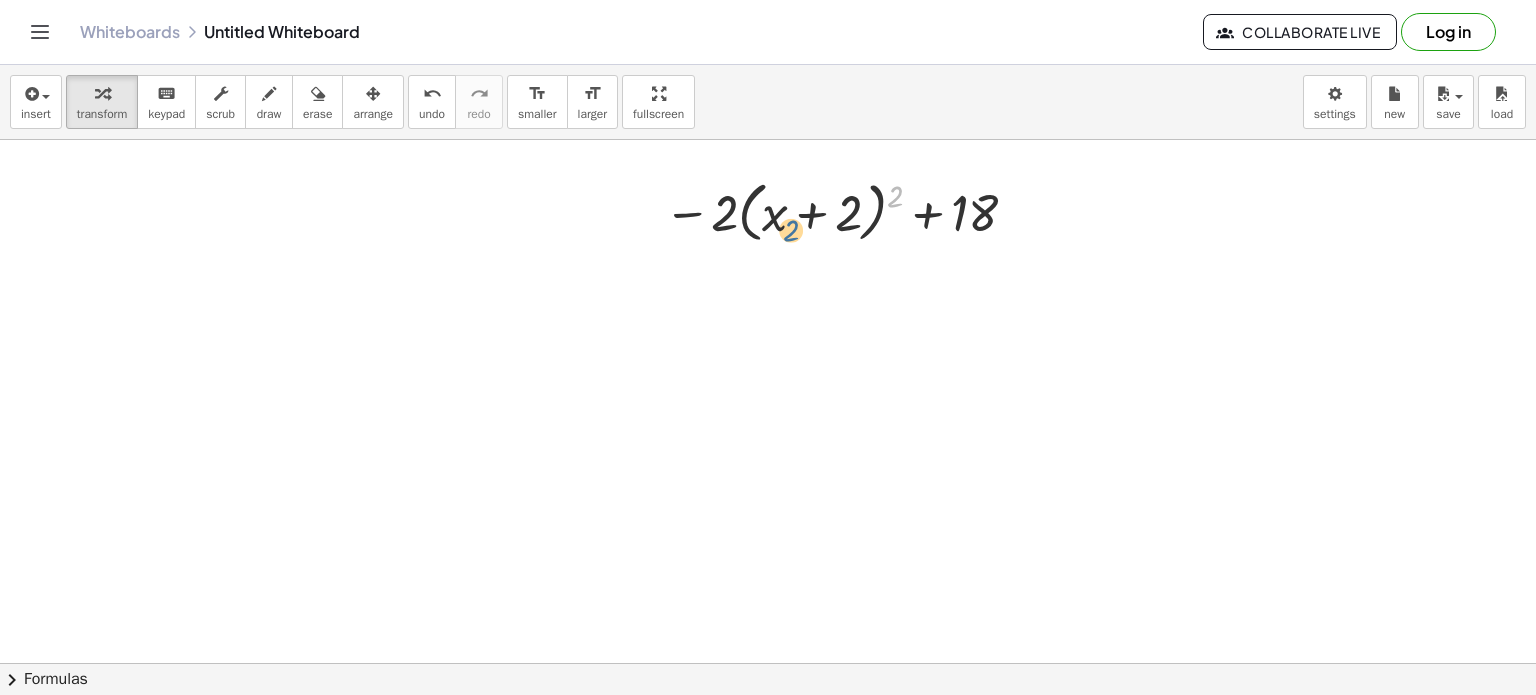 drag, startPoint x: 898, startPoint y: 194, endPoint x: 792, endPoint y: 227, distance: 111.01801 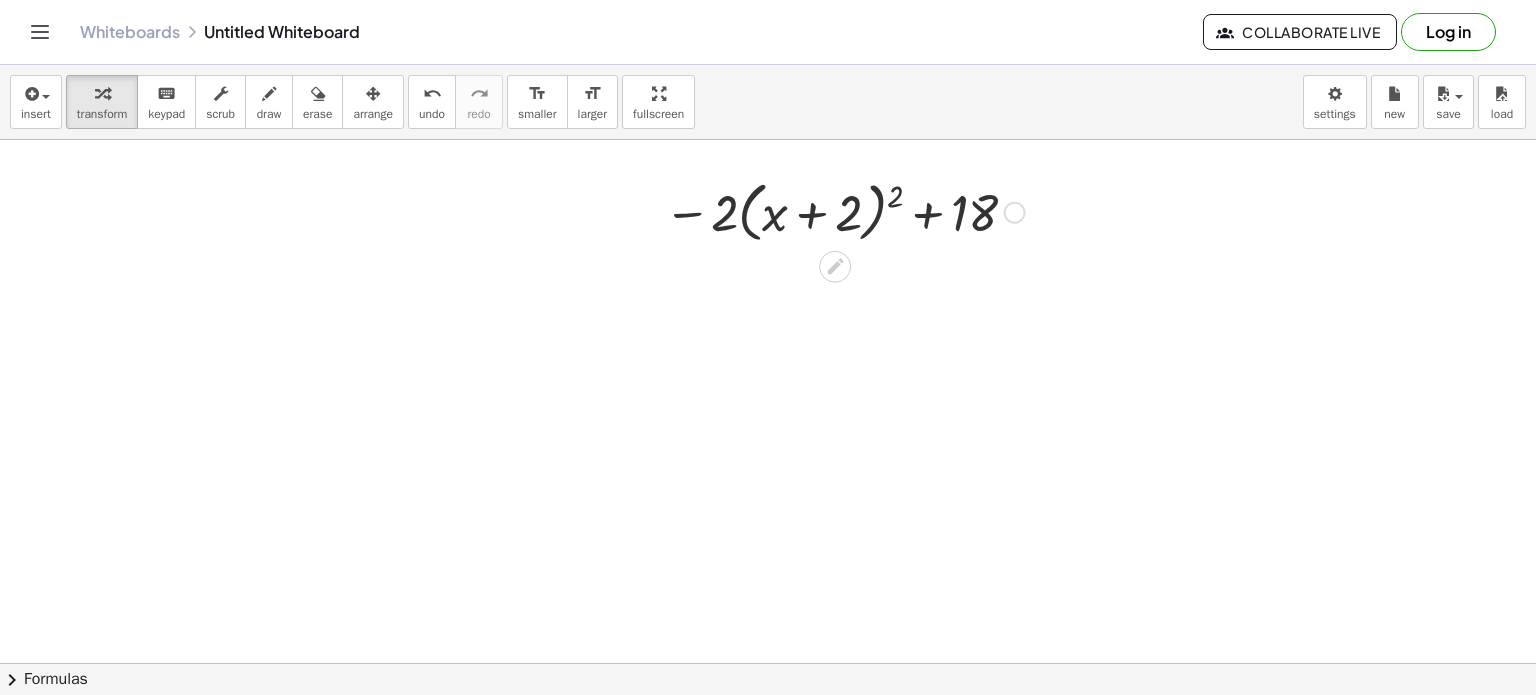 click at bounding box center [844, 211] 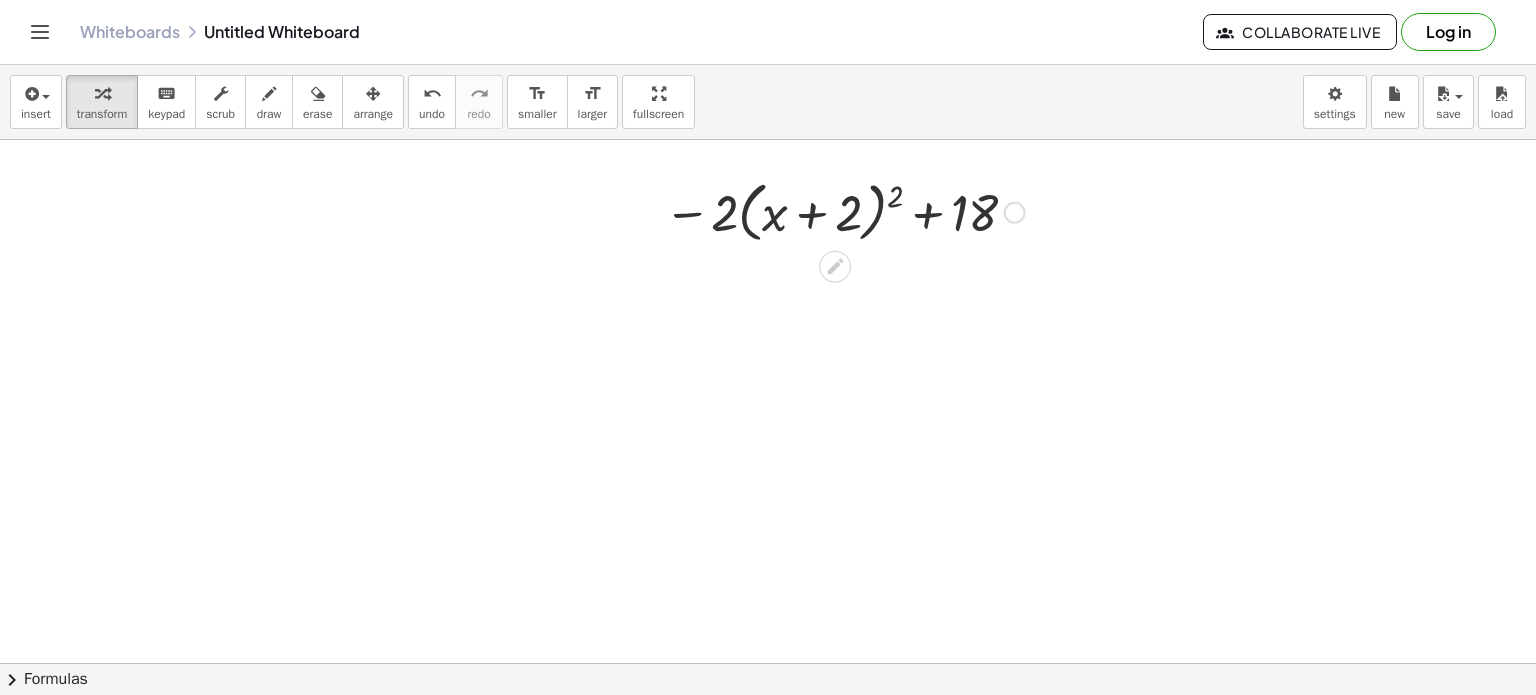 click at bounding box center [844, 211] 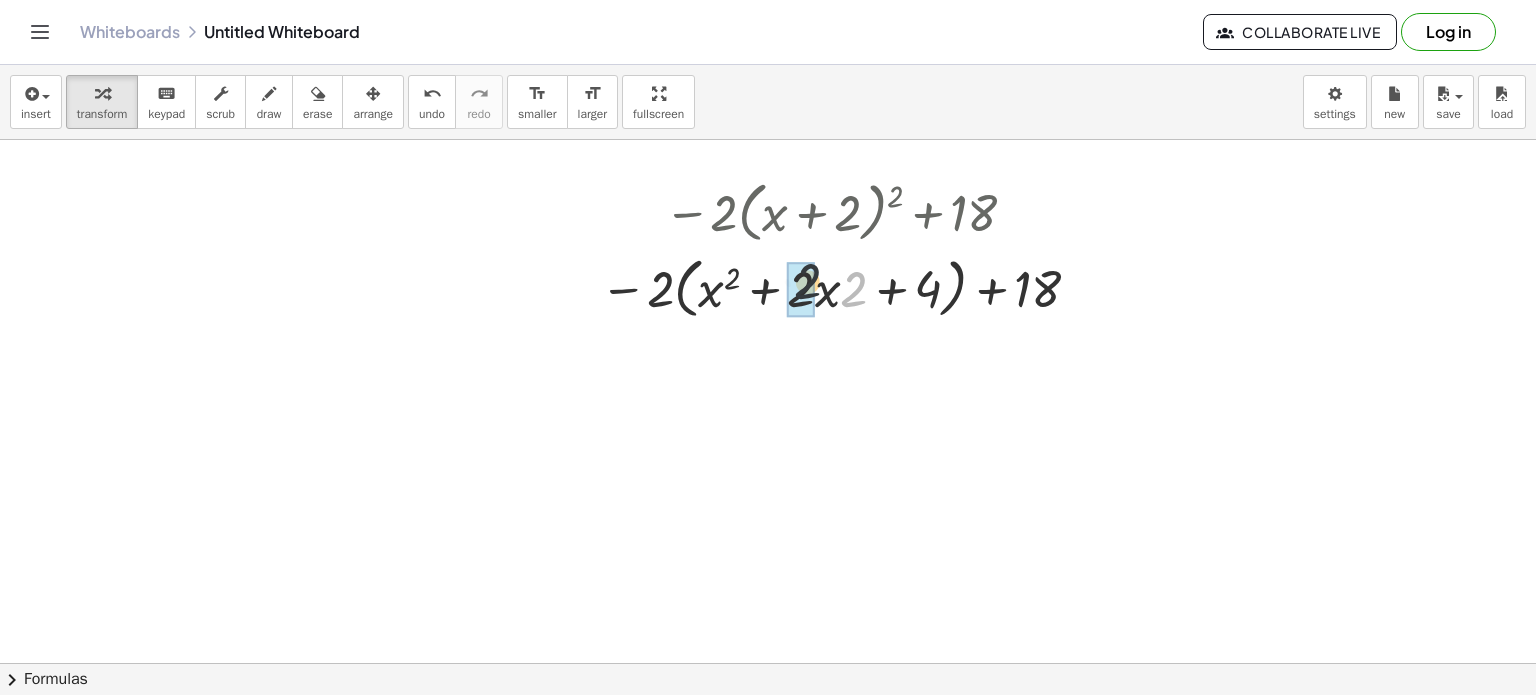 drag, startPoint x: 856, startPoint y: 295, endPoint x: 796, endPoint y: 287, distance: 60.530983 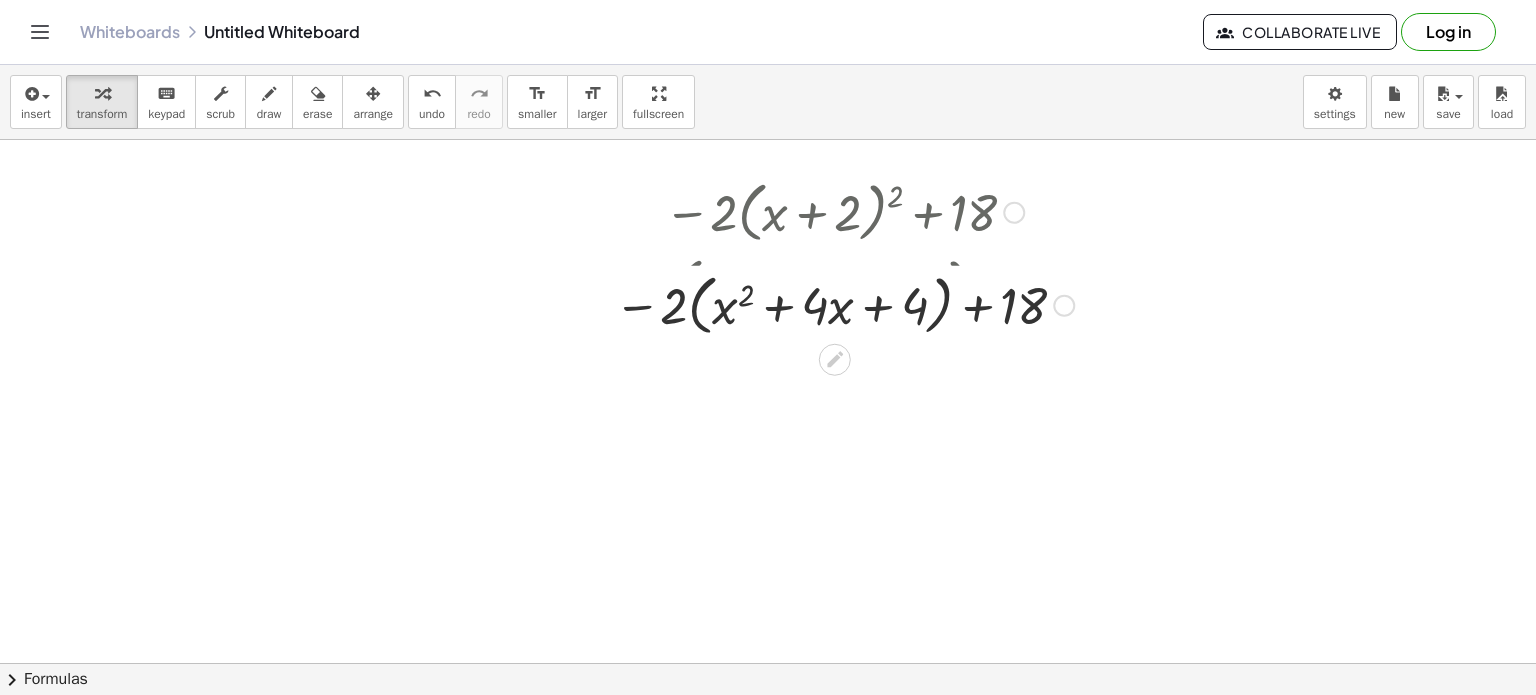 drag, startPoint x: 1056, startPoint y: 362, endPoint x: 1046, endPoint y: 297, distance: 65.76473 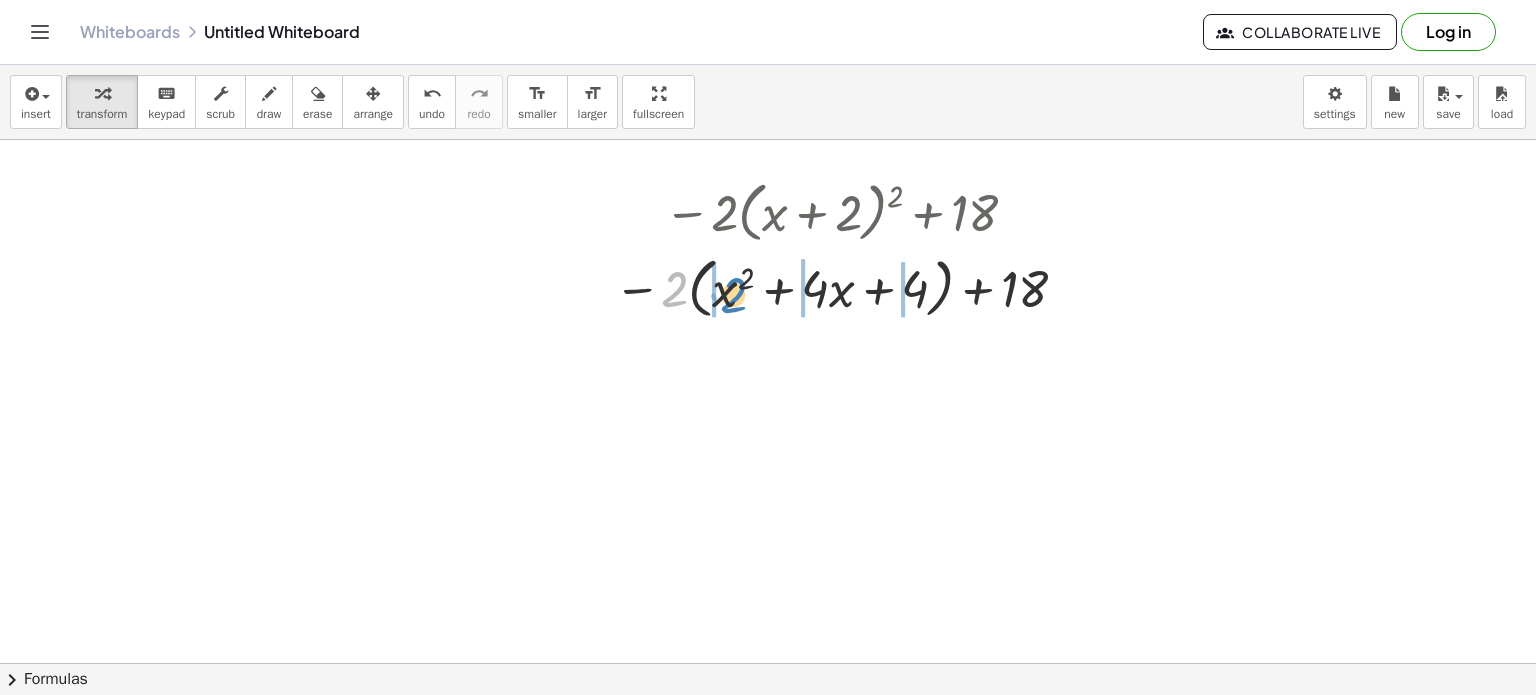 drag, startPoint x: 676, startPoint y: 281, endPoint x: 735, endPoint y: 287, distance: 59.3043 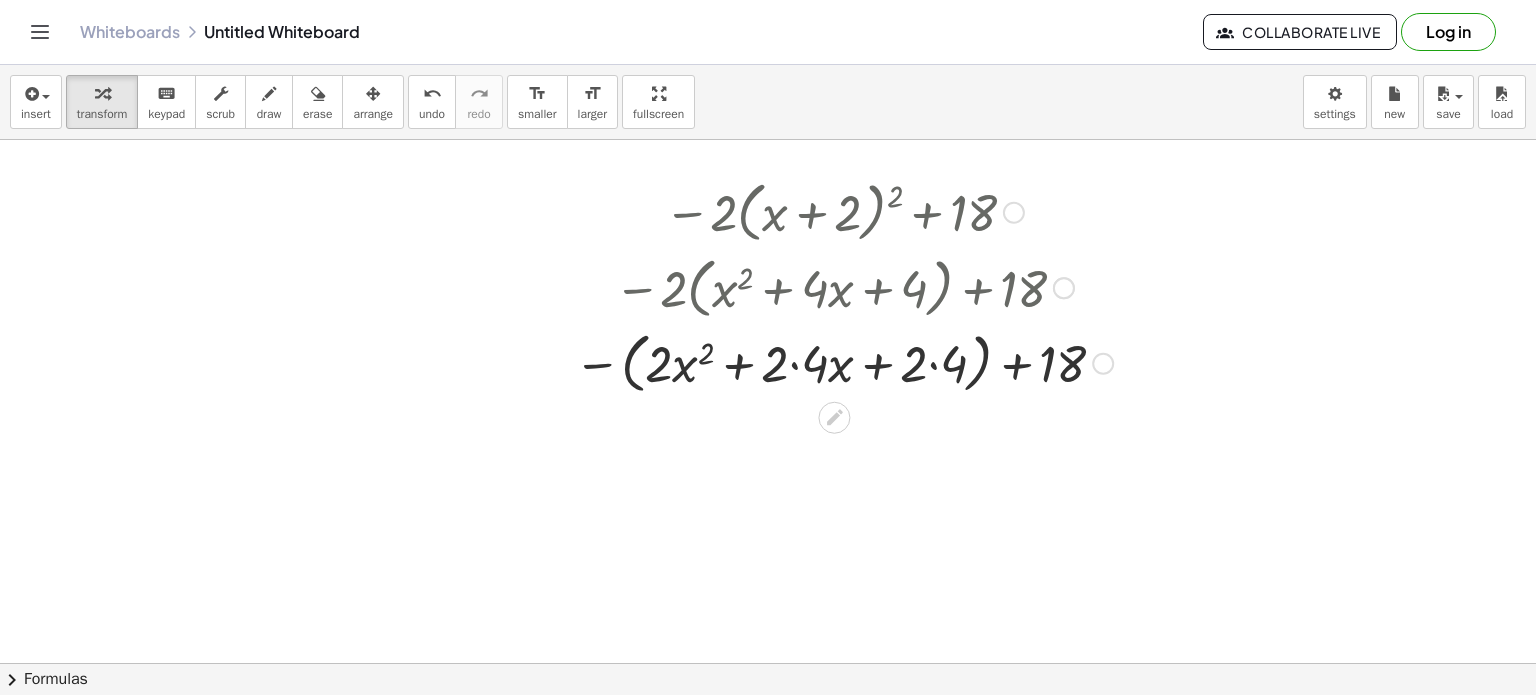 click at bounding box center (843, 362) 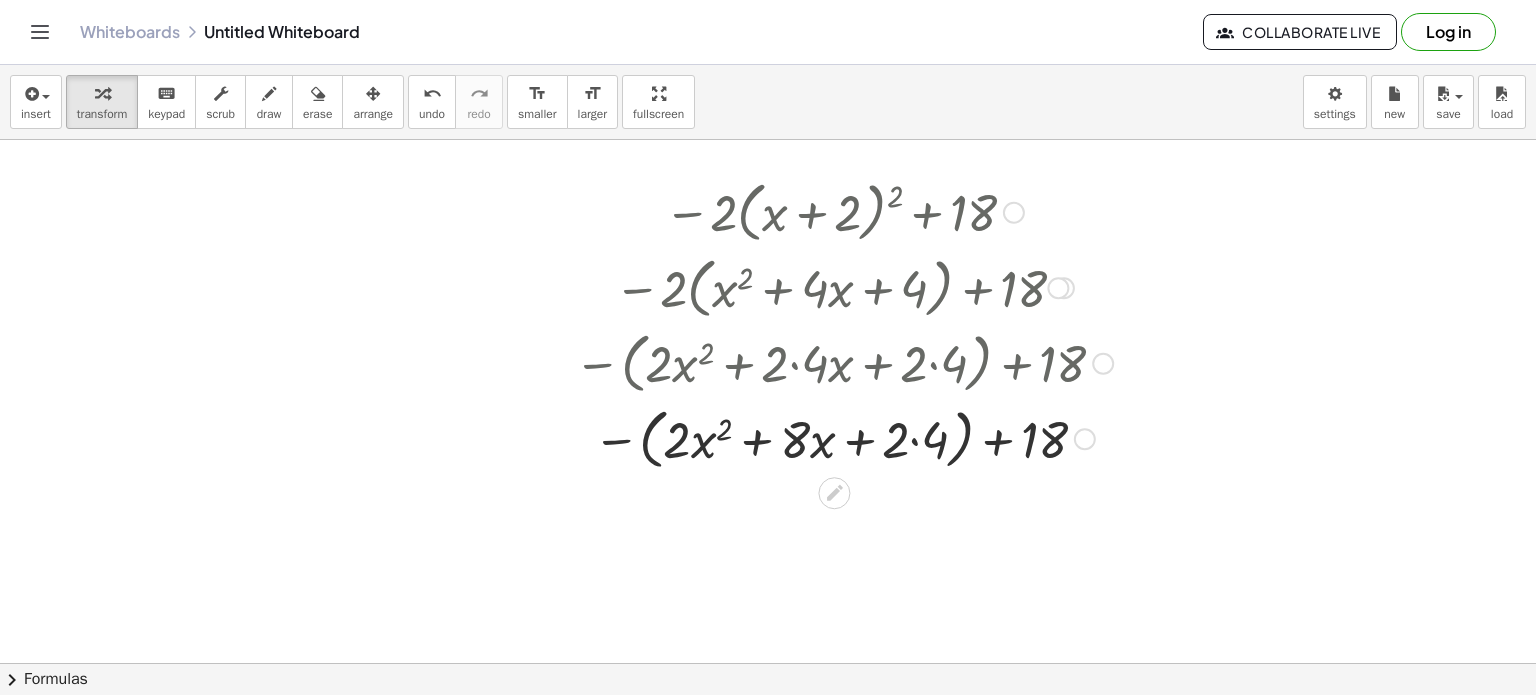 click at bounding box center (843, 437) 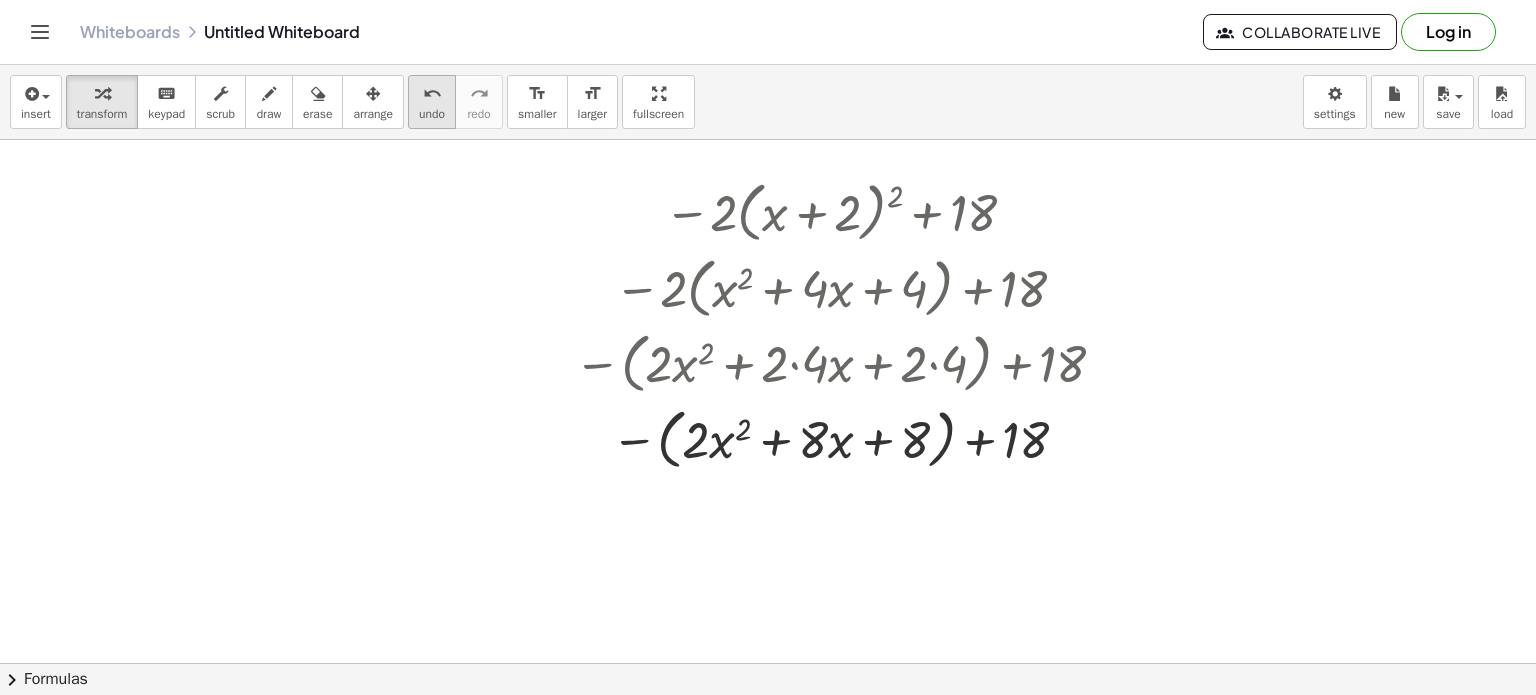 click on "undo" at bounding box center (432, 114) 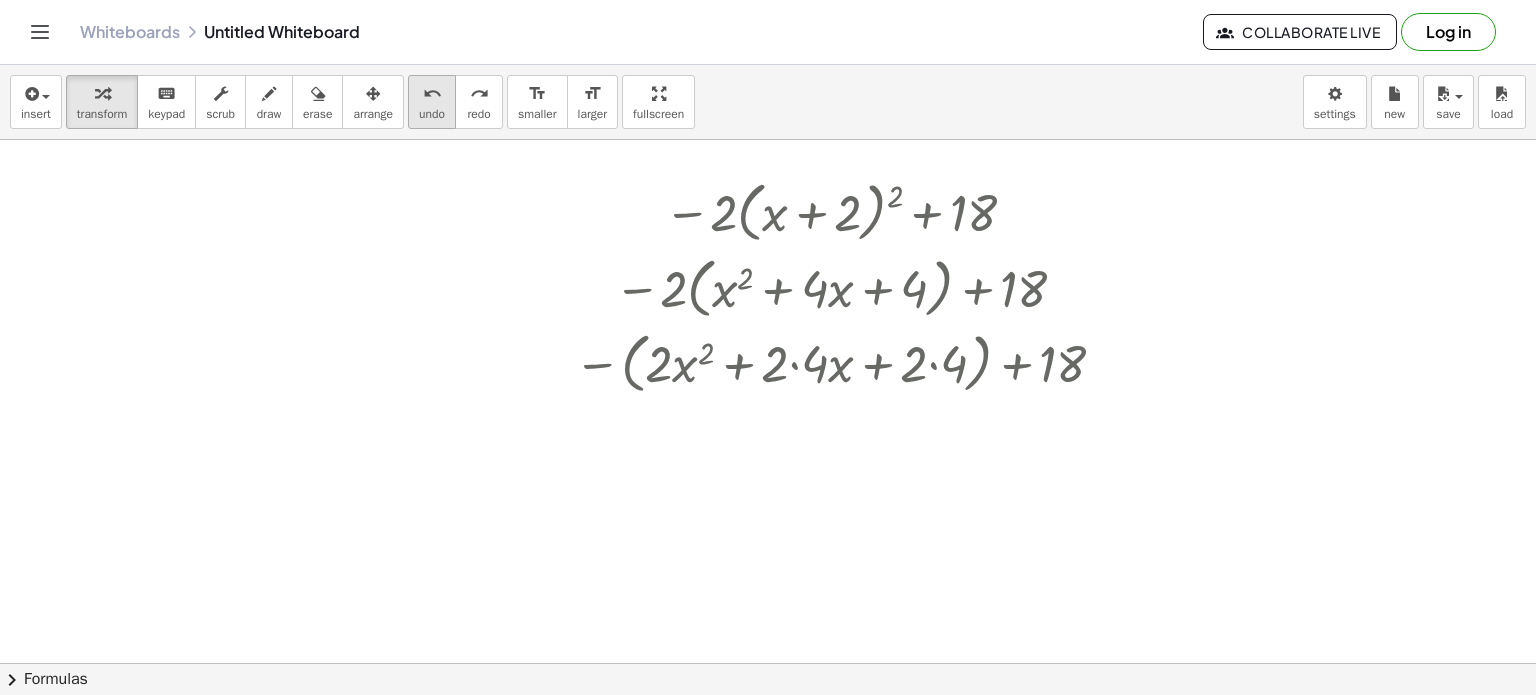 click on "undo" at bounding box center (432, 114) 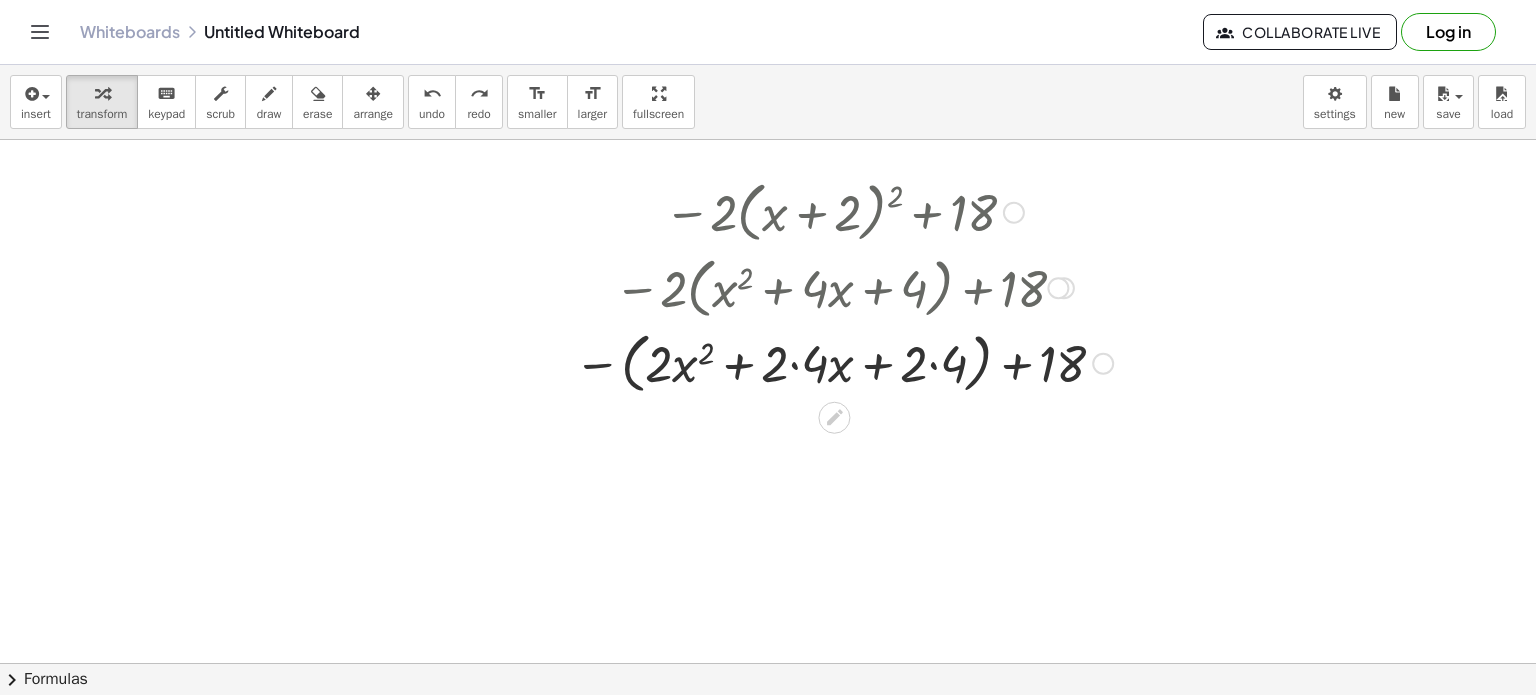 click at bounding box center (1058, 288) 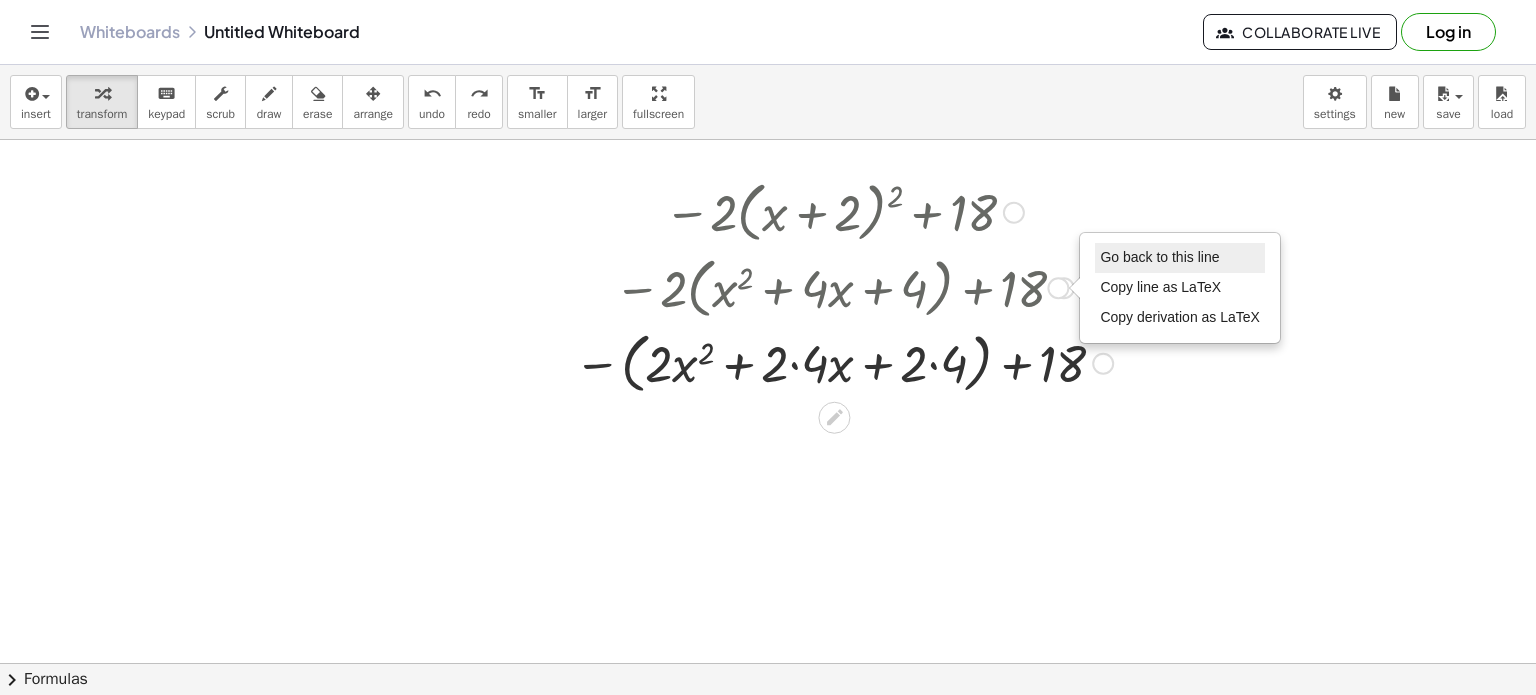 click on "Go back to this line" at bounding box center [1159, 257] 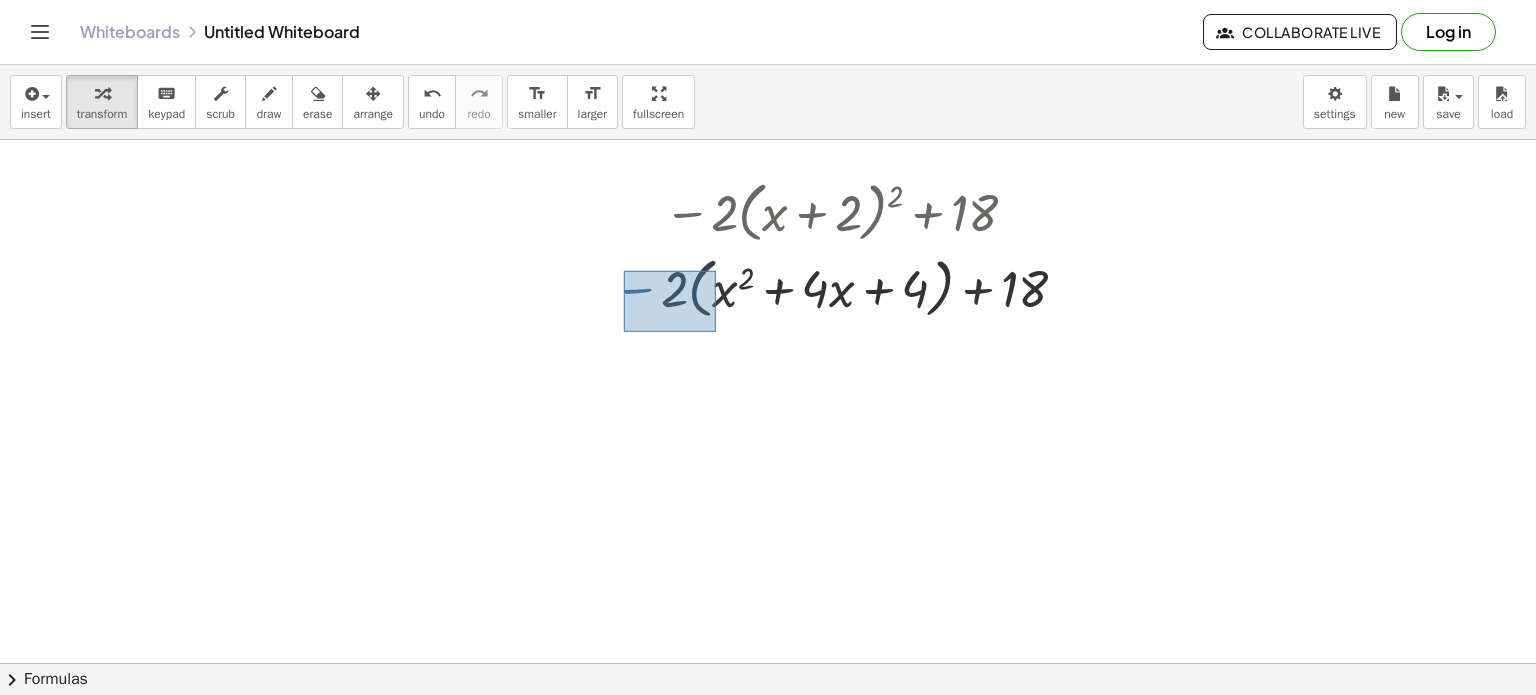 drag, startPoint x: 624, startPoint y: 270, endPoint x: 716, endPoint y: 331, distance: 110.38569 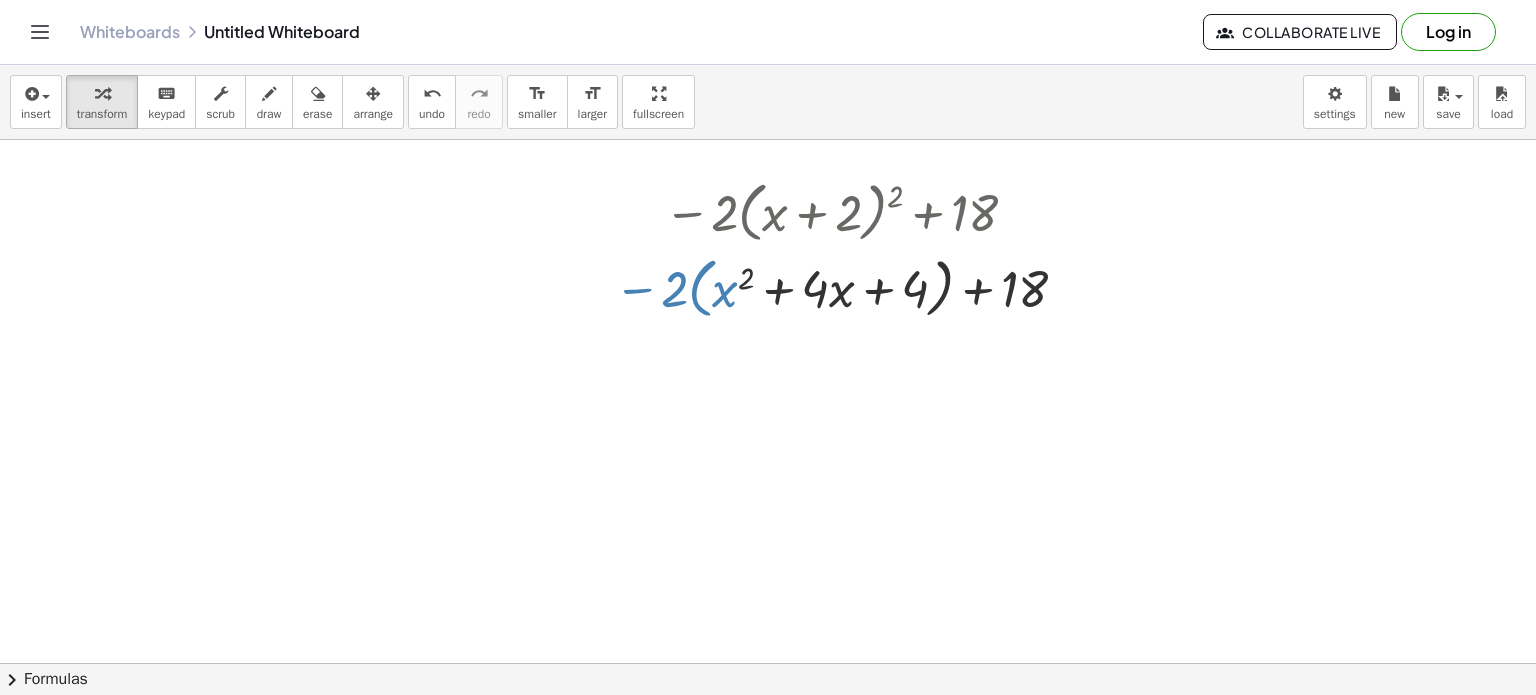 click at bounding box center [768, 729] 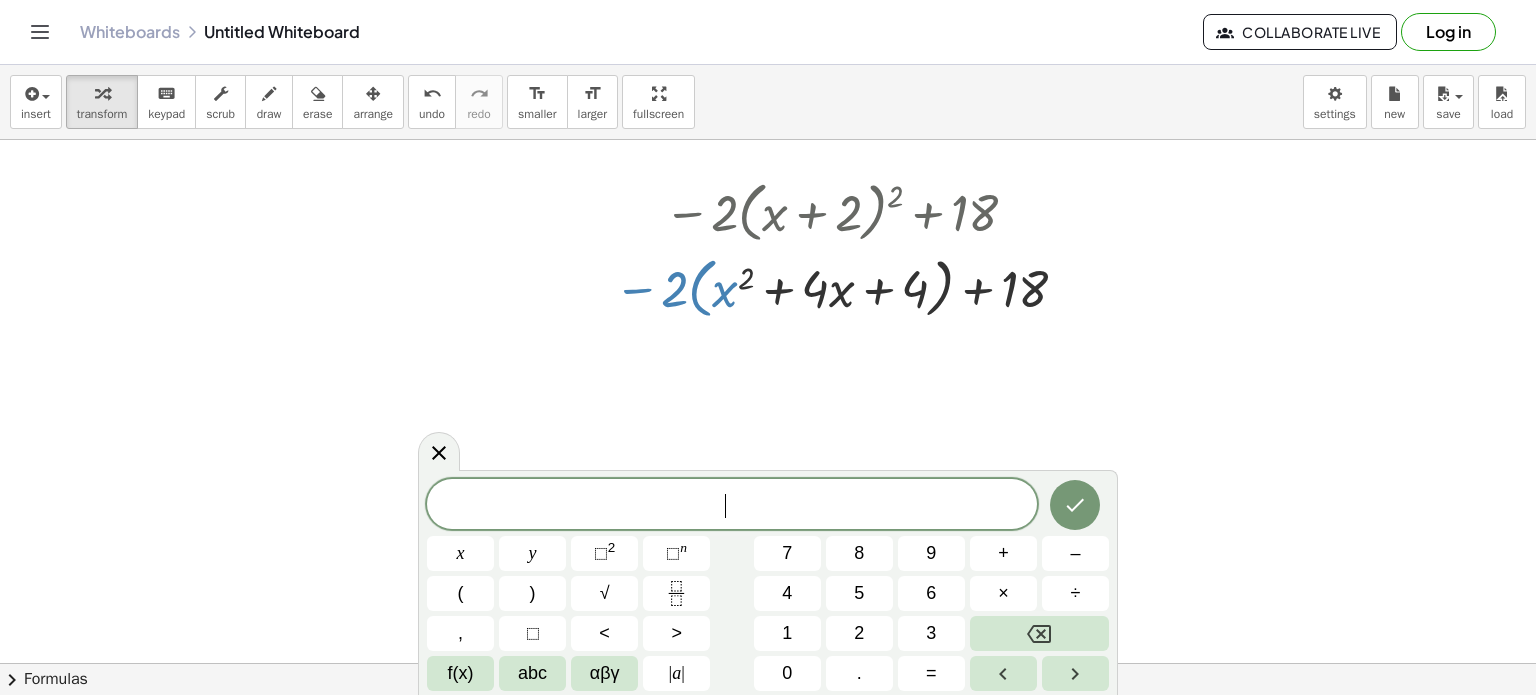 click at bounding box center [768, 729] 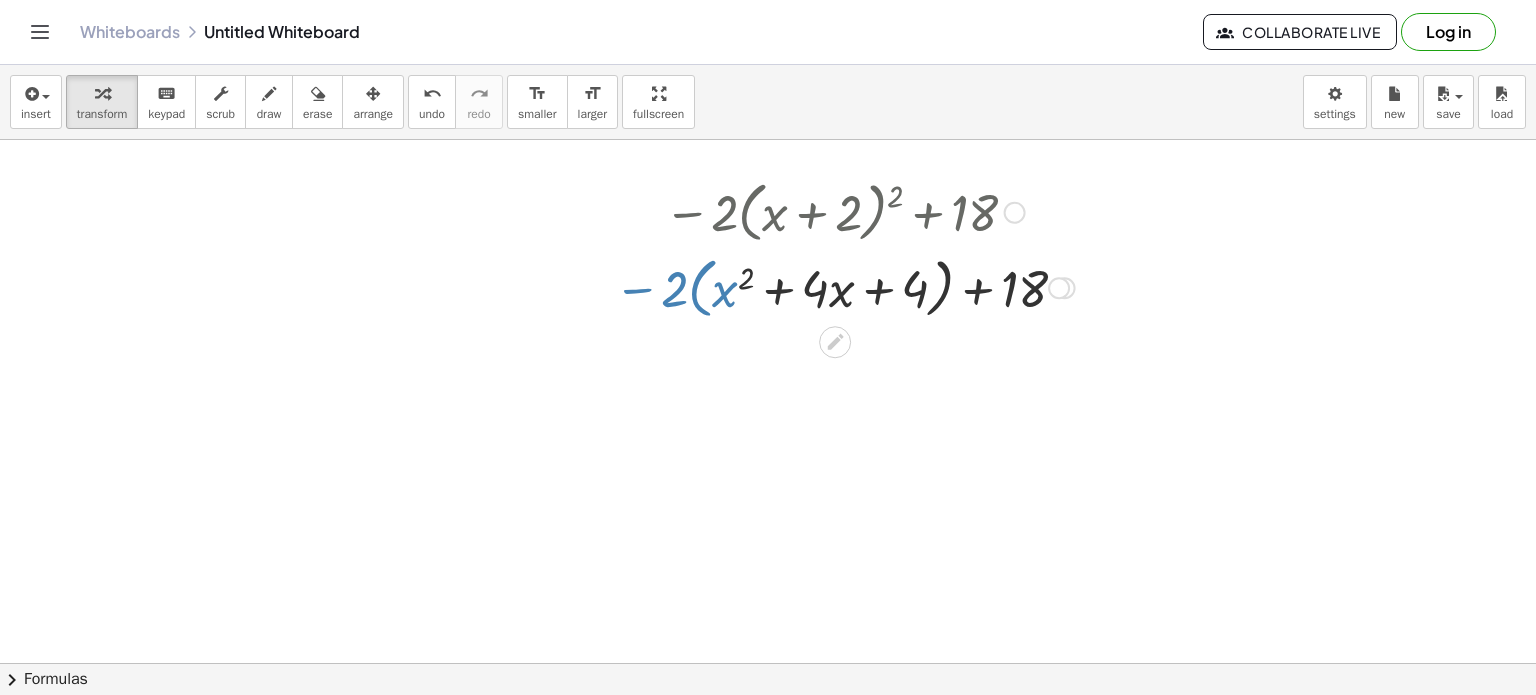 click at bounding box center (599, 248) 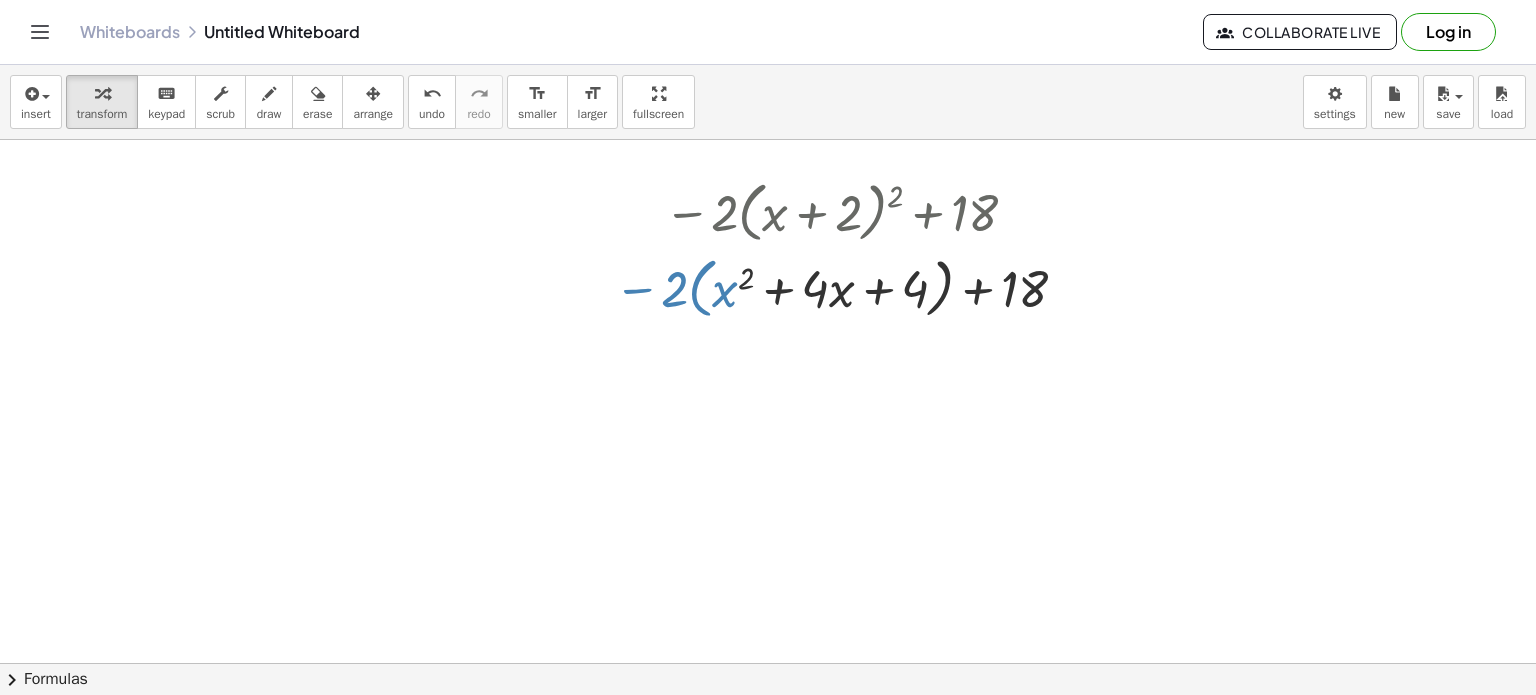 click at bounding box center (768, 729) 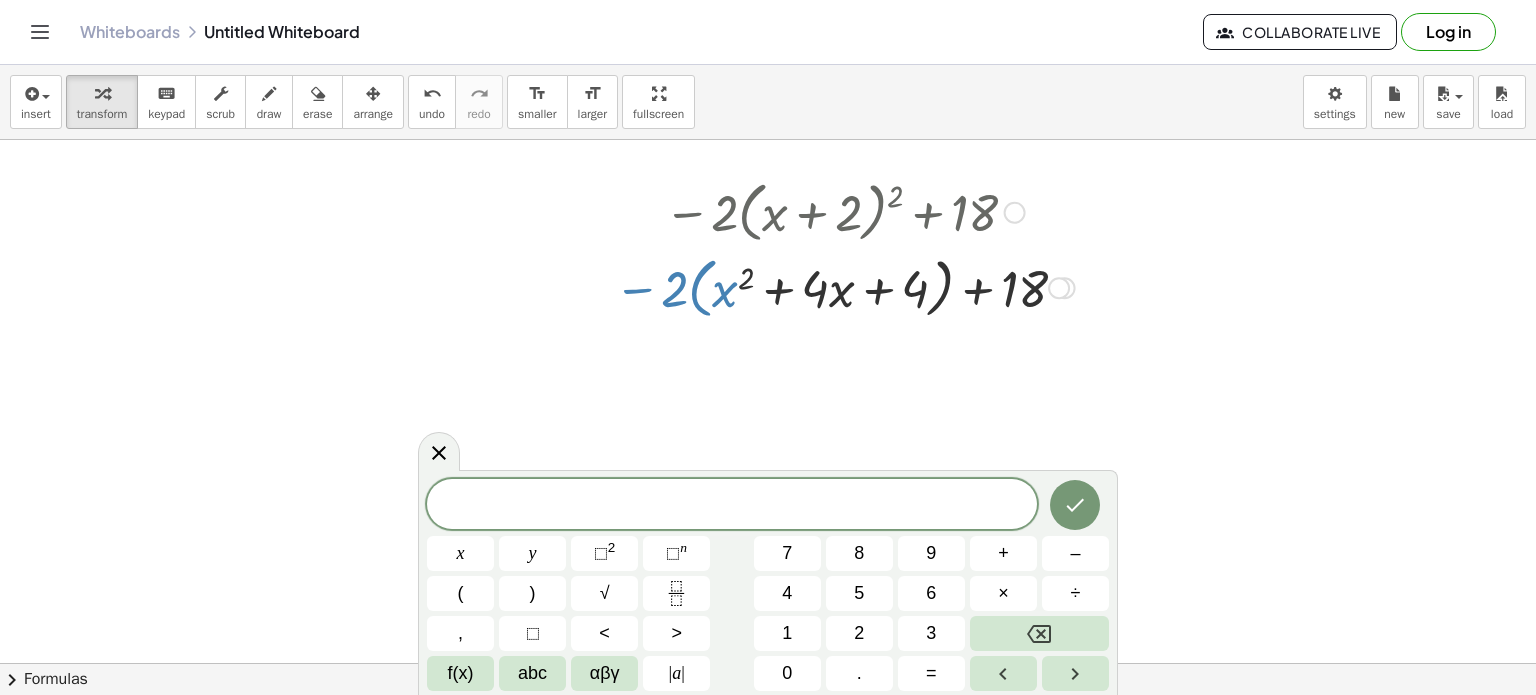 click at bounding box center (844, 286) 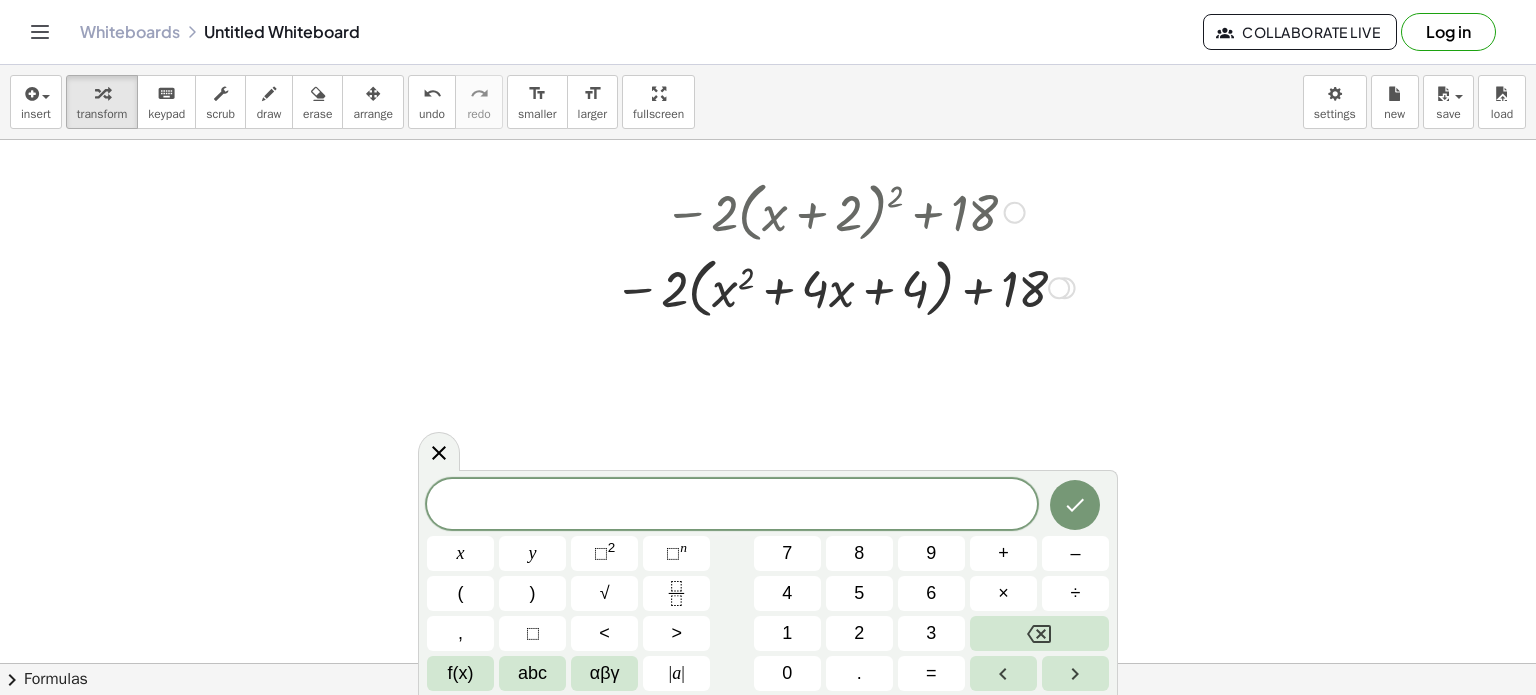 click on "Go back to this line Copy line as LaTeX Copy derivation as LaTeX" at bounding box center [1059, 288] 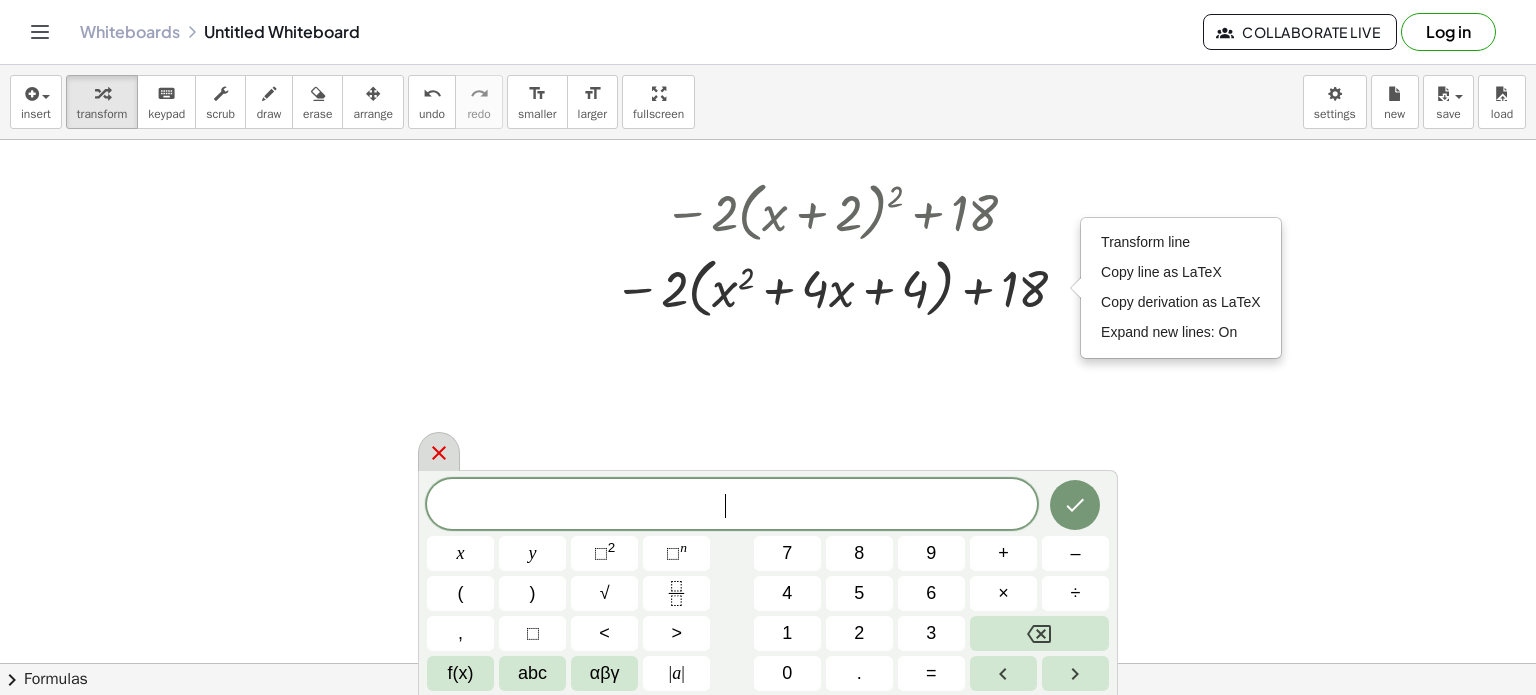 click 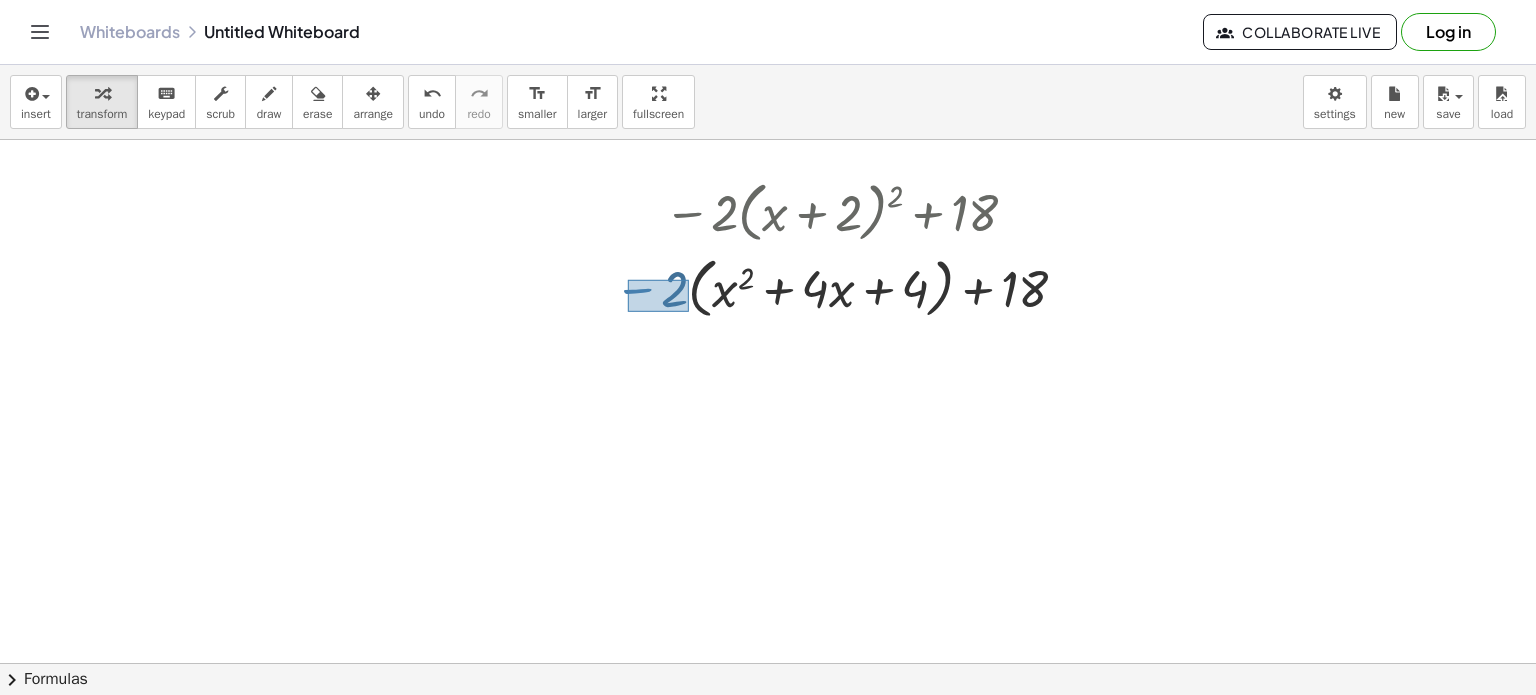 drag, startPoint x: 628, startPoint y: 279, endPoint x: 689, endPoint y: 312, distance: 69.354164 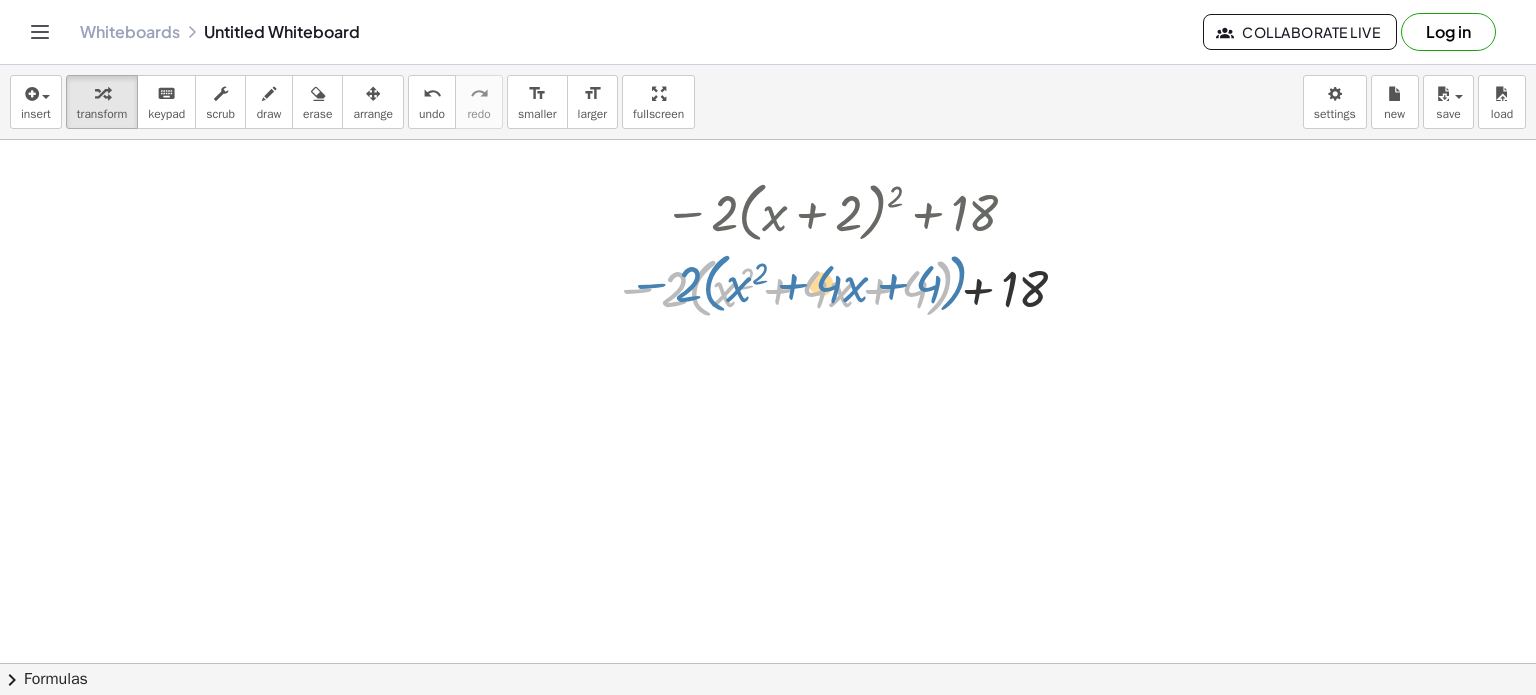 click at bounding box center (844, 286) 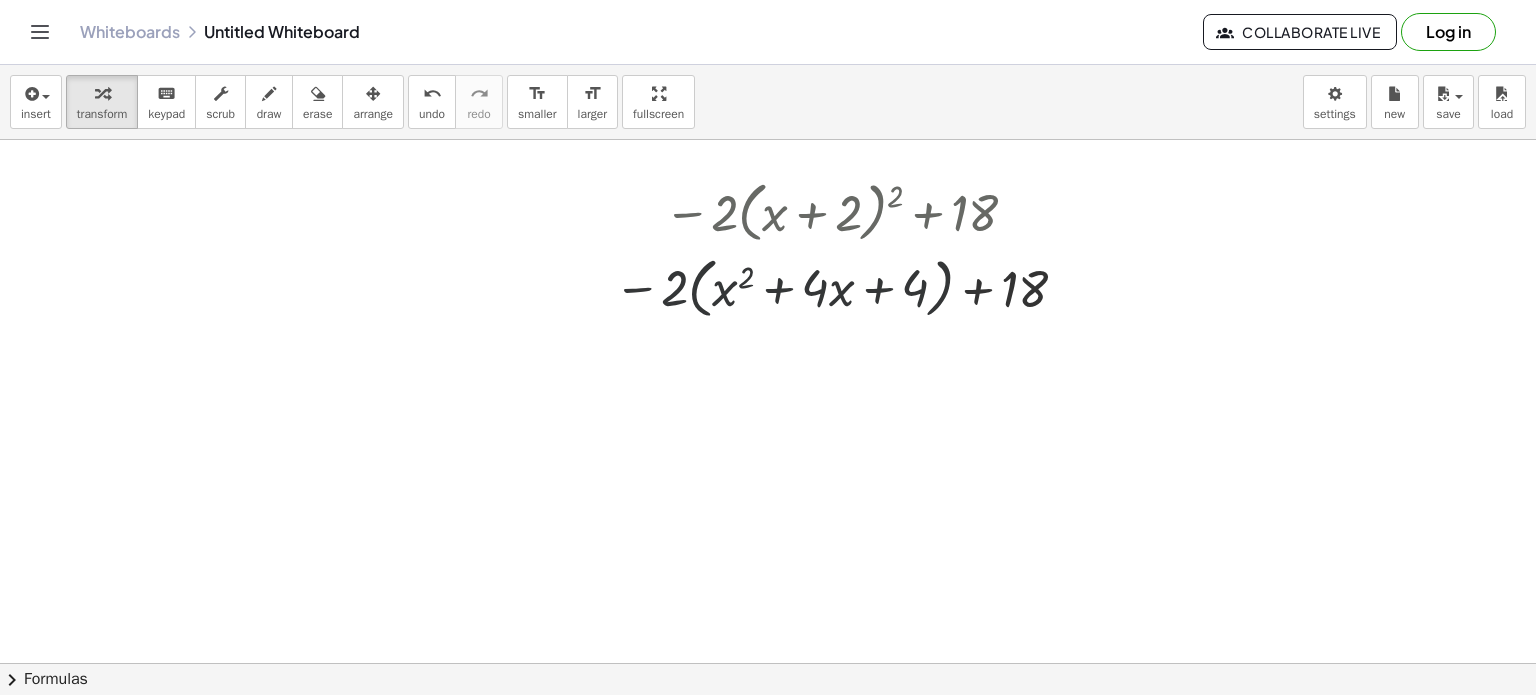 click at bounding box center (768, 729) 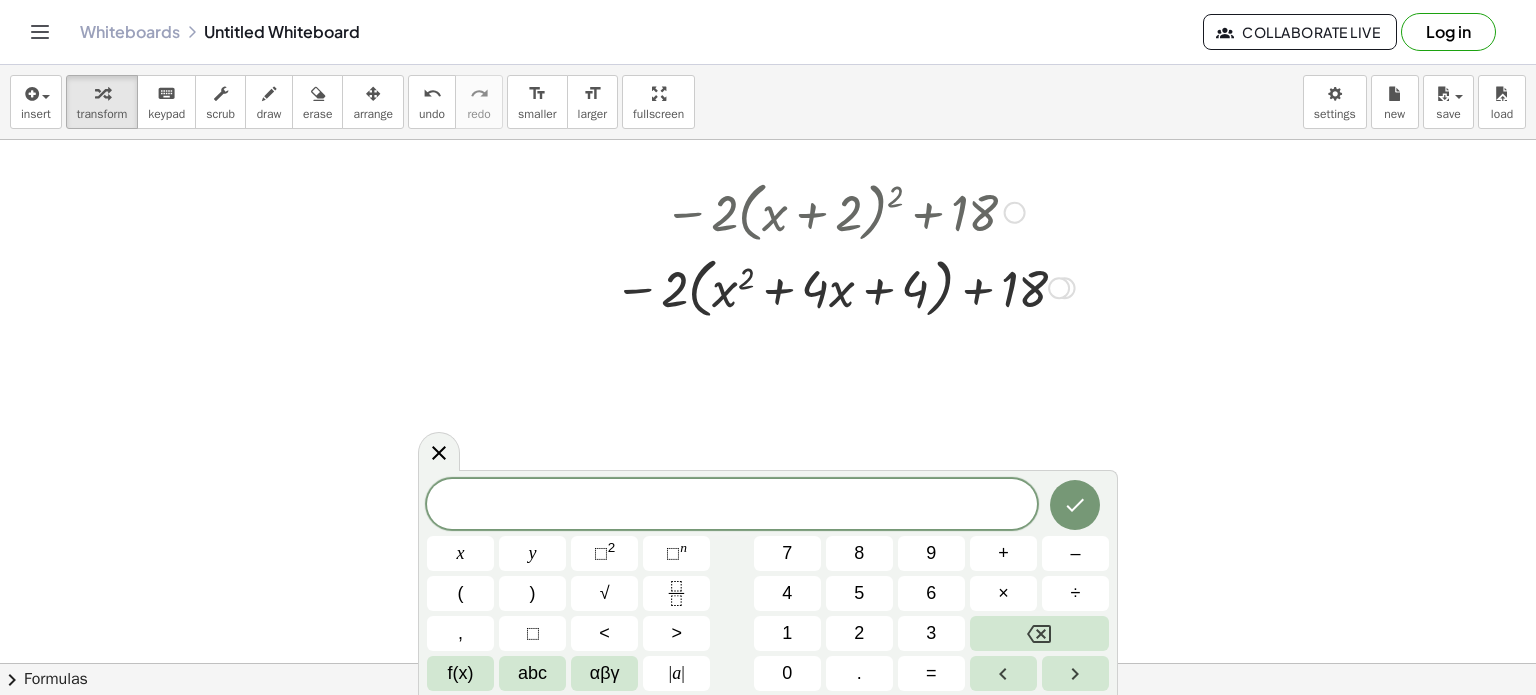 click at bounding box center (844, 286) 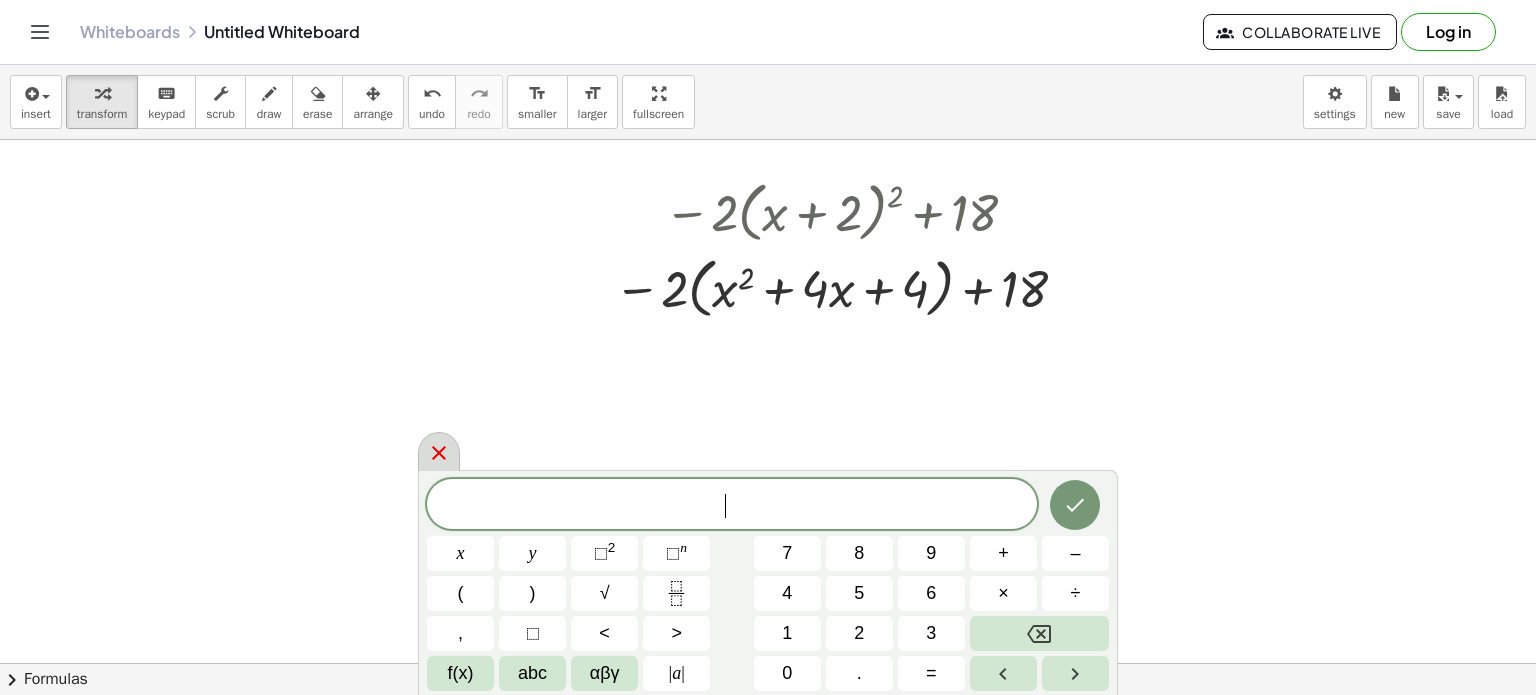 click 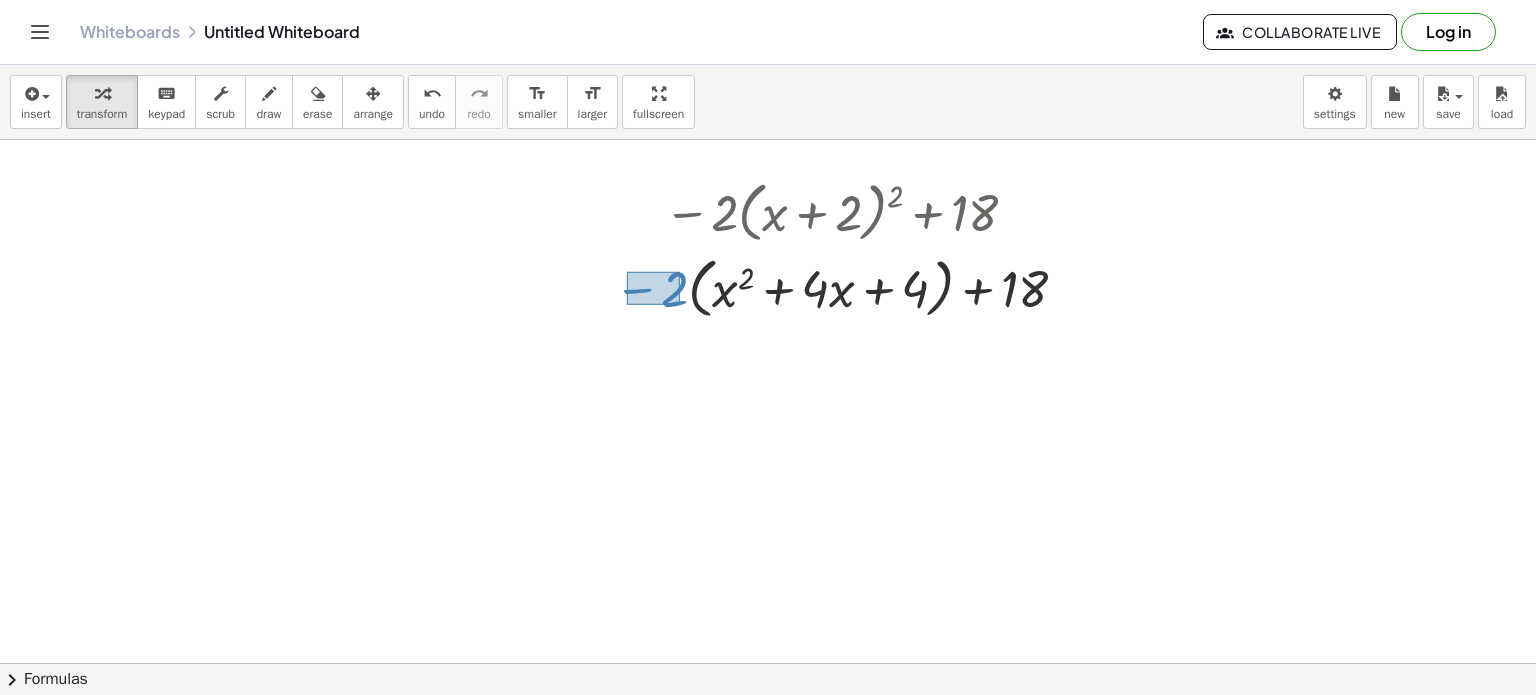 drag, startPoint x: 627, startPoint y: 271, endPoint x: 680, endPoint y: 308, distance: 64.63745 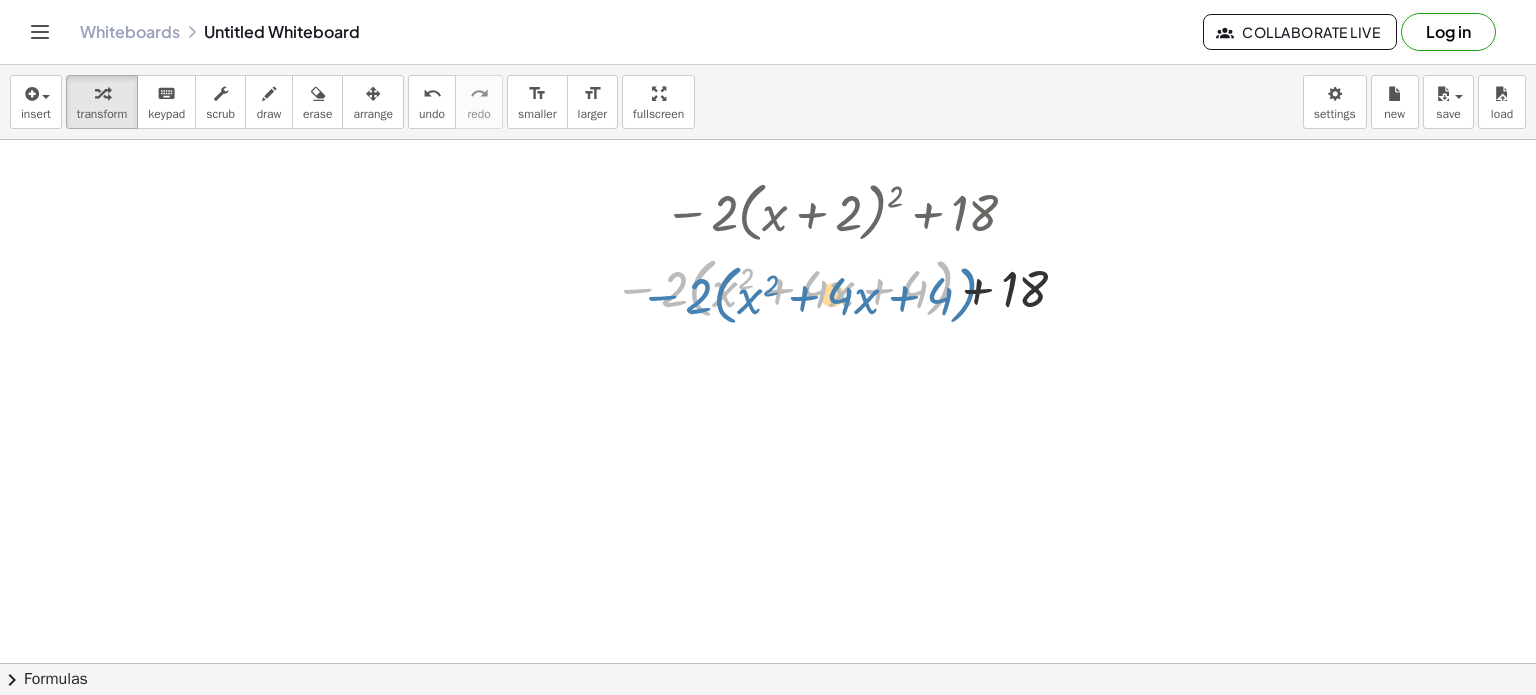 click at bounding box center [844, 286] 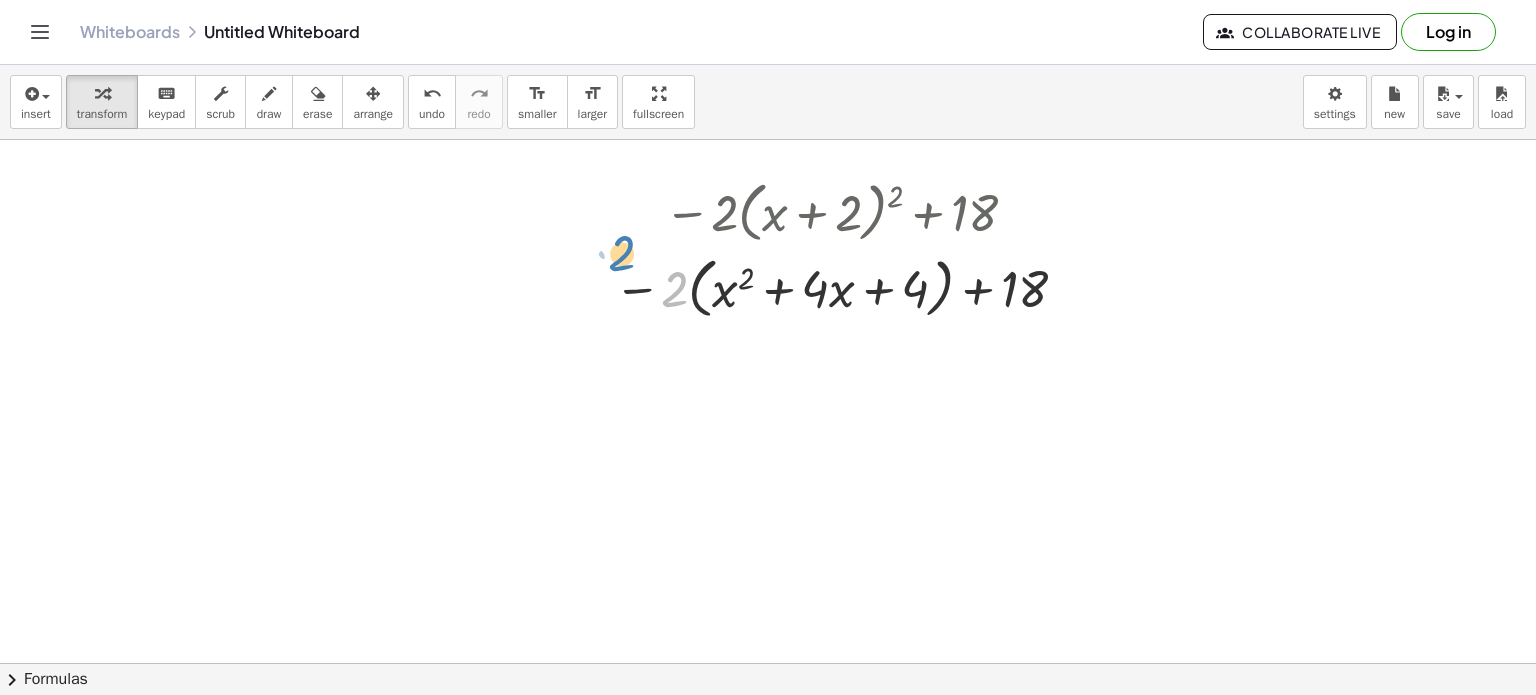 drag, startPoint x: 666, startPoint y: 290, endPoint x: 616, endPoint y: 256, distance: 60.464867 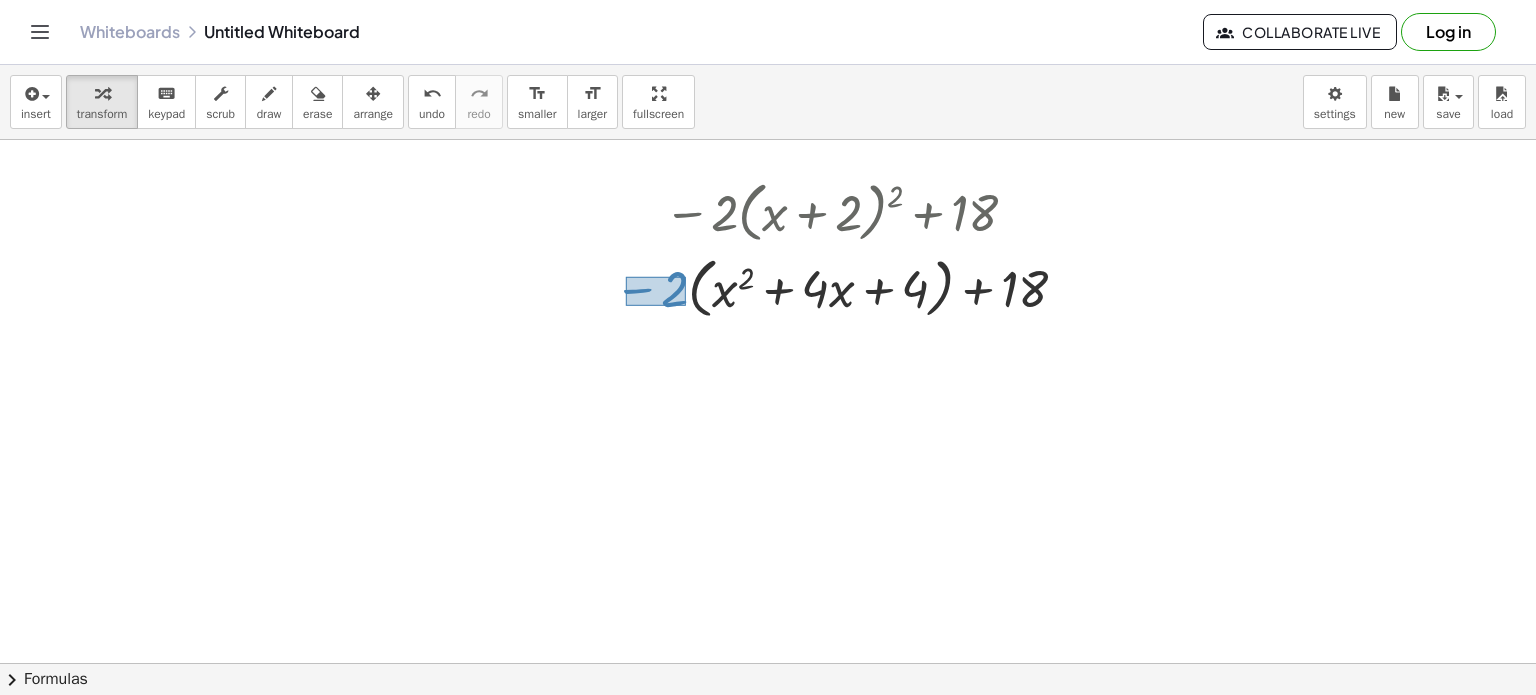 drag, startPoint x: 686, startPoint y: 305, endPoint x: 626, endPoint y: 276, distance: 66.64083 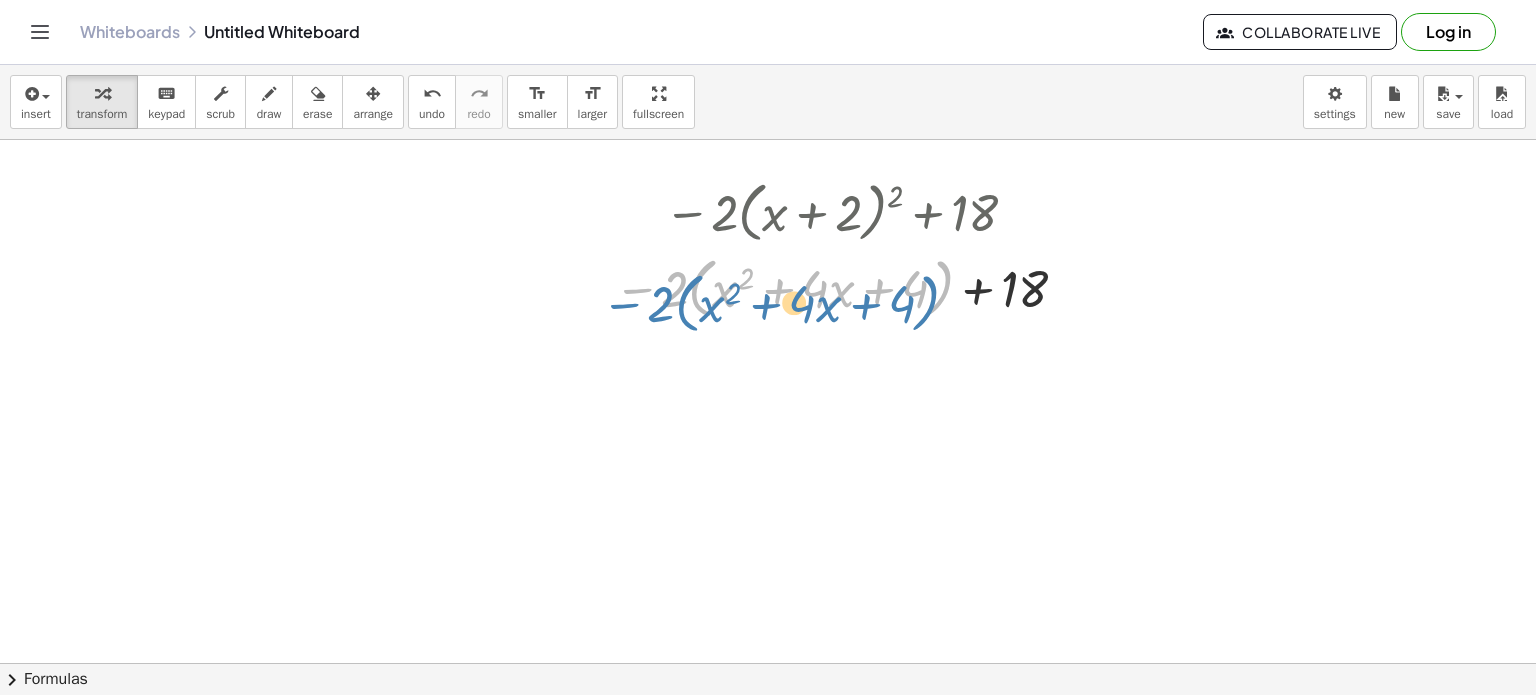 drag, startPoint x: 674, startPoint y: 287, endPoint x: 660, endPoint y: 303, distance: 21.260292 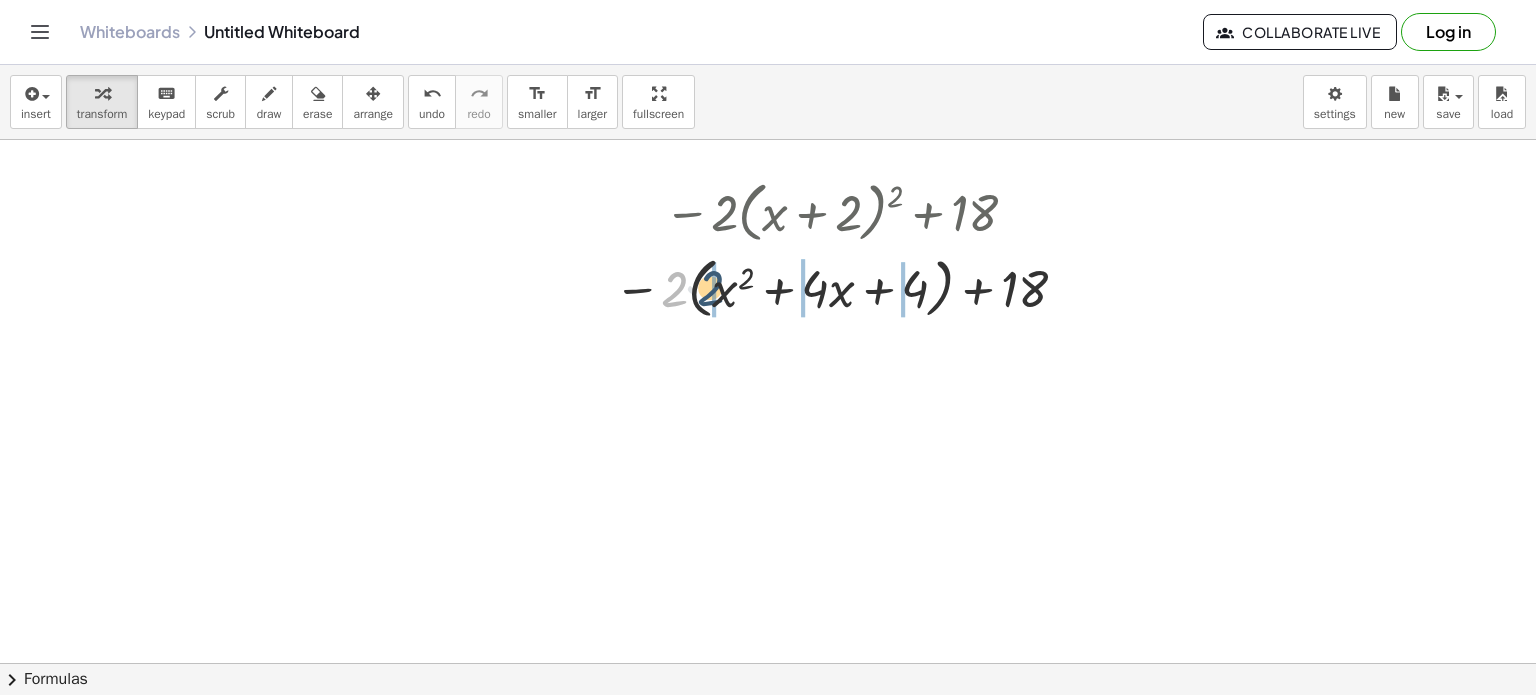 drag, startPoint x: 678, startPoint y: 292, endPoint x: 711, endPoint y: 292, distance: 33 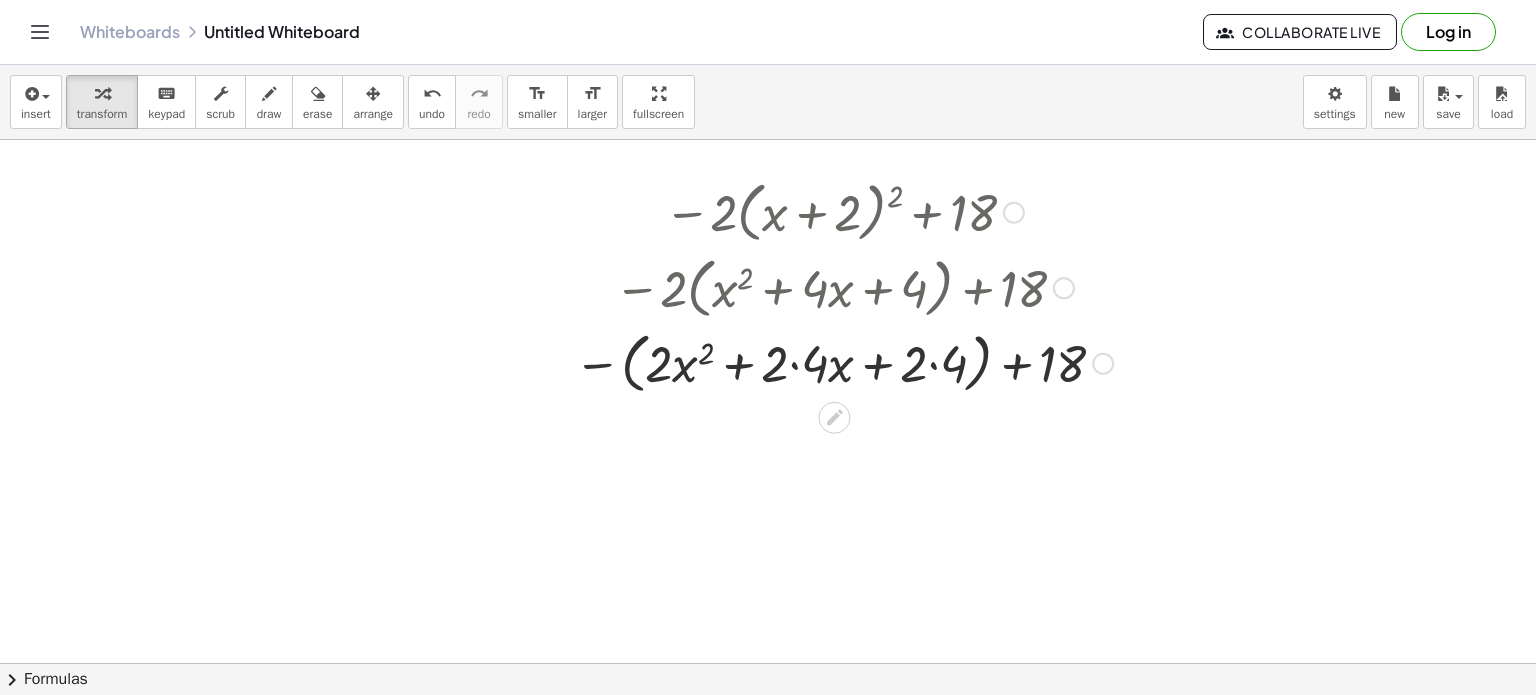 click at bounding box center [843, 362] 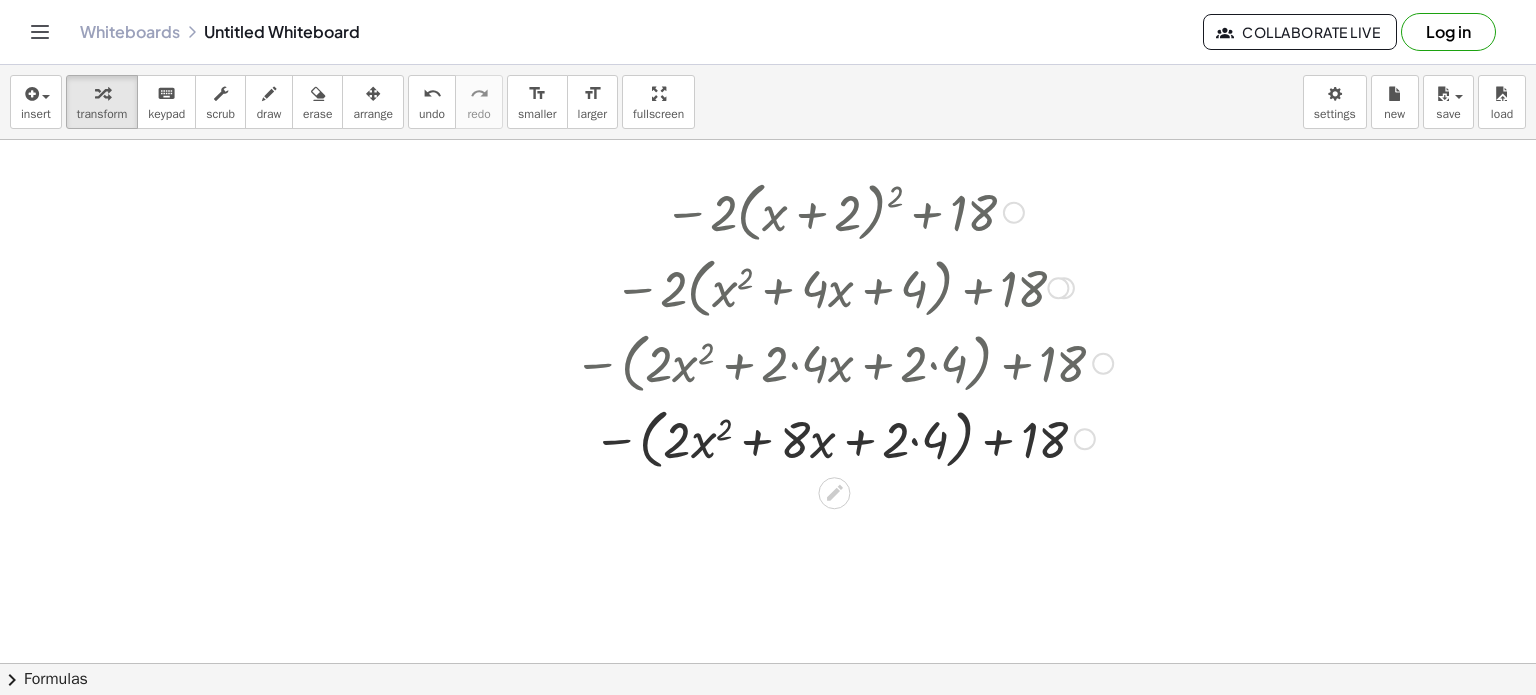click at bounding box center (843, 437) 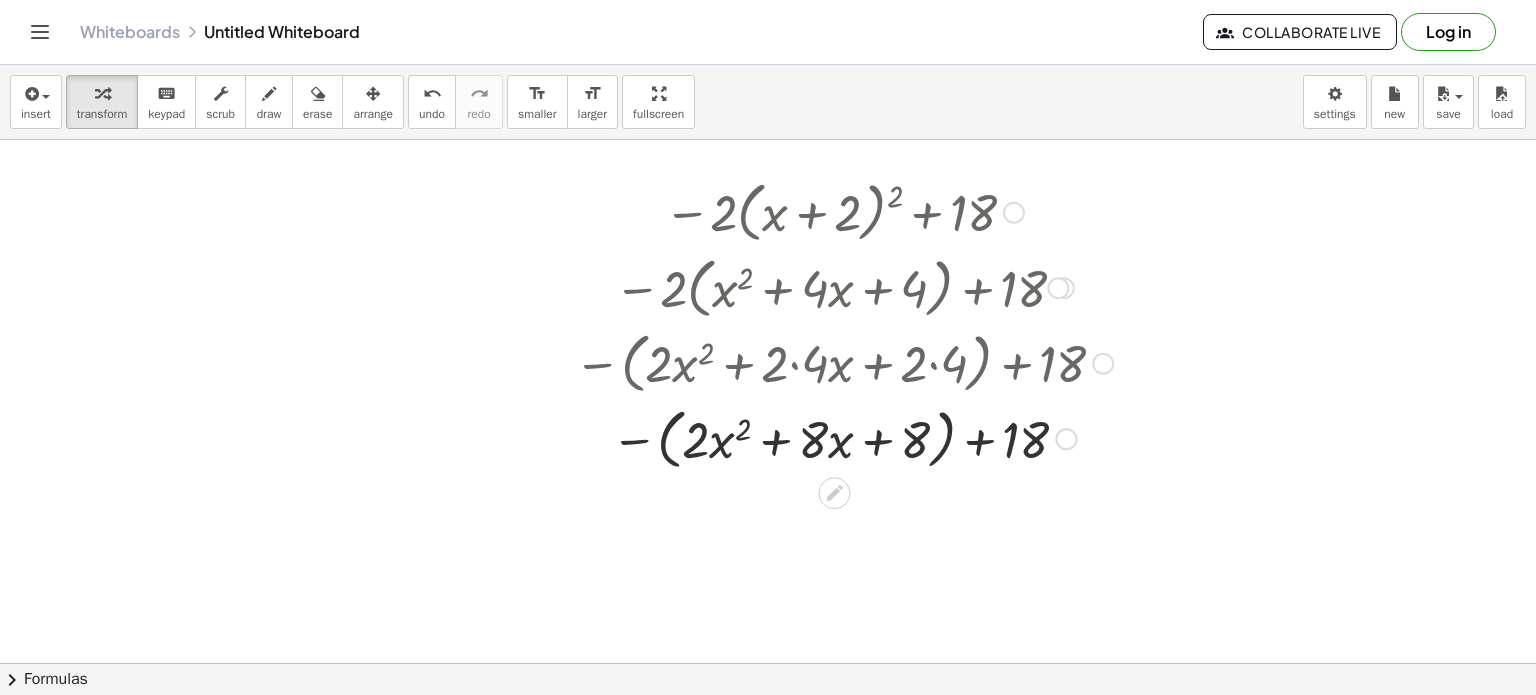click at bounding box center [843, 437] 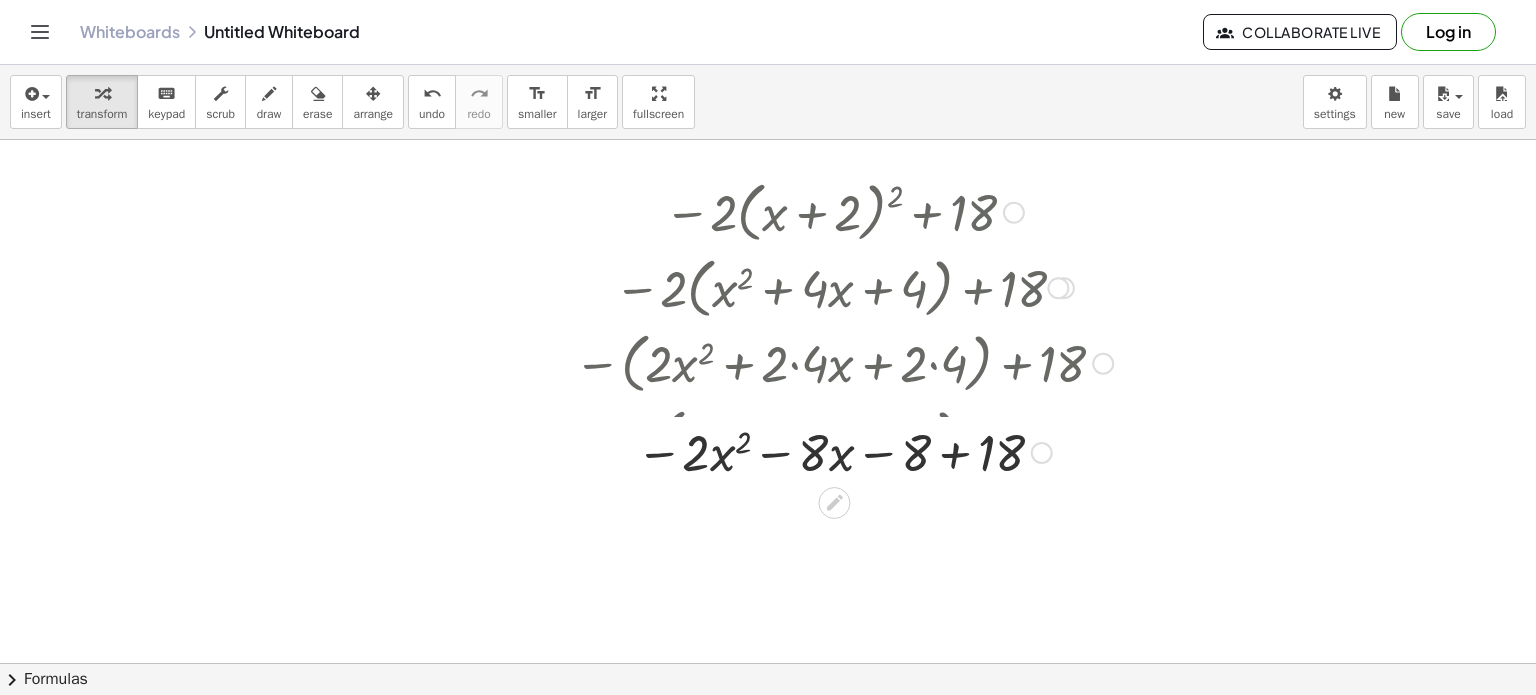 drag, startPoint x: 1043, startPoint y: 508, endPoint x: 1048, endPoint y: 438, distance: 70.178345 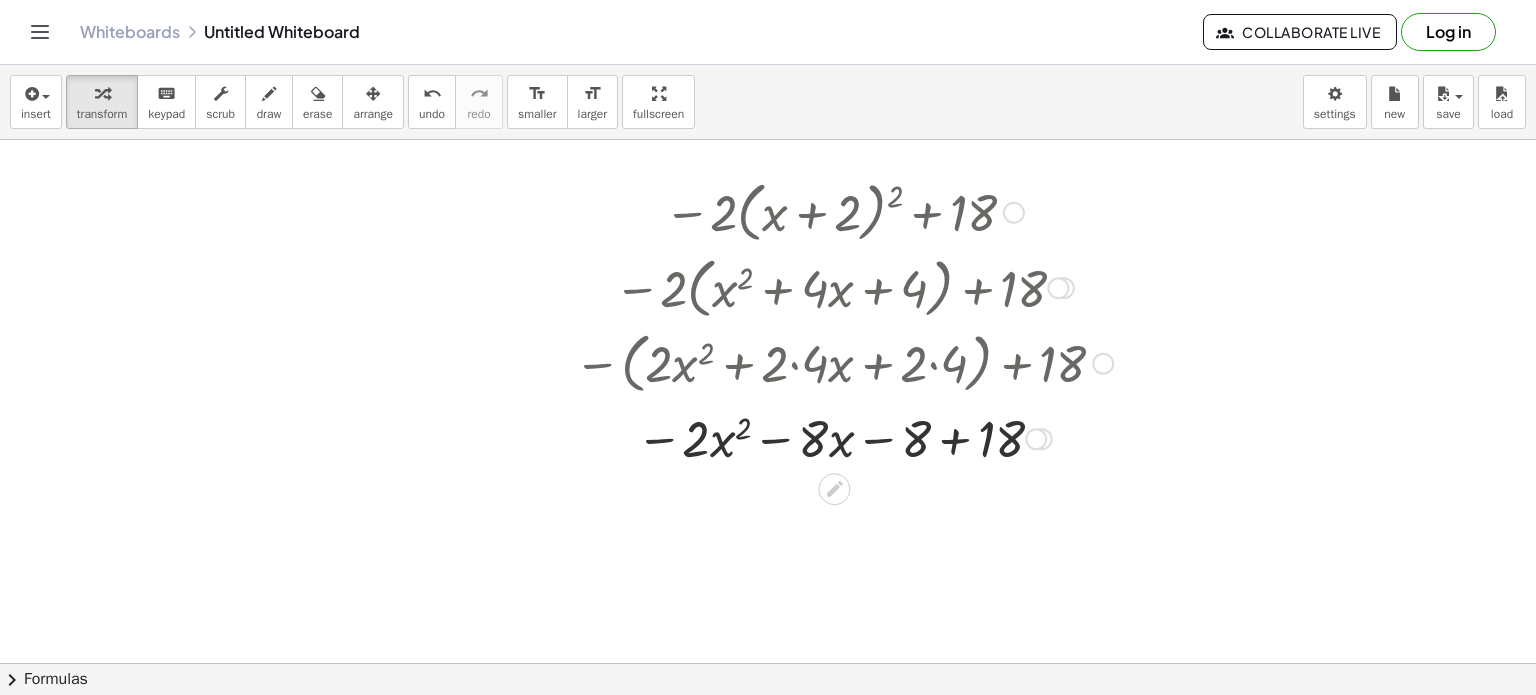 click at bounding box center [843, 437] 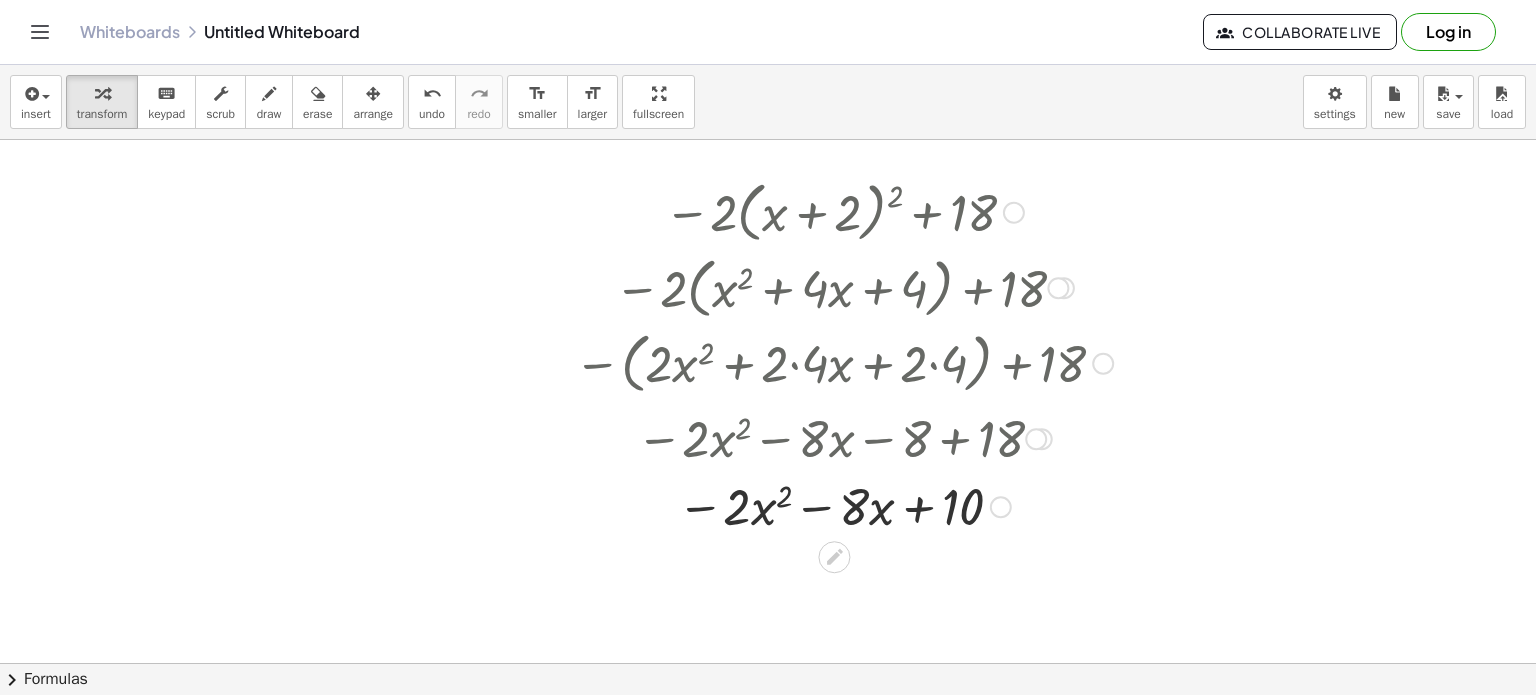 click at bounding box center (1014, 213) 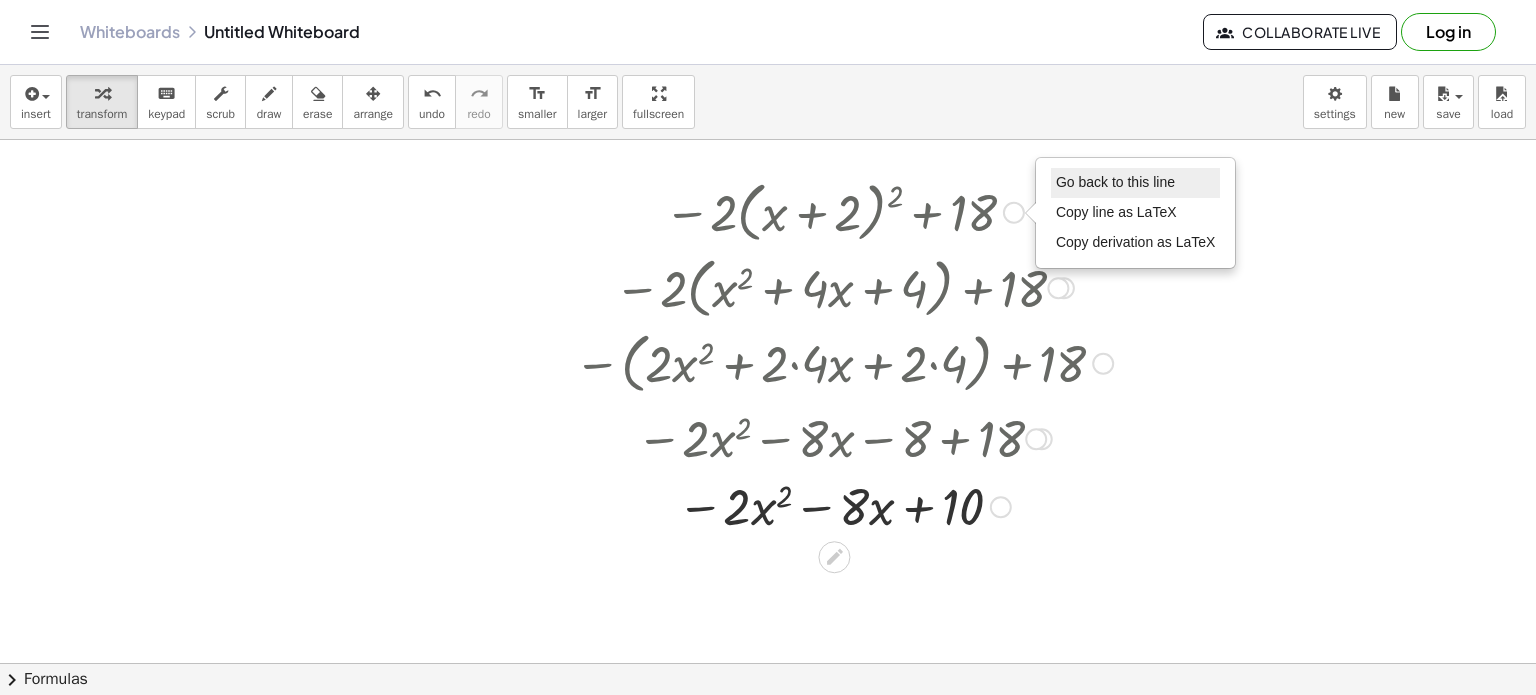click on "Go back to this line" at bounding box center [1115, 182] 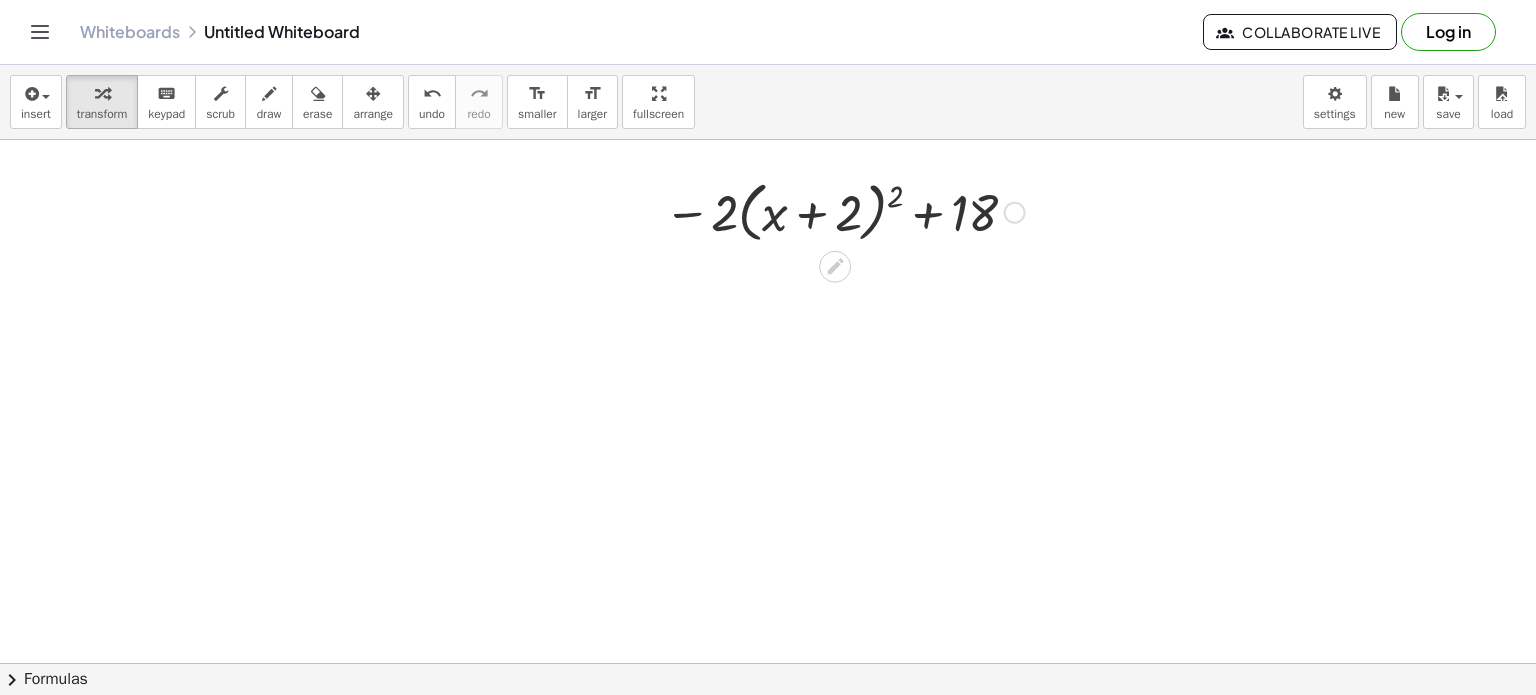click on "Go back to this line Copy line as LaTeX Copy derivation as LaTeX" at bounding box center [1015, 213] 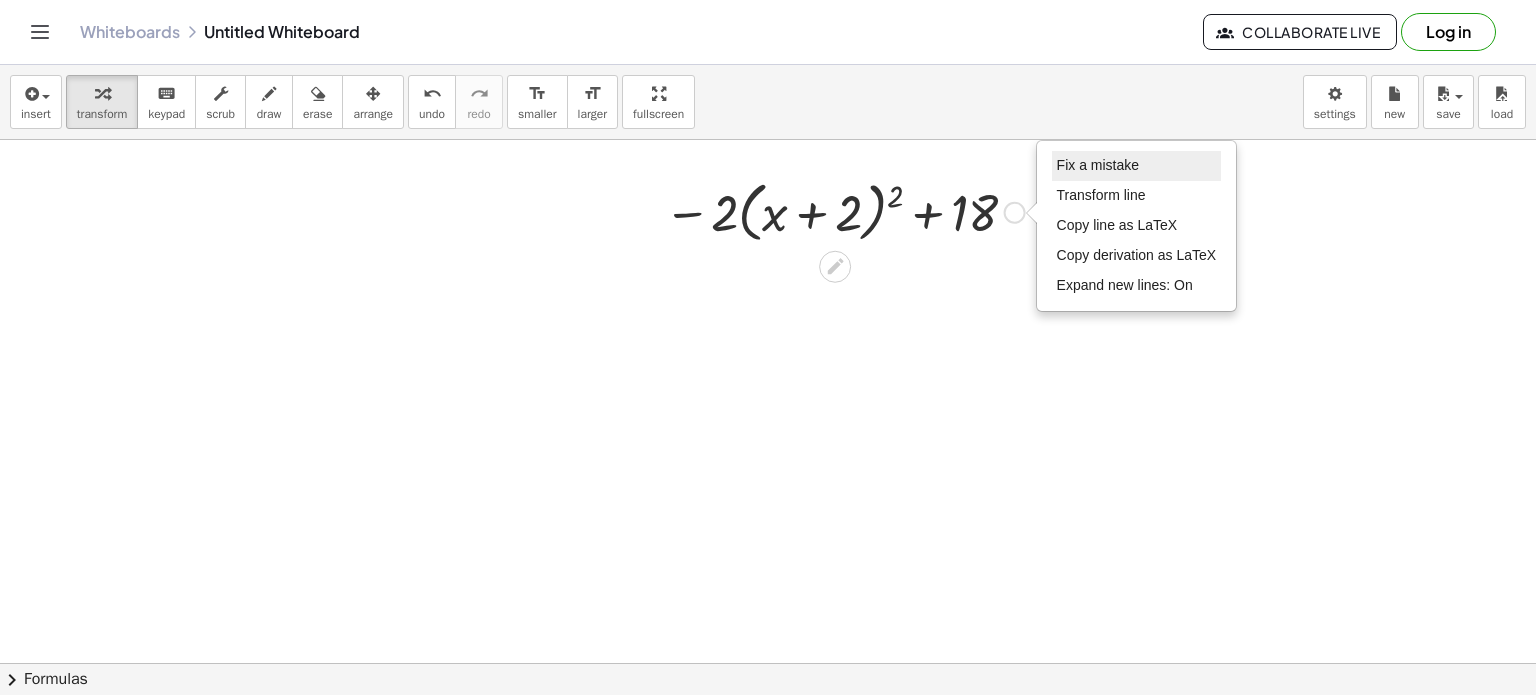 click on "Fix a mistake" at bounding box center (1098, 165) 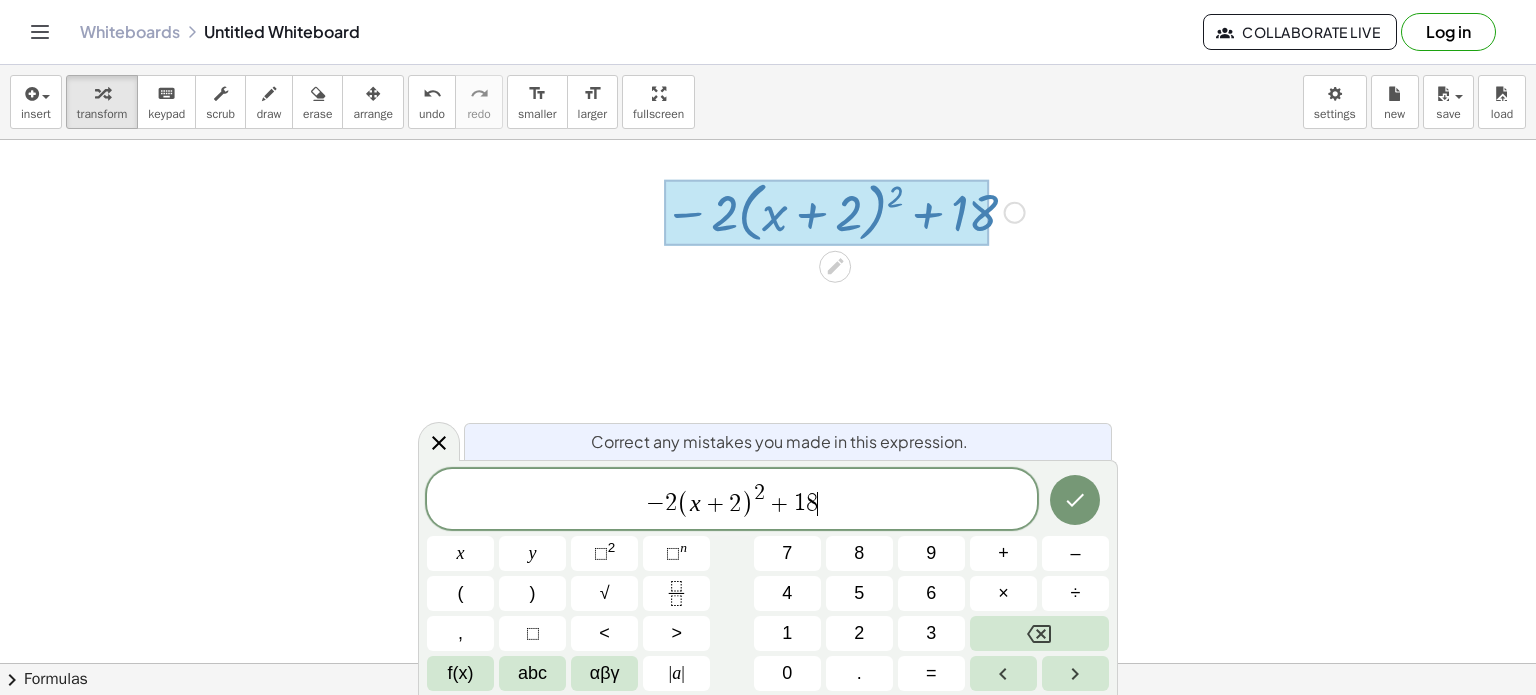 click on "− 2 ( x + 2 ) 2 + 1 8 ​" at bounding box center (732, 500) 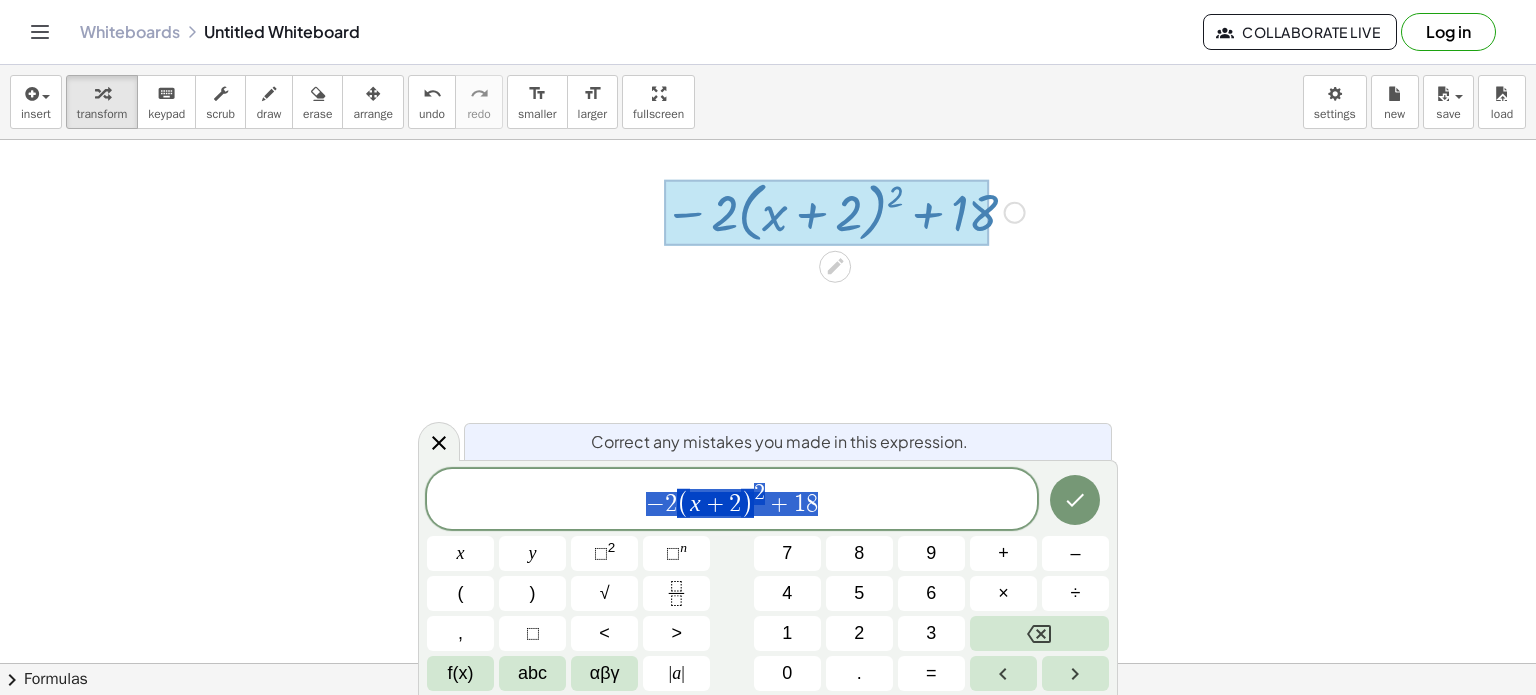 drag, startPoint x: 823, startPoint y: 491, endPoint x: 572, endPoint y: 445, distance: 255.18033 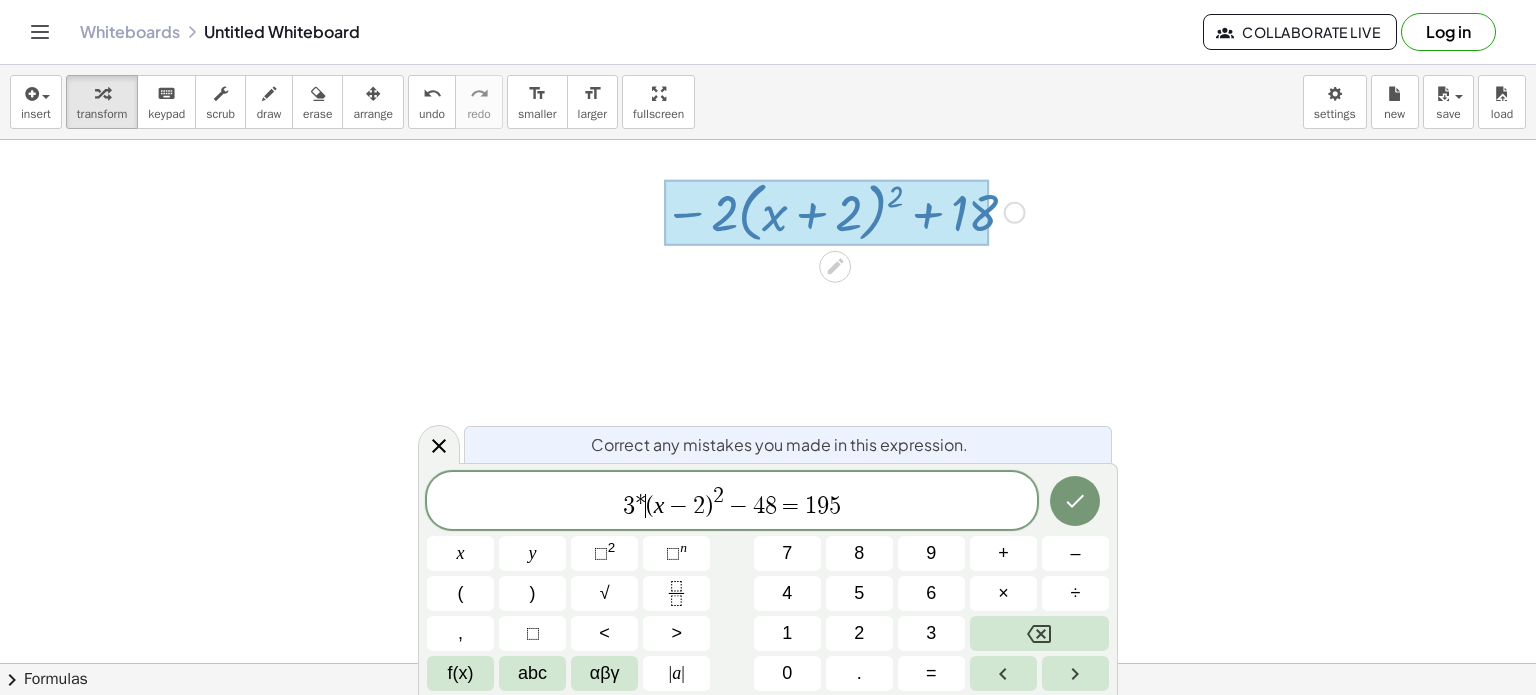 click on "3 * ​ ( x − 2 ) 2 − 4 8 = 1 9 5" at bounding box center [732, 502] 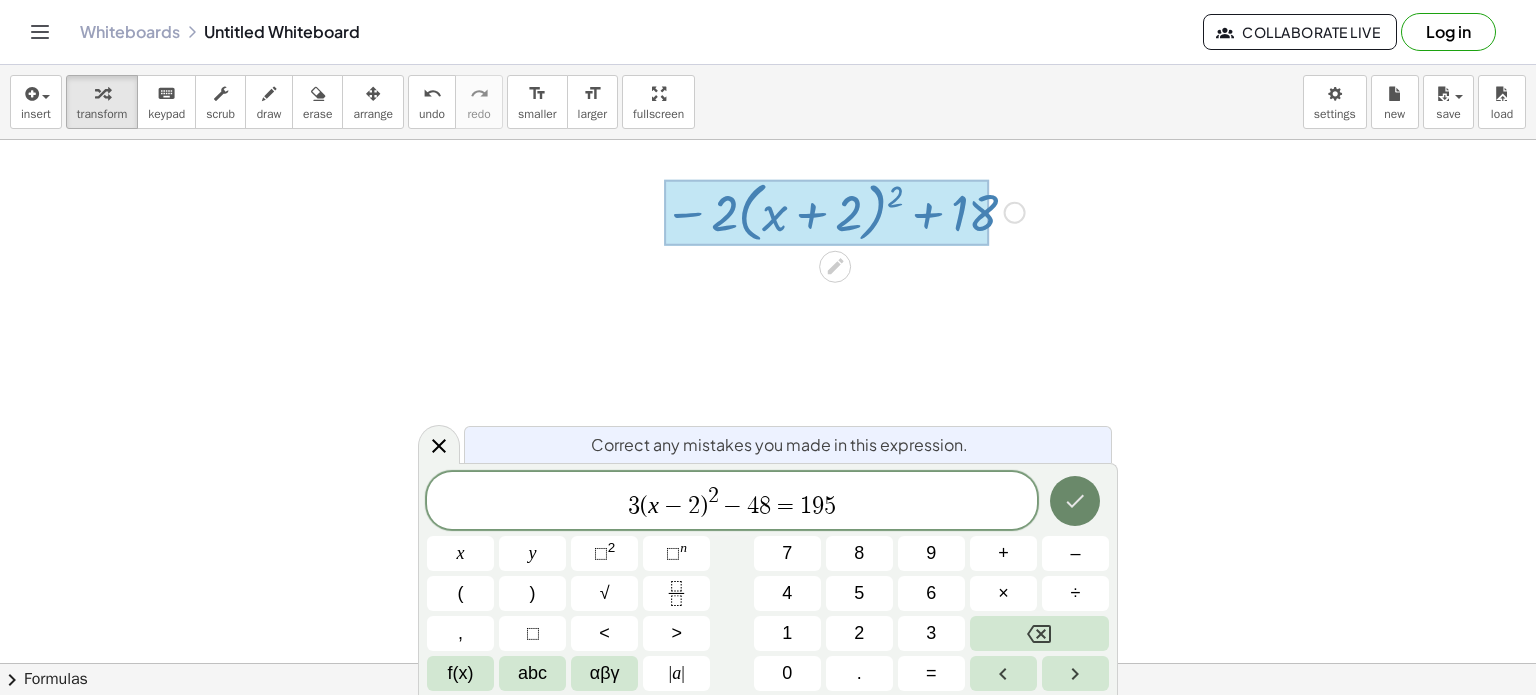 click at bounding box center (1075, 501) 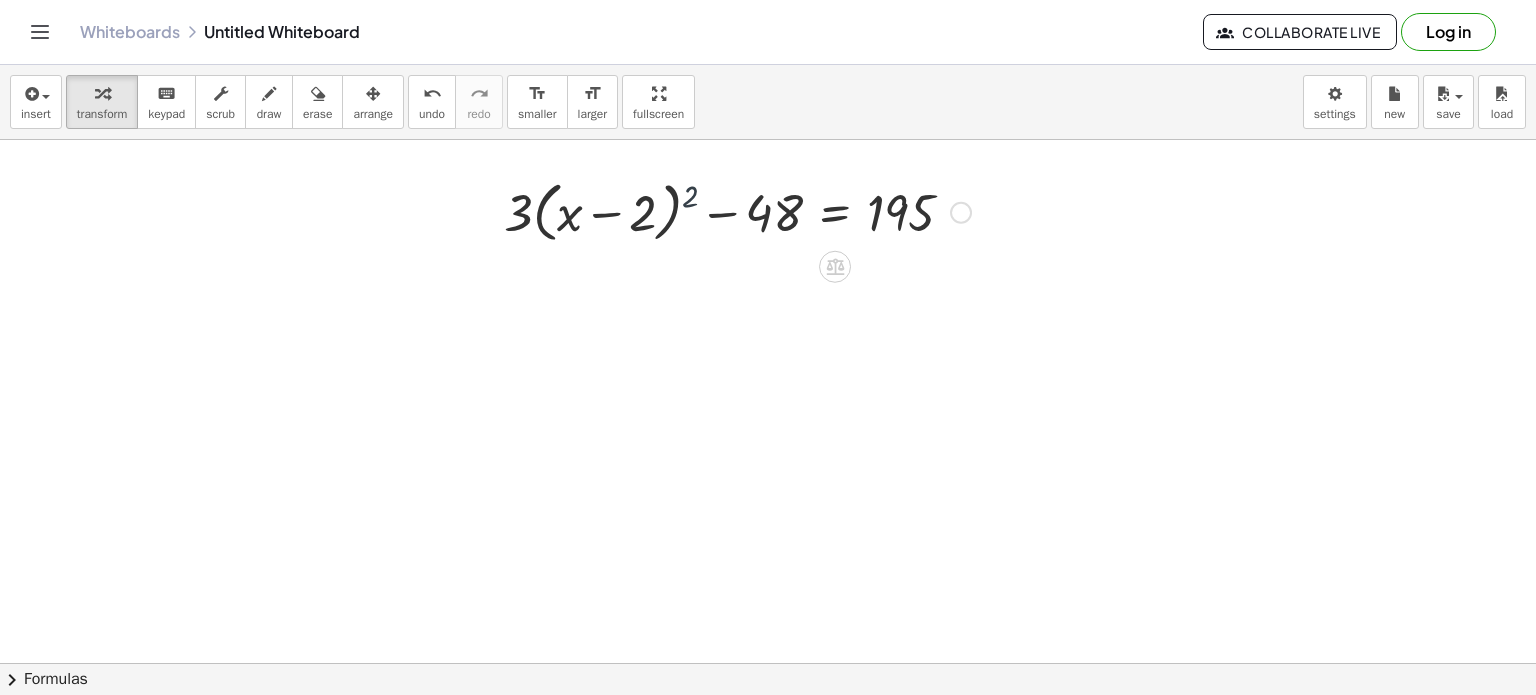 click at bounding box center [737, 211] 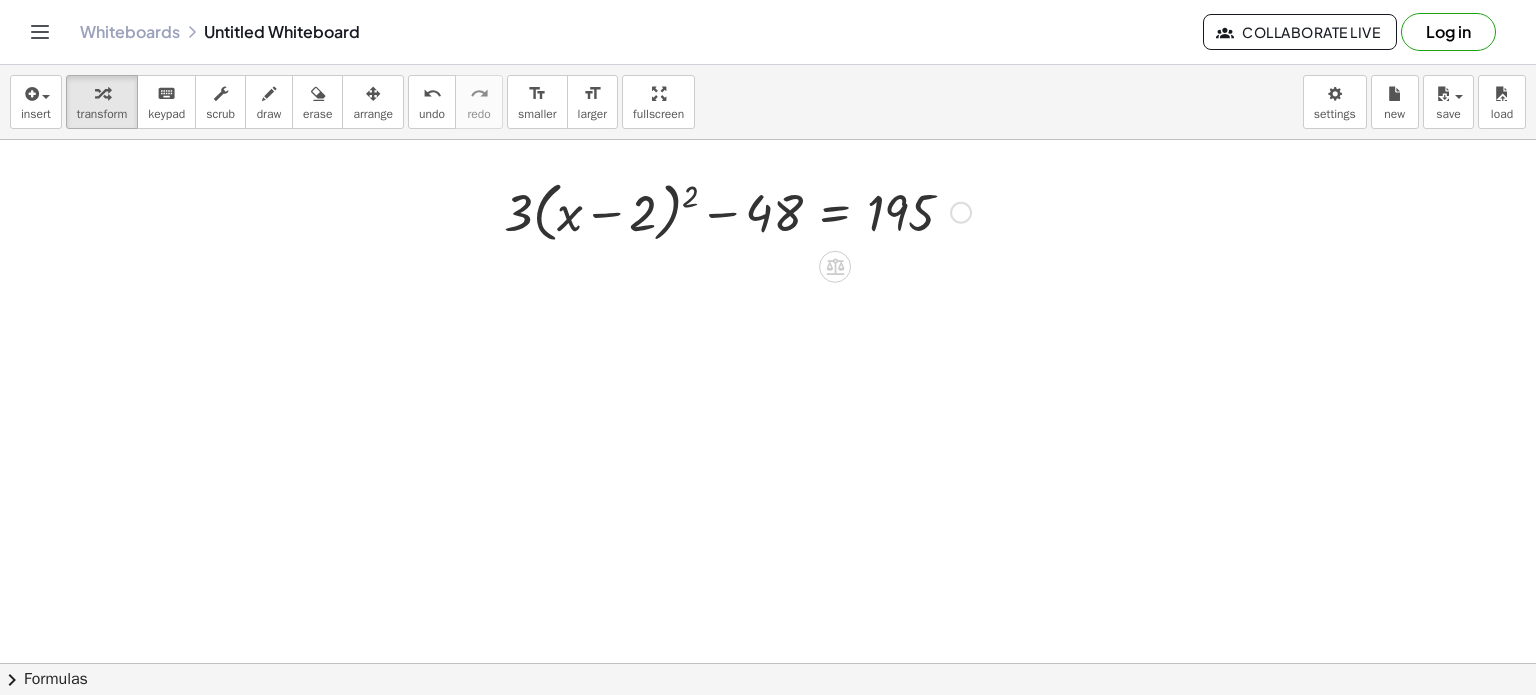 click at bounding box center (737, 211) 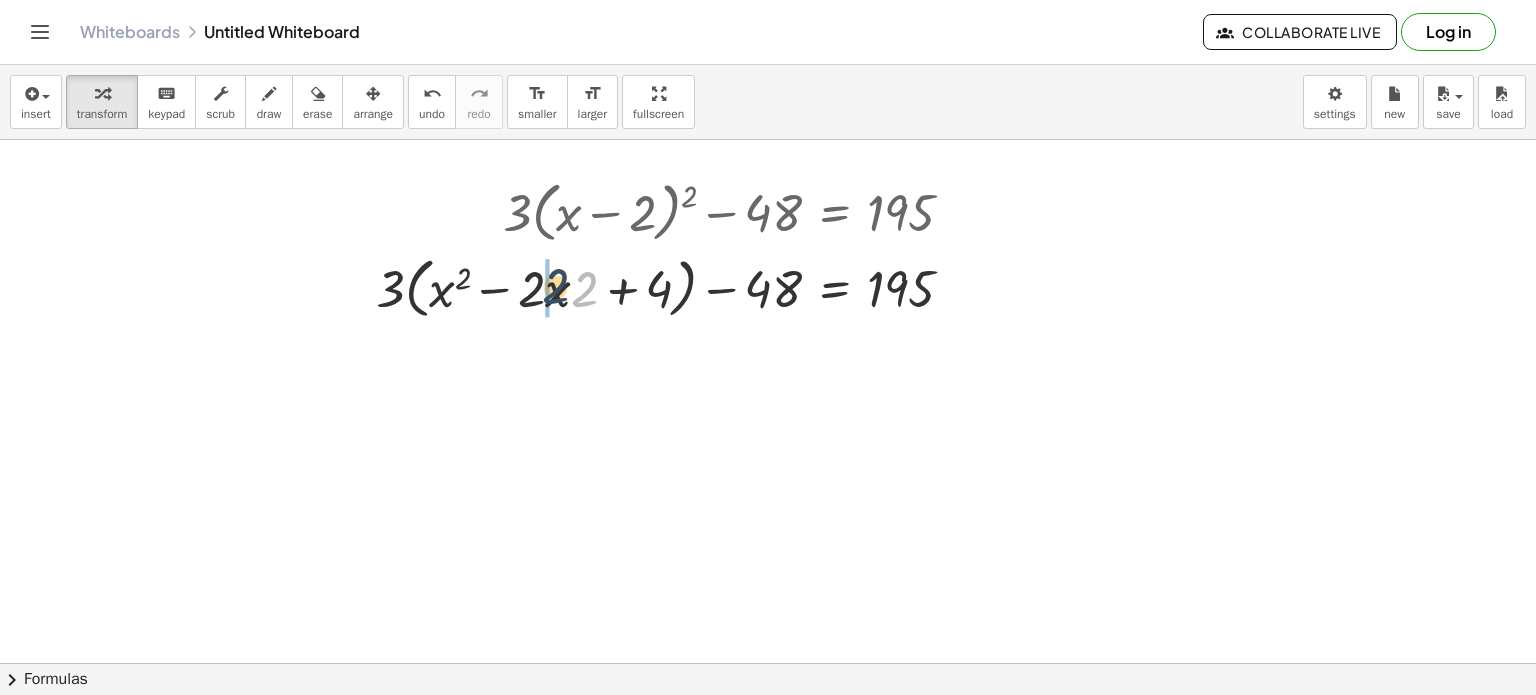 drag, startPoint x: 577, startPoint y: 297, endPoint x: 534, endPoint y: 296, distance: 43.011627 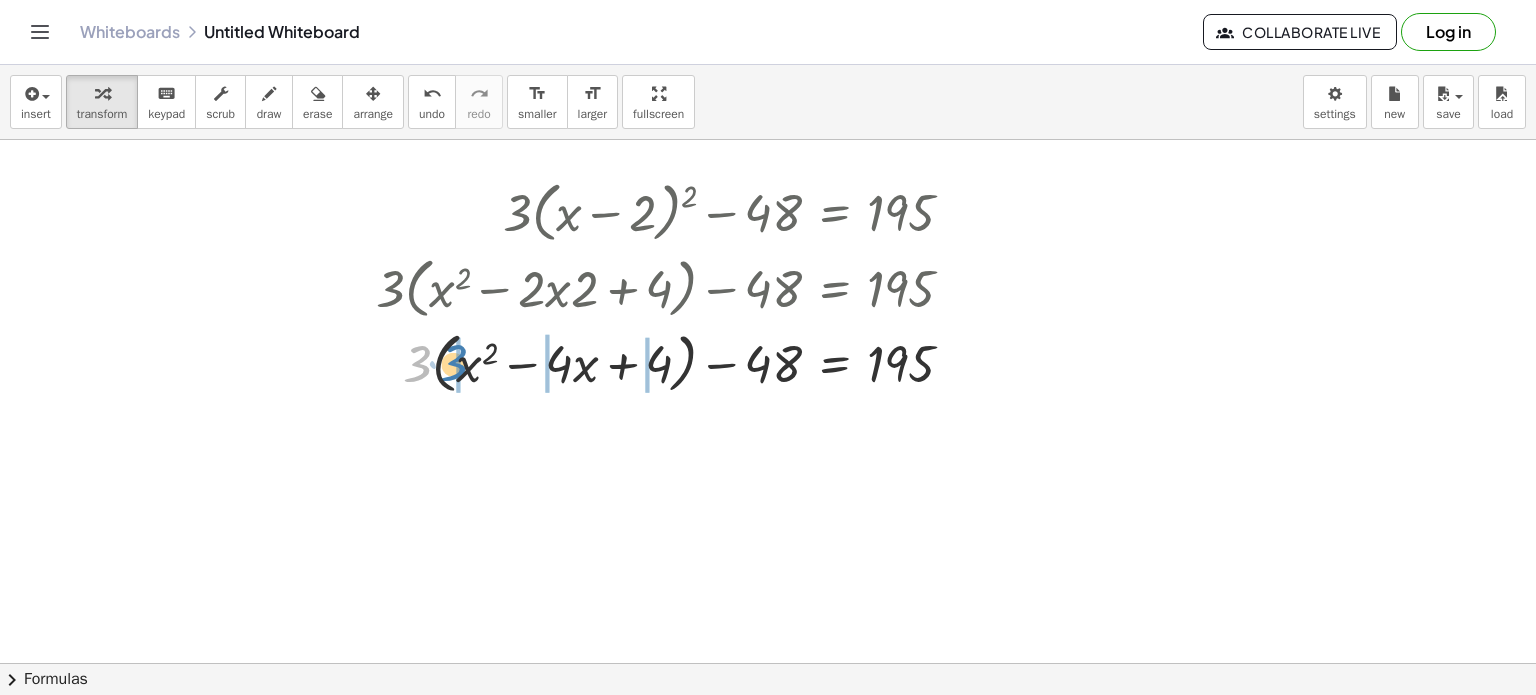 drag, startPoint x: 418, startPoint y: 368, endPoint x: 456, endPoint y: 363, distance: 38.327538 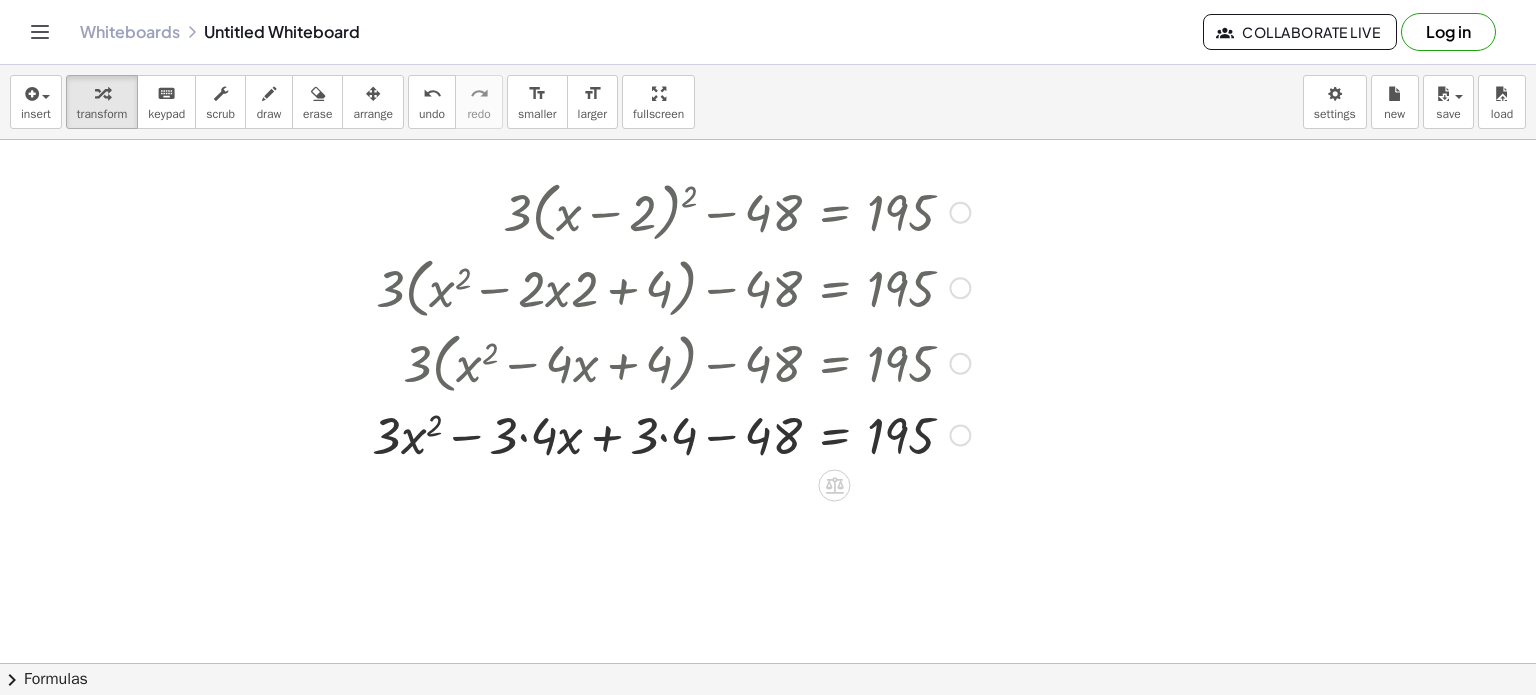 click at bounding box center [671, 433] 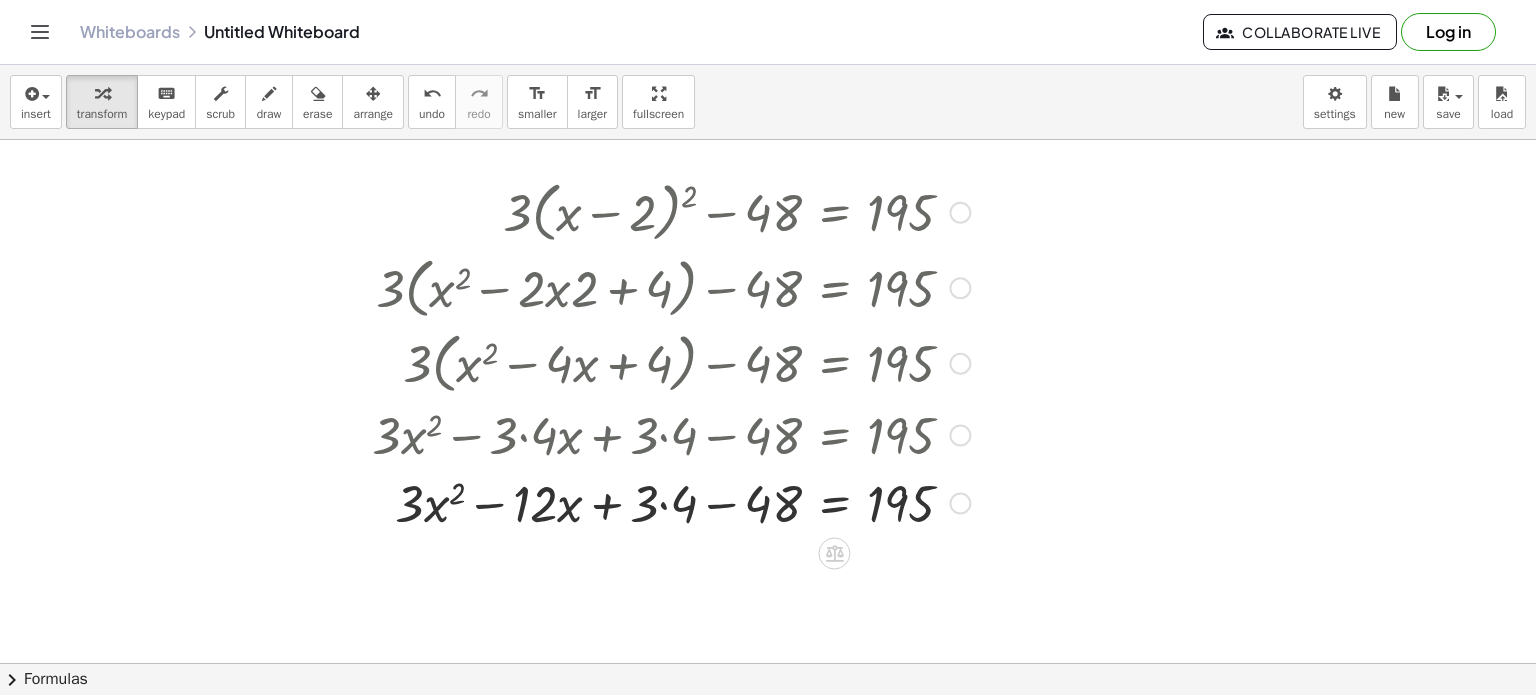 click at bounding box center [671, 501] 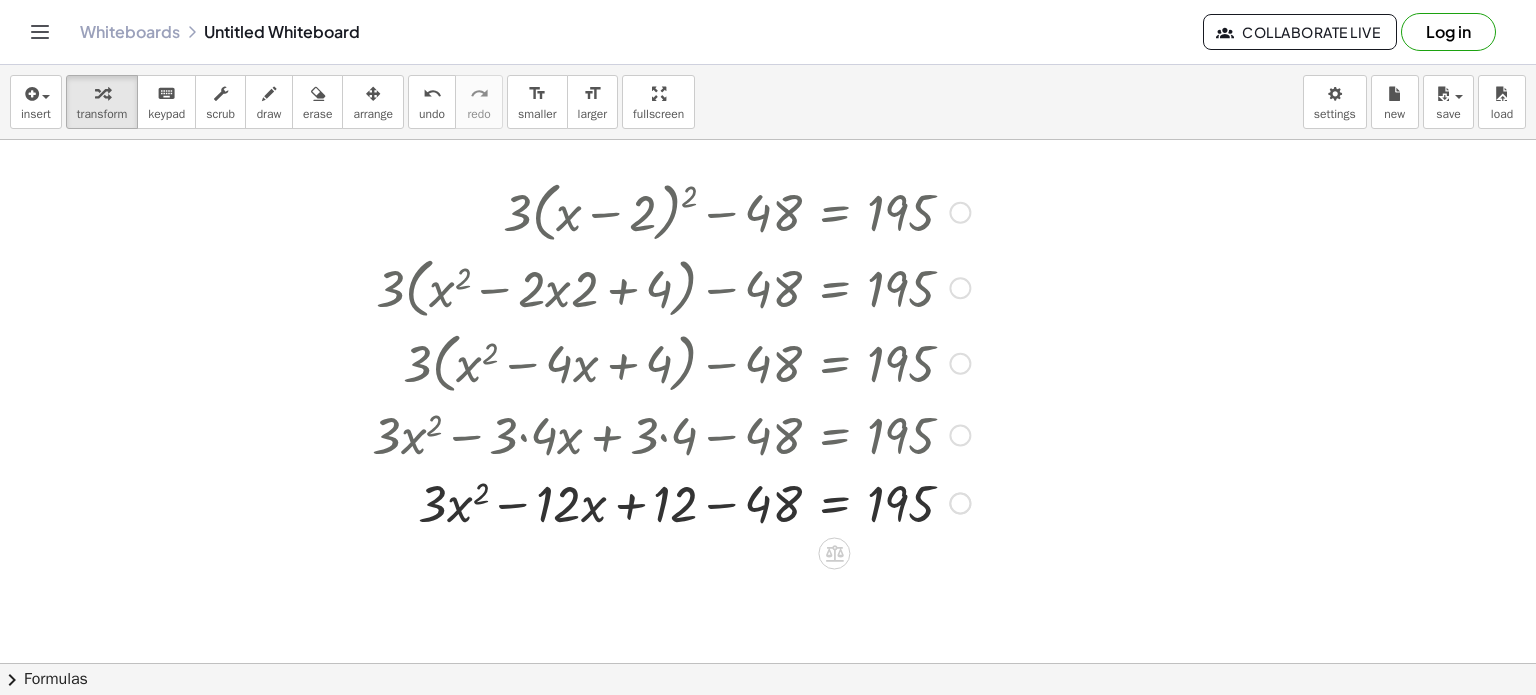 click at bounding box center (671, 501) 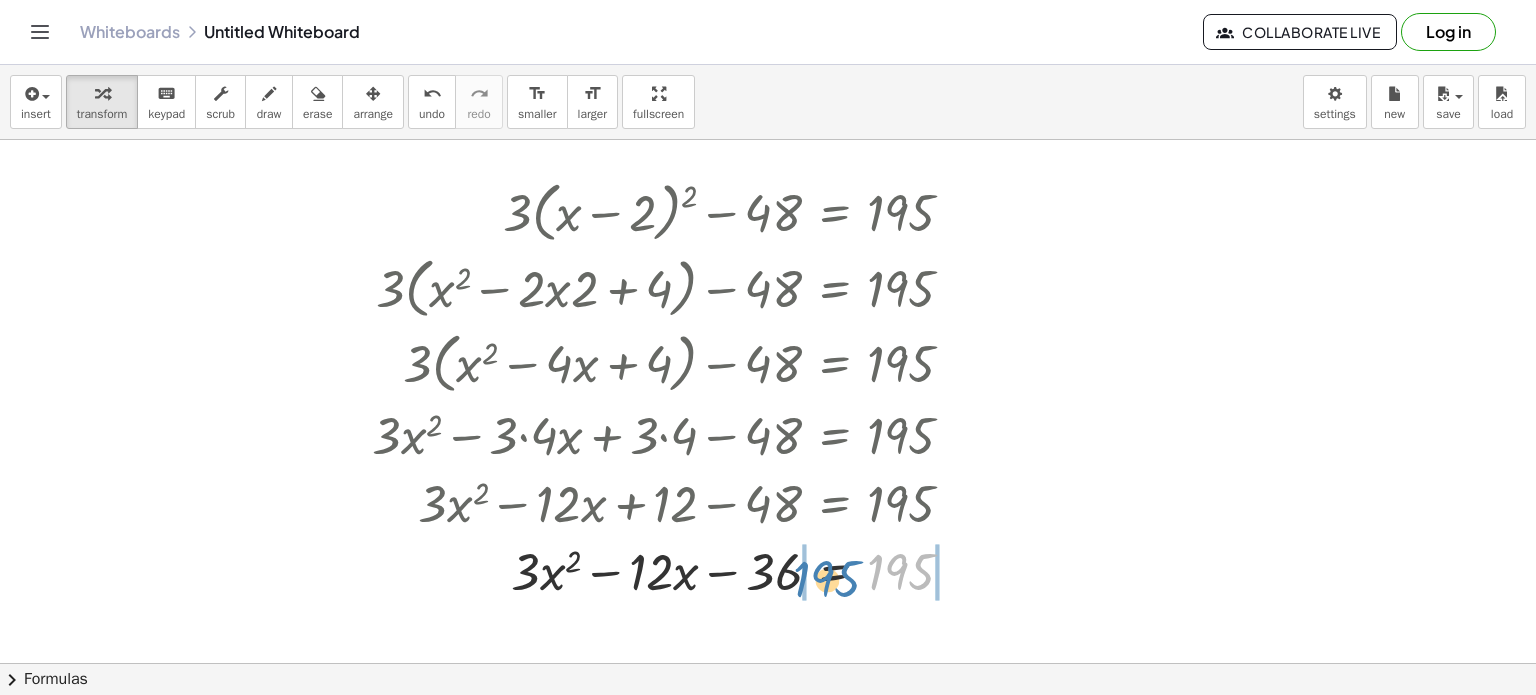 drag, startPoint x: 909, startPoint y: 576, endPoint x: 818, endPoint y: 583, distance: 91.26884 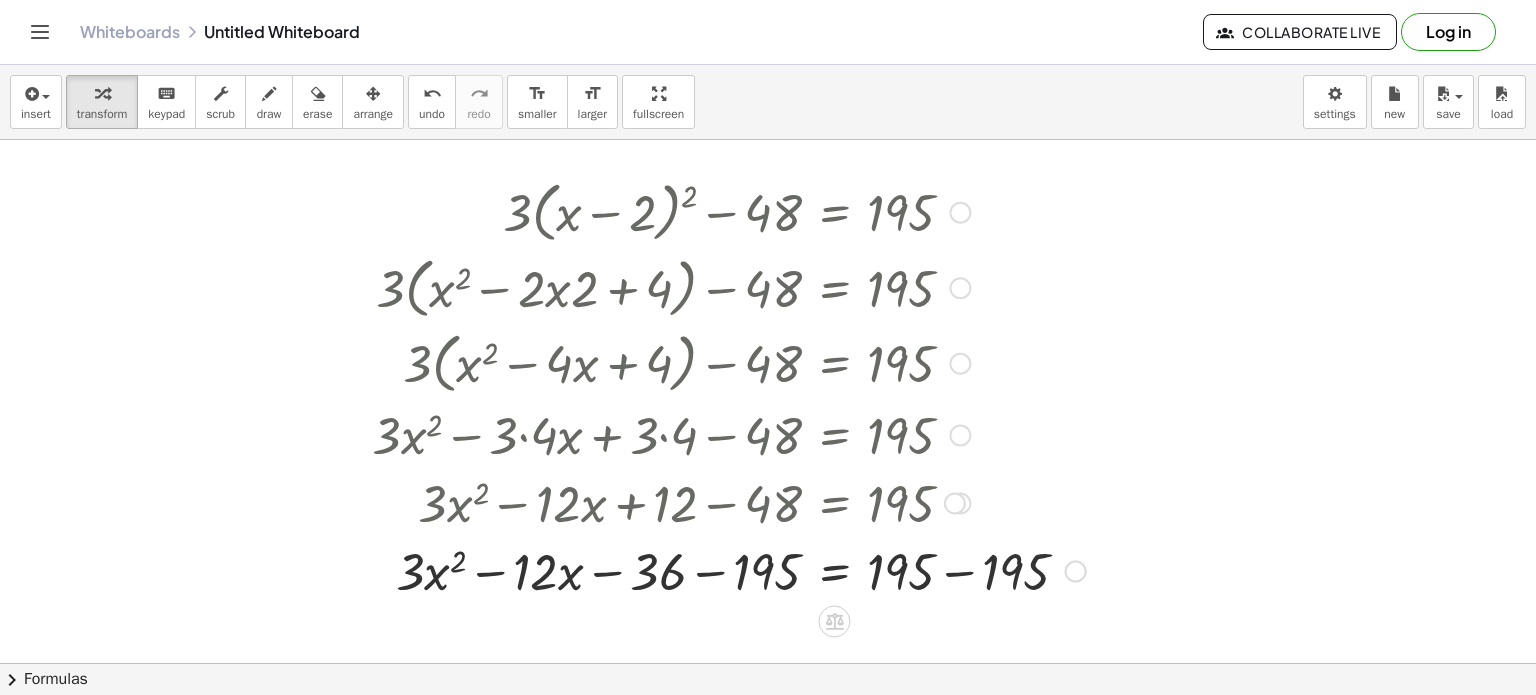click at bounding box center (729, 569) 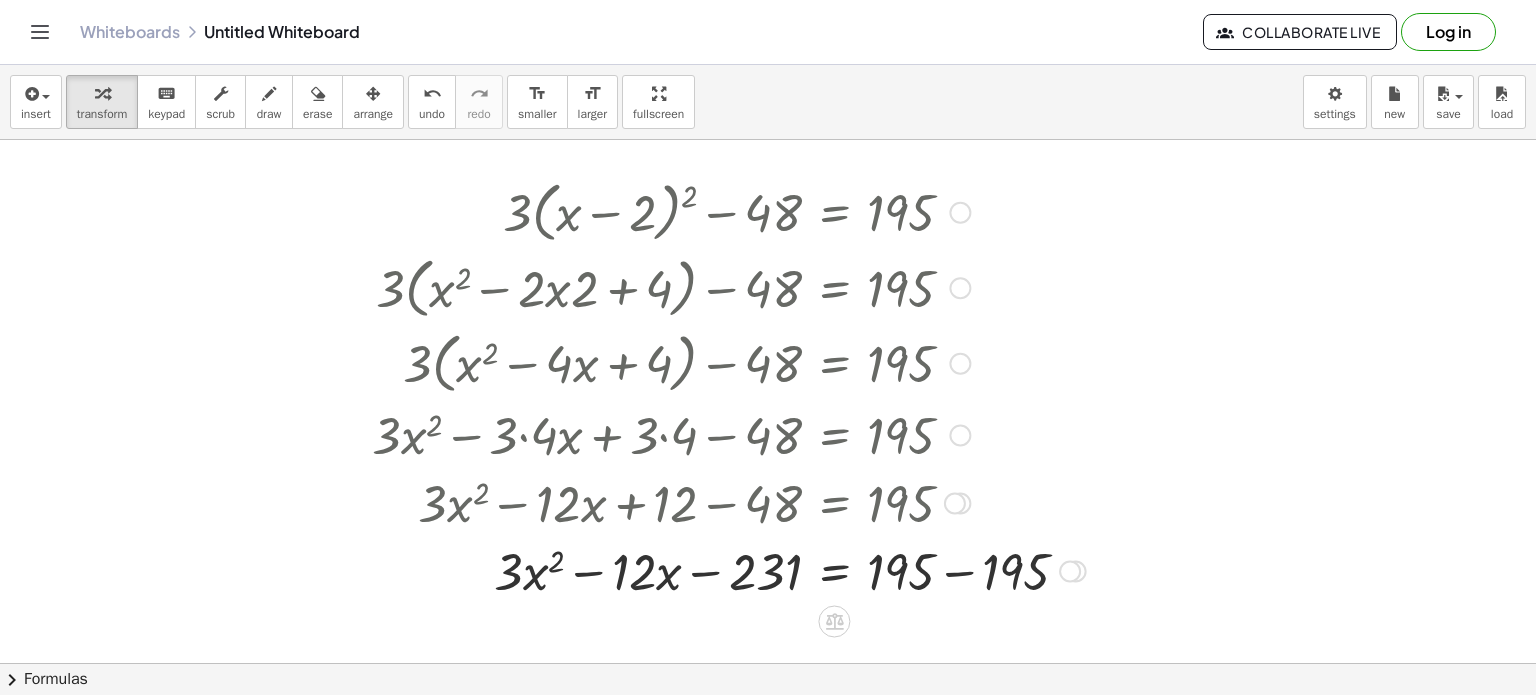 click at bounding box center [729, 569] 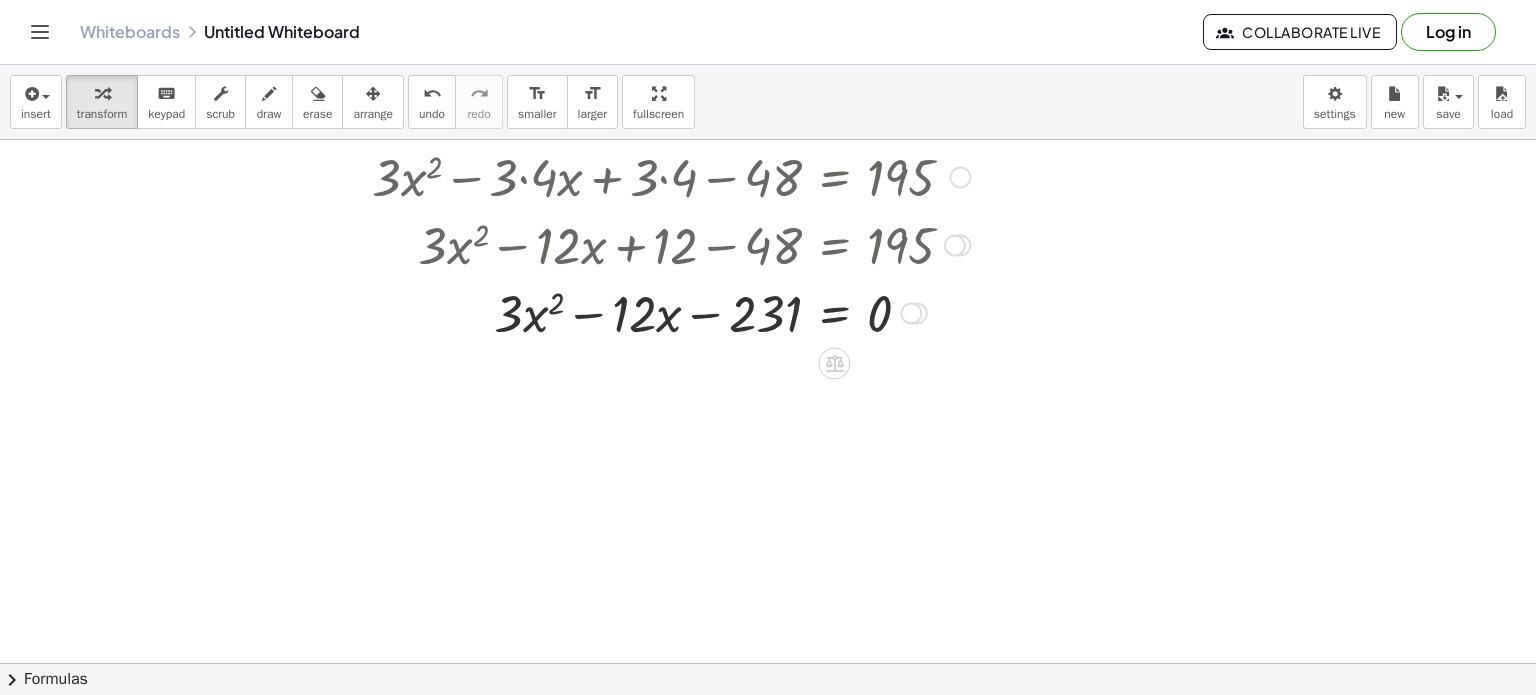 scroll, scrollTop: 260, scrollLeft: 0, axis: vertical 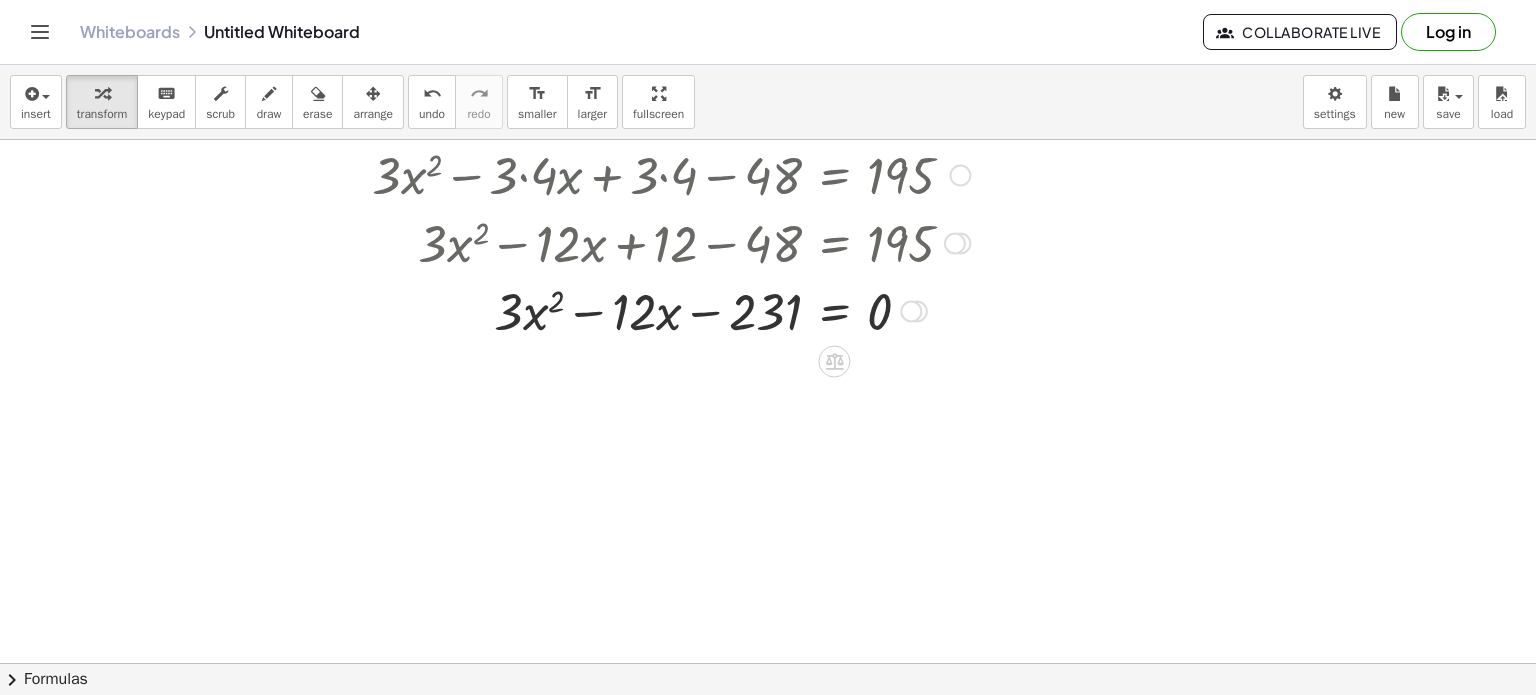 click at bounding box center (671, 309) 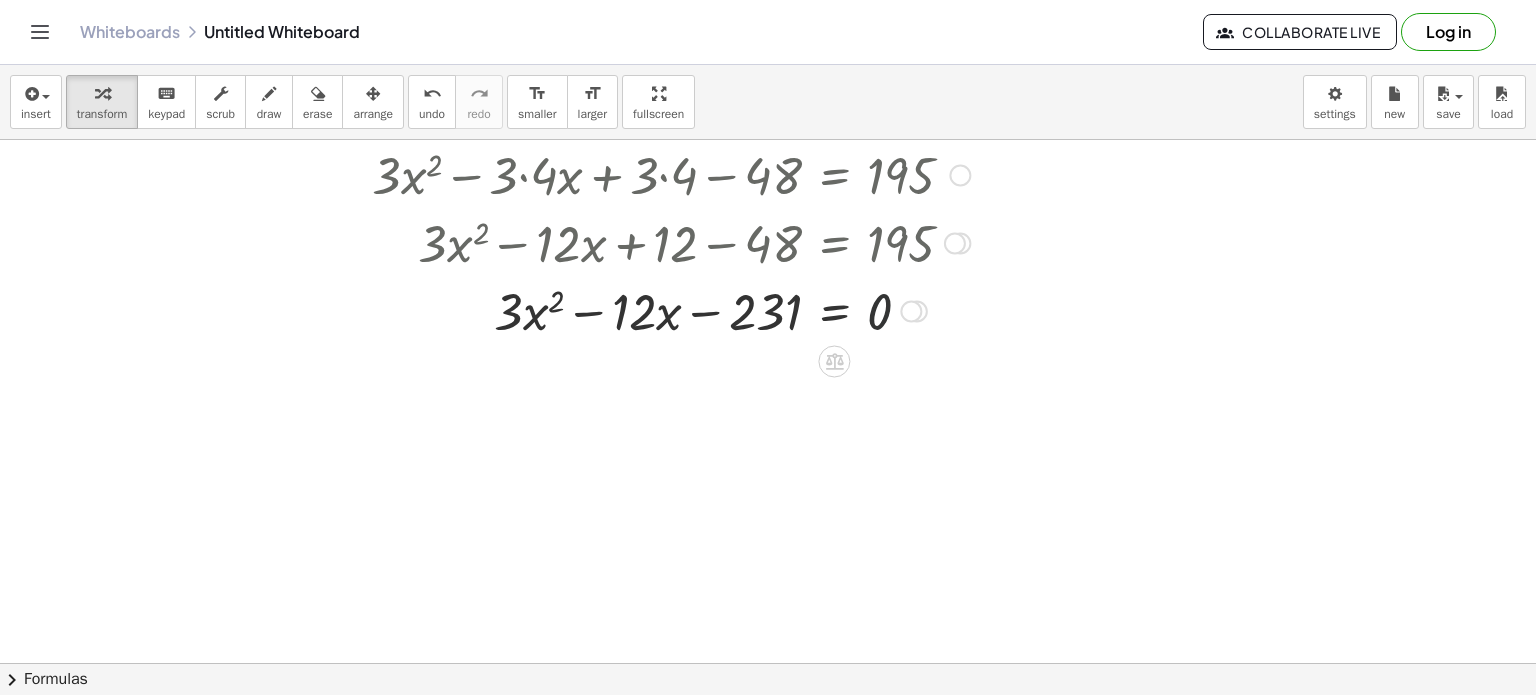 click at bounding box center [911, 311] 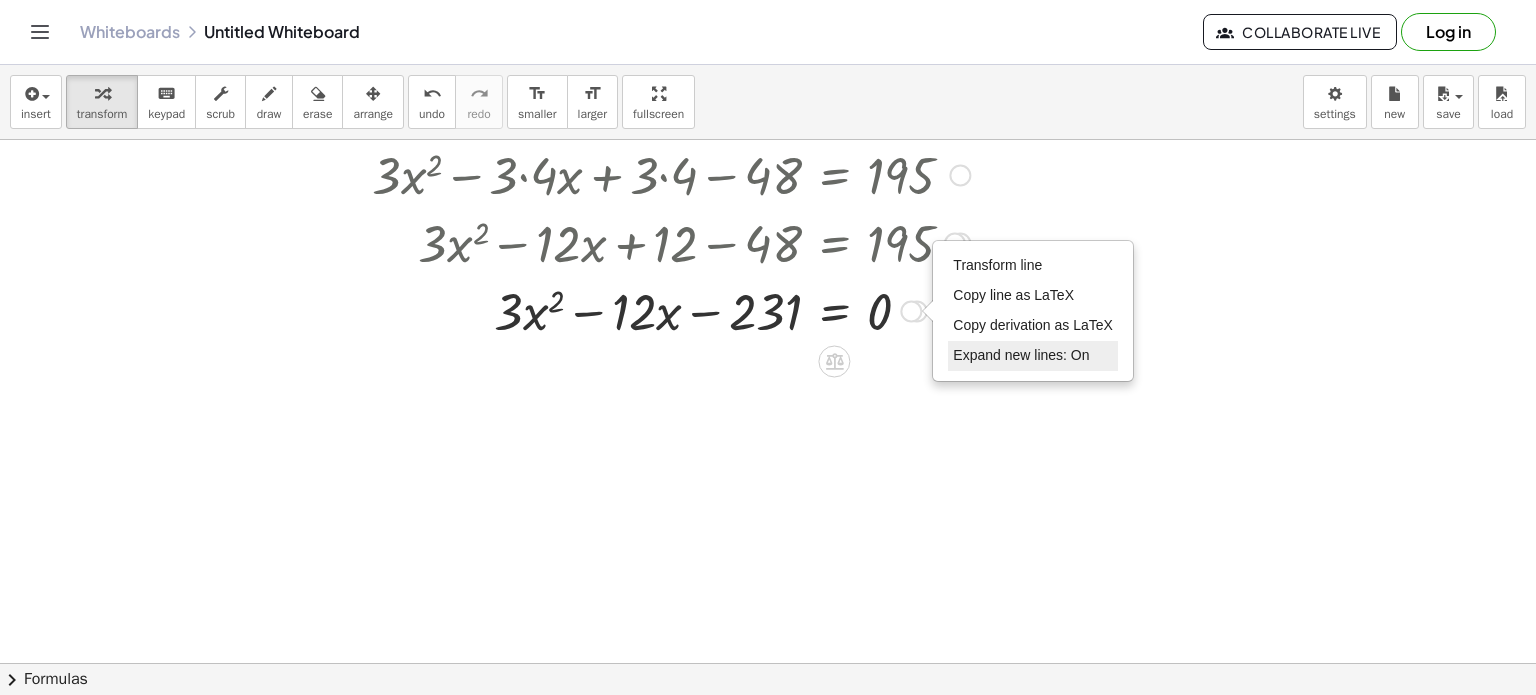 click on "Expand new lines: On" at bounding box center (1021, 355) 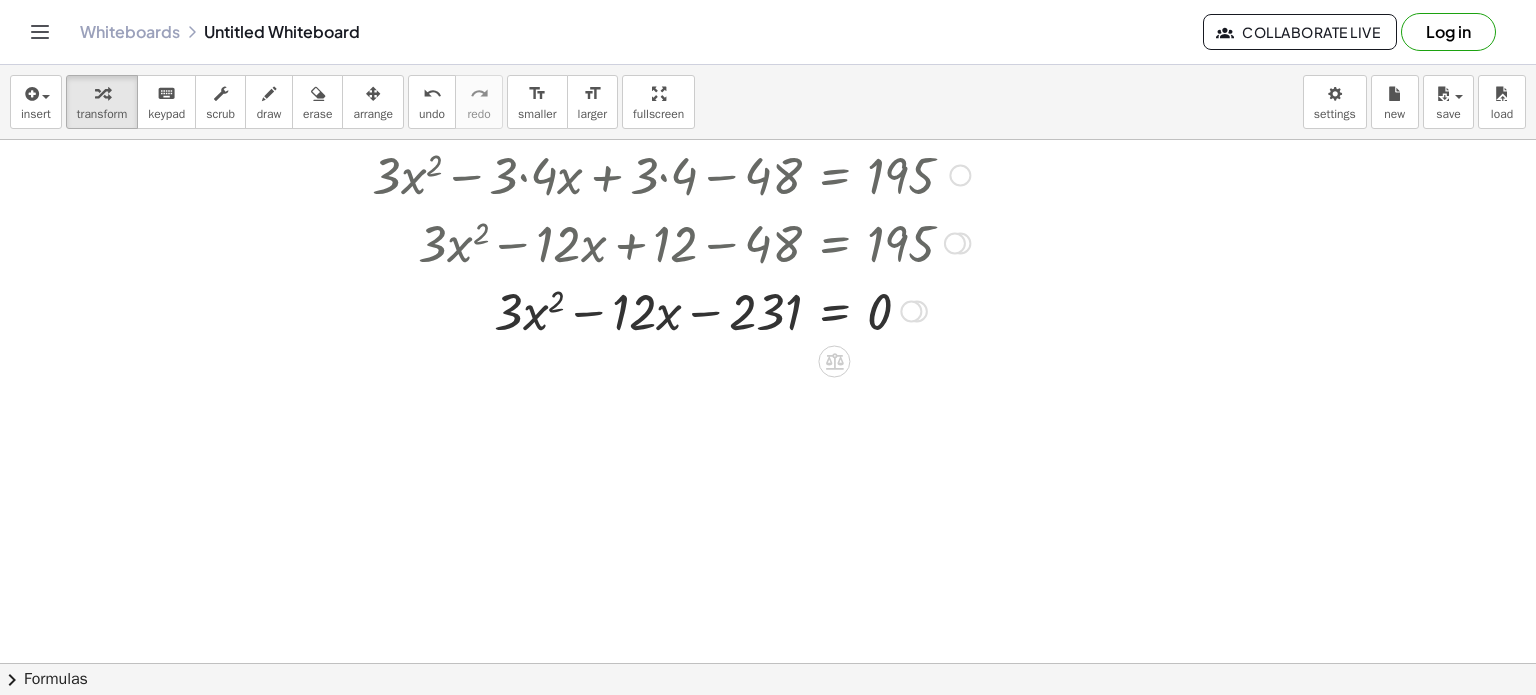 click at bounding box center (671, 309) 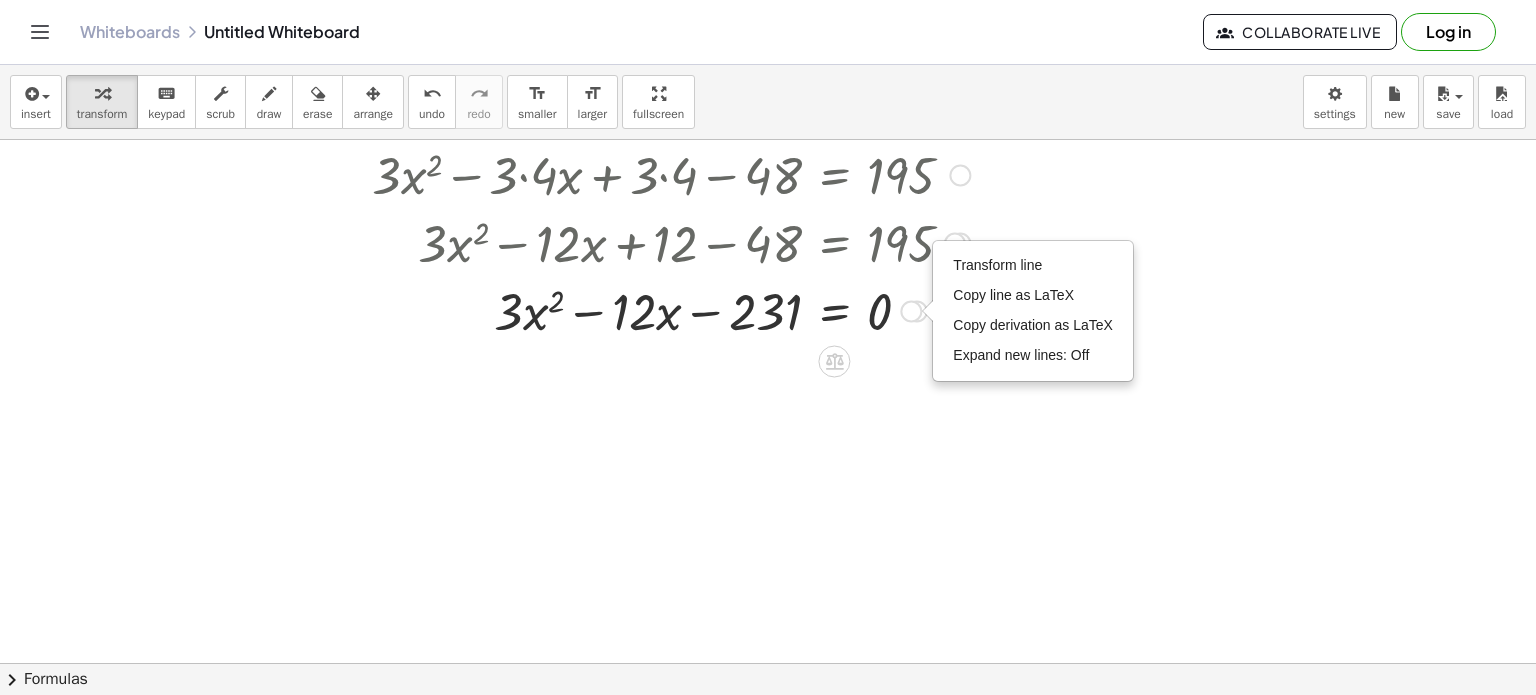 click at bounding box center [960, 175] 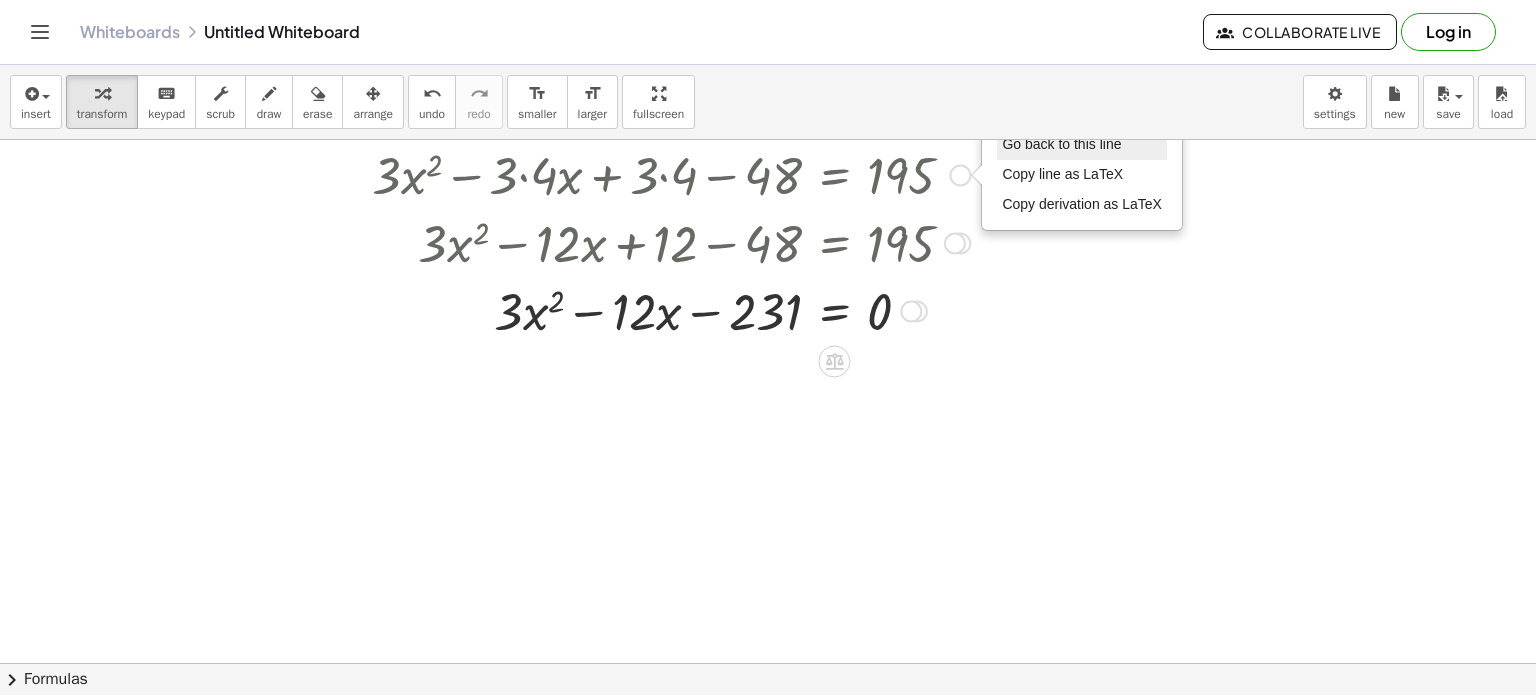 click on "Go back to this line" at bounding box center [1061, 144] 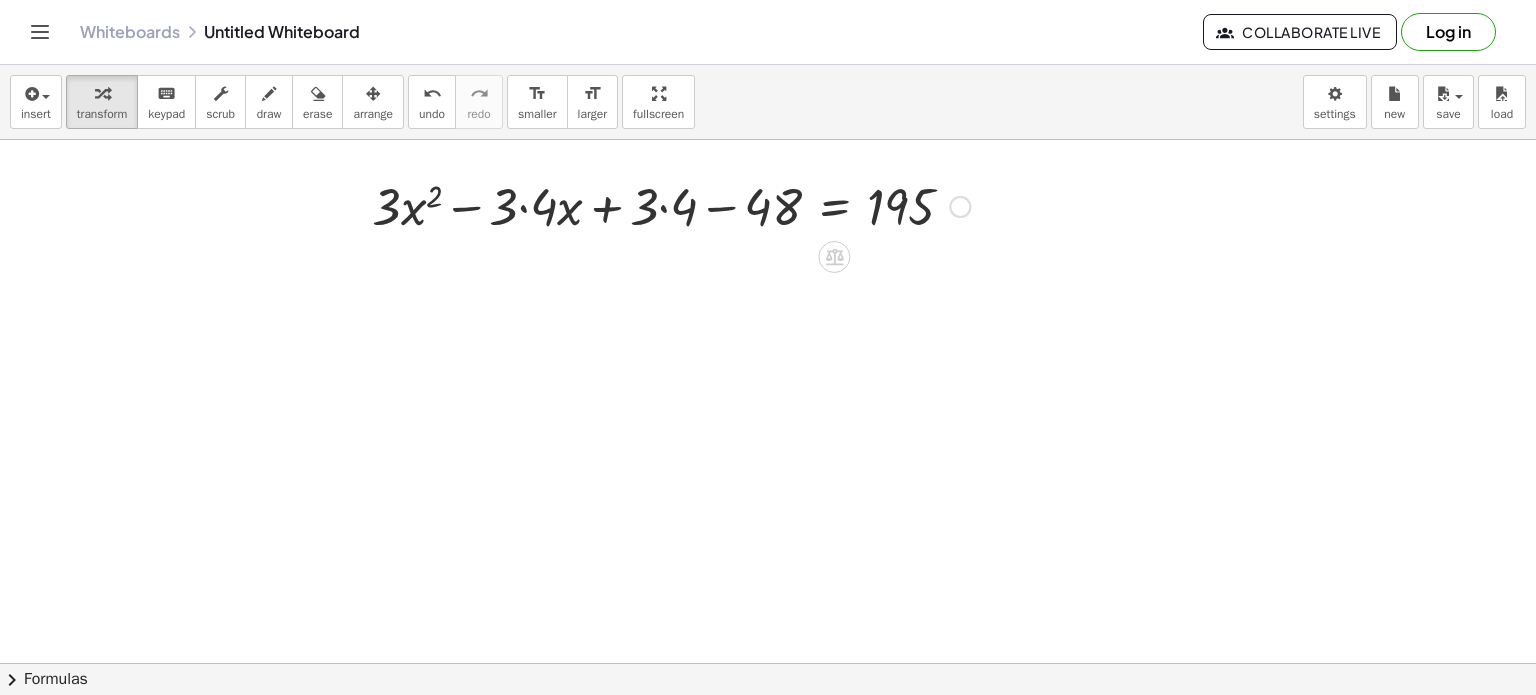 scroll, scrollTop: 0, scrollLeft: 0, axis: both 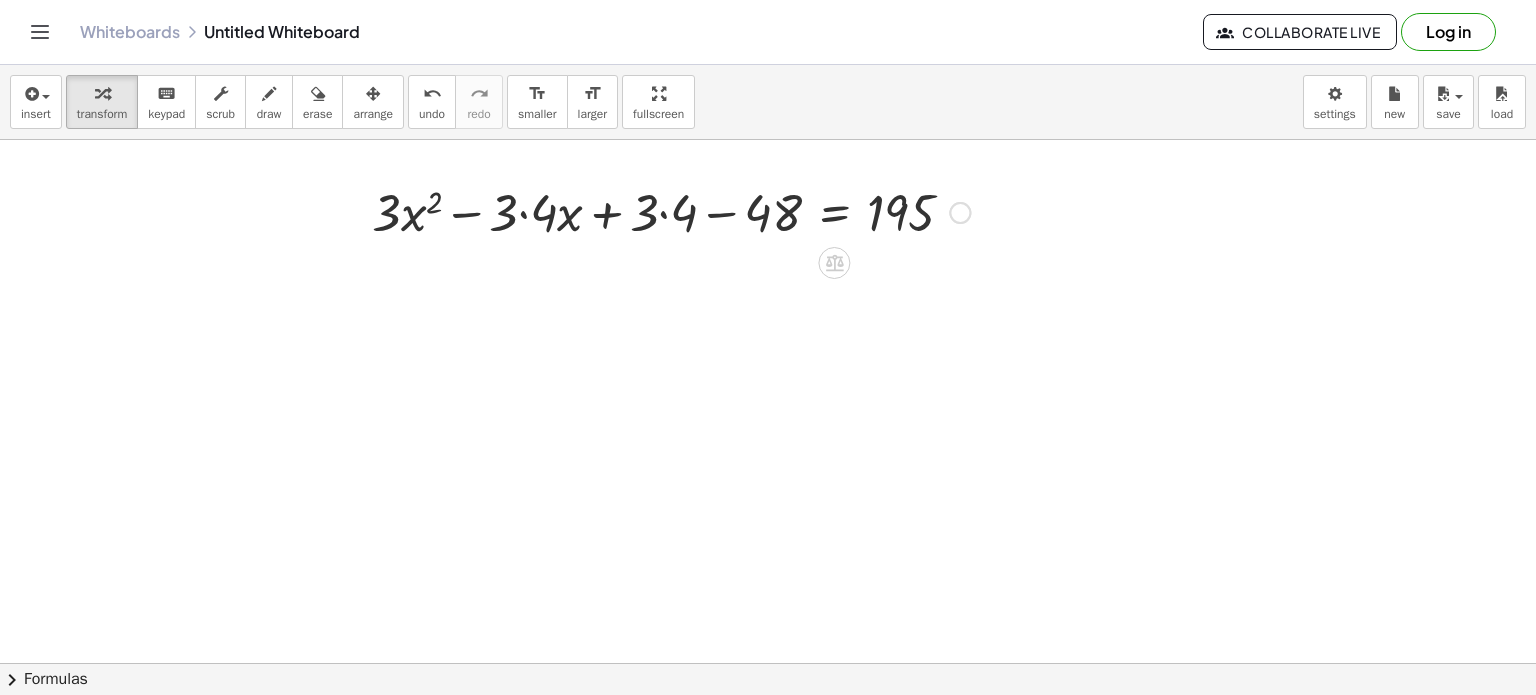 click at bounding box center (960, 213) 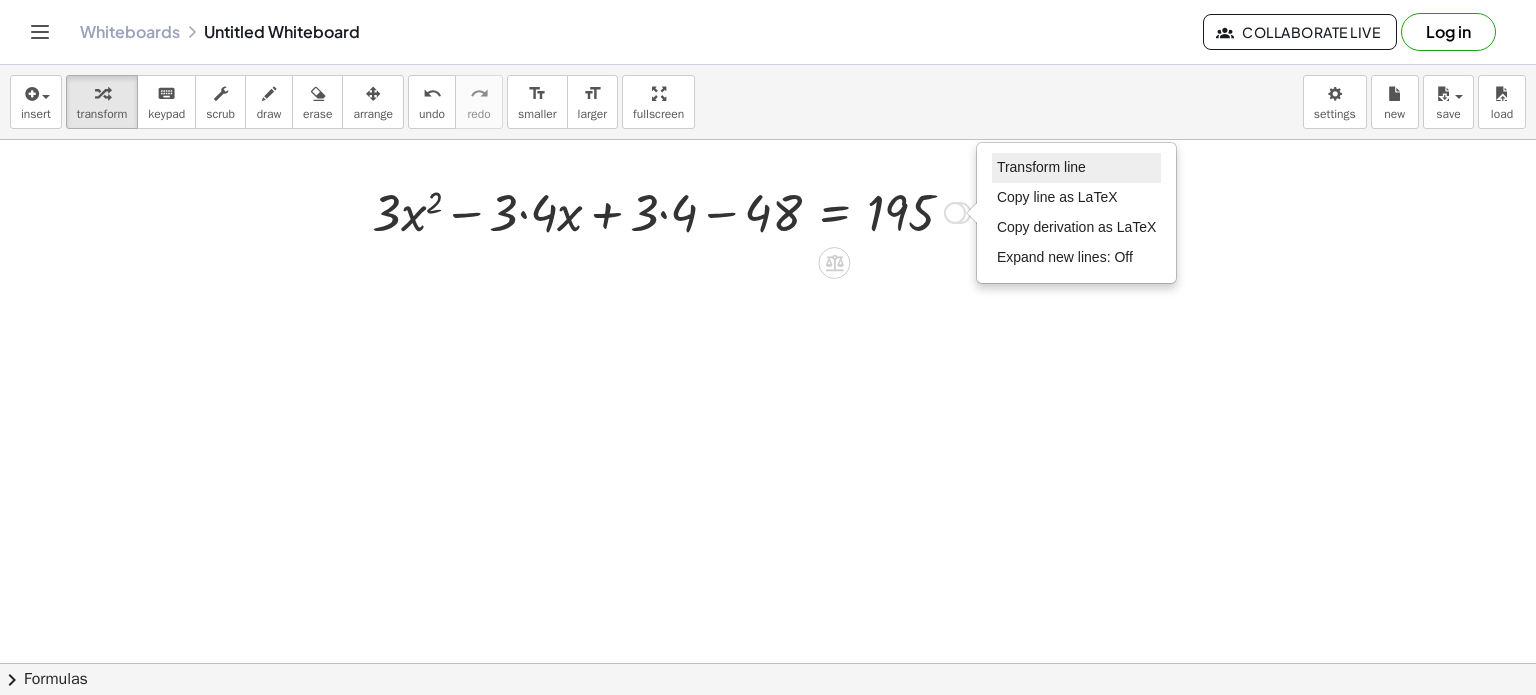 click on "Transform line" at bounding box center [1077, 168] 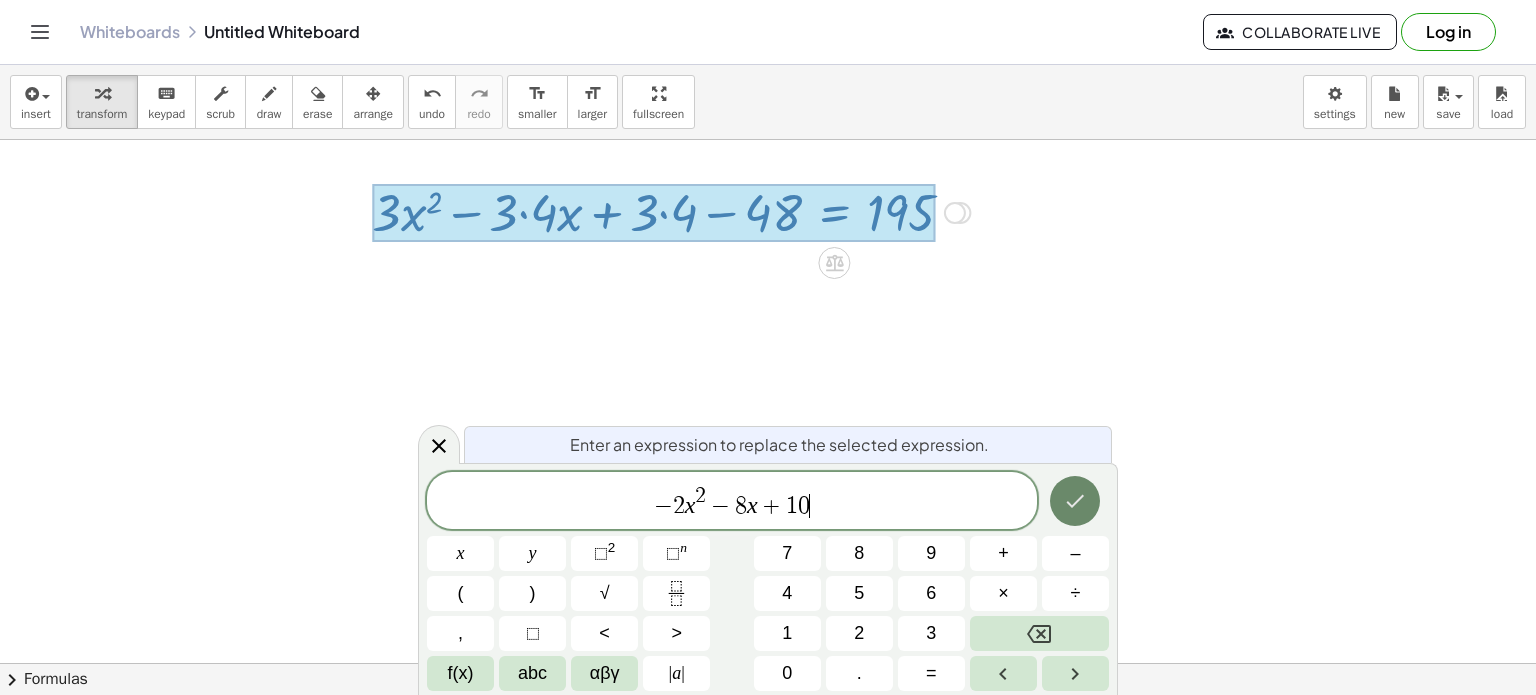 click 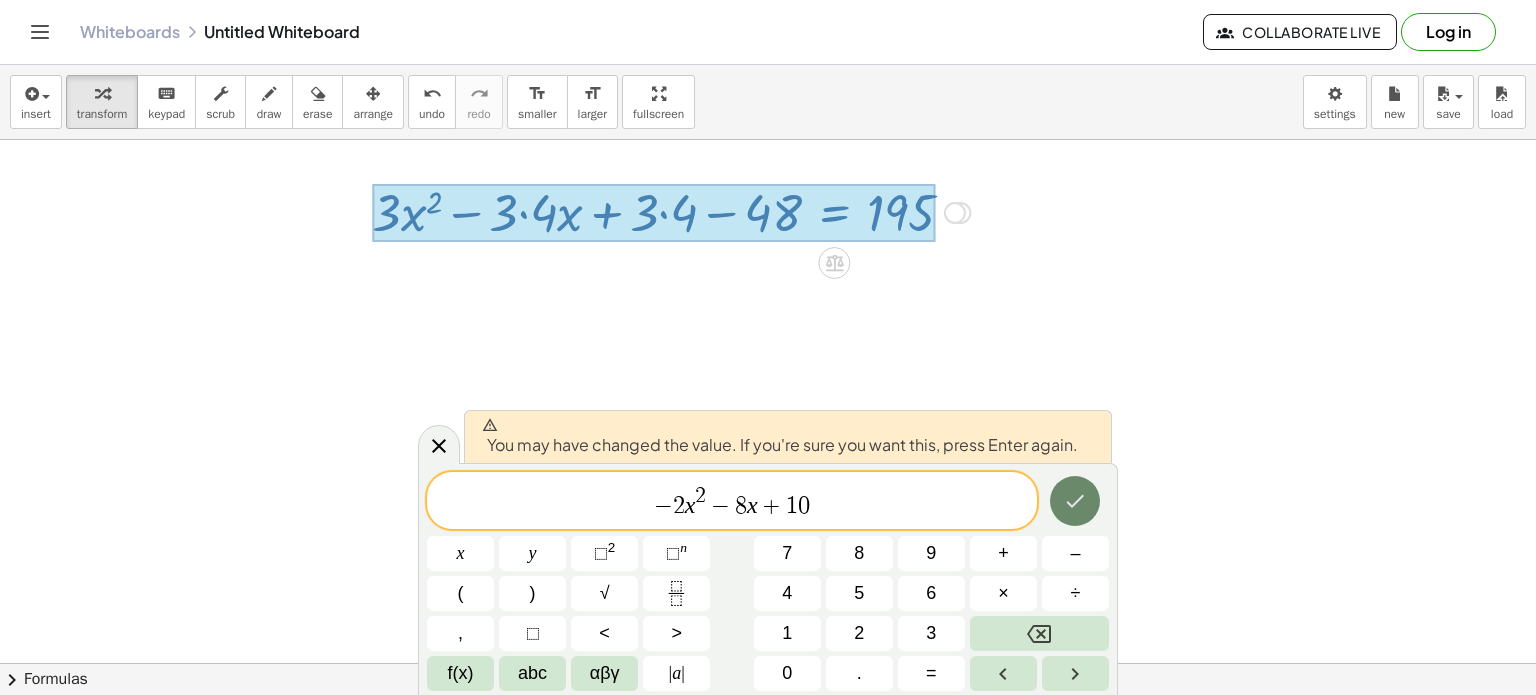 click at bounding box center [1075, 501] 